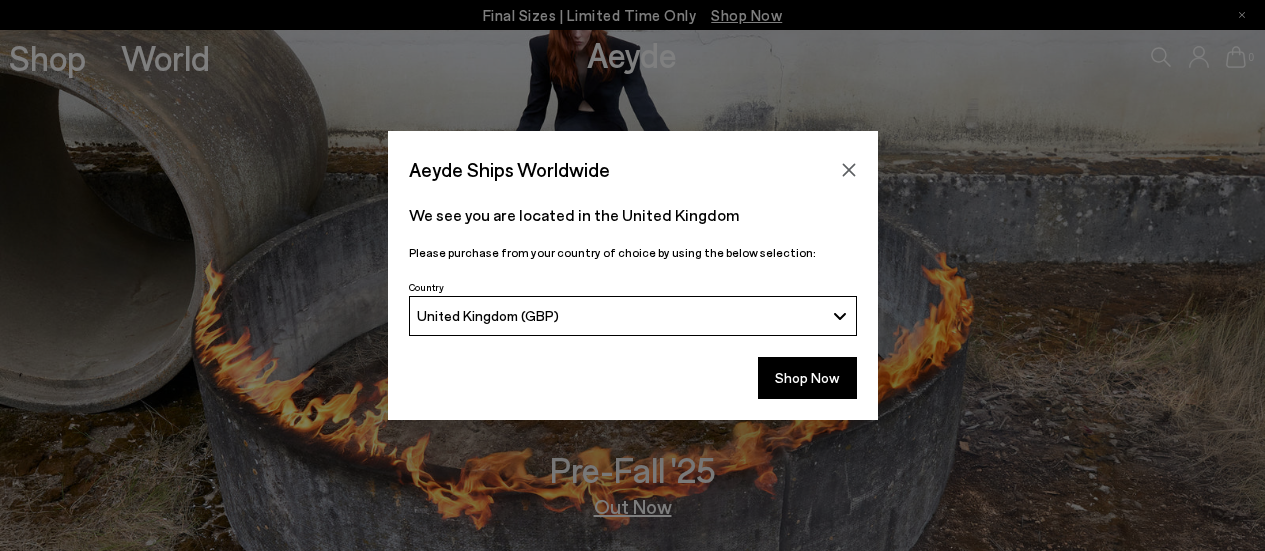 scroll, scrollTop: 0, scrollLeft: 0, axis: both 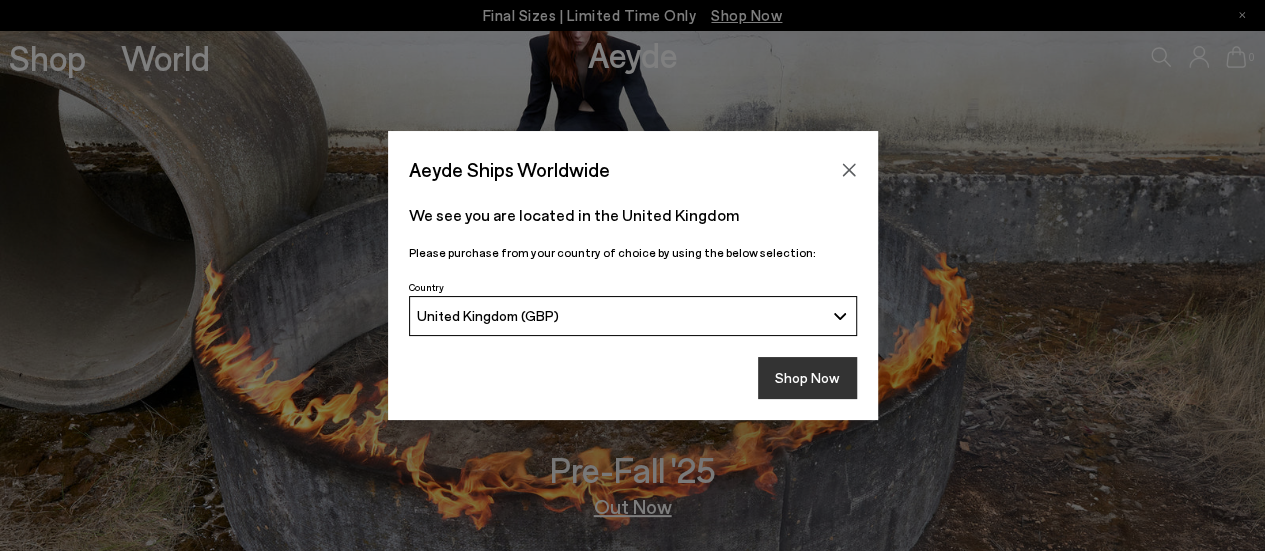 click on "Shop Now" at bounding box center (807, 378) 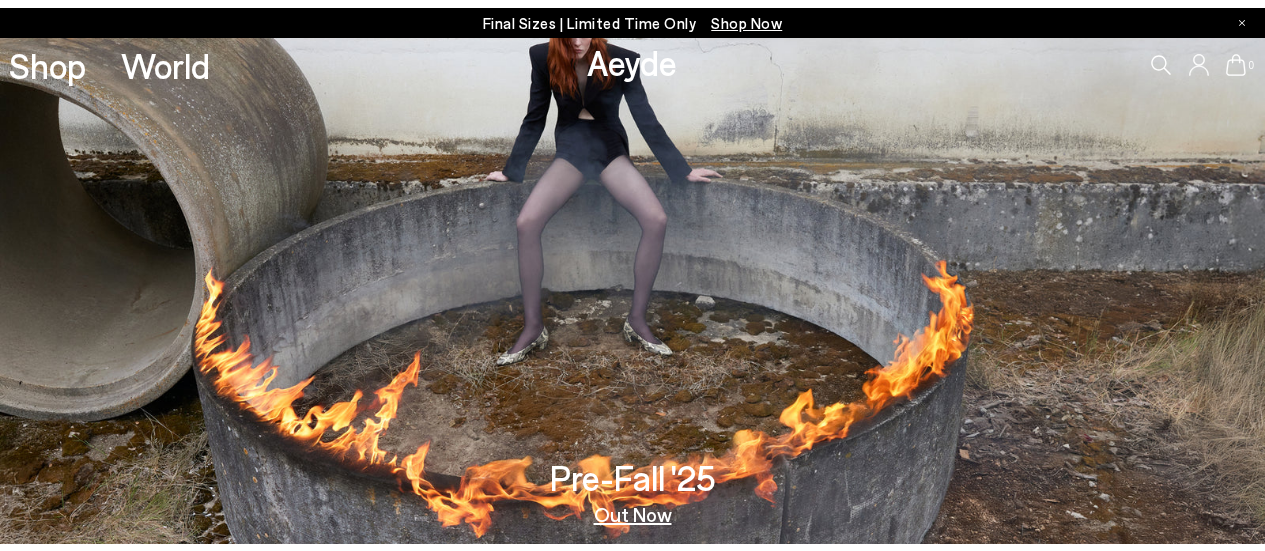 scroll, scrollTop: 0, scrollLeft: 0, axis: both 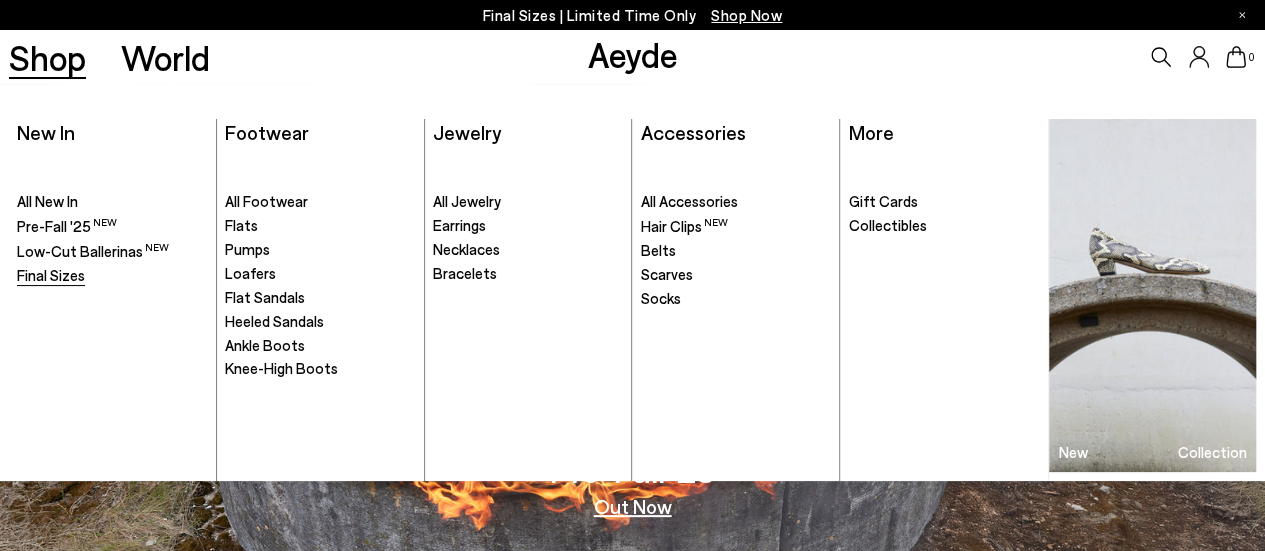click on "Final Sizes" at bounding box center [51, 275] 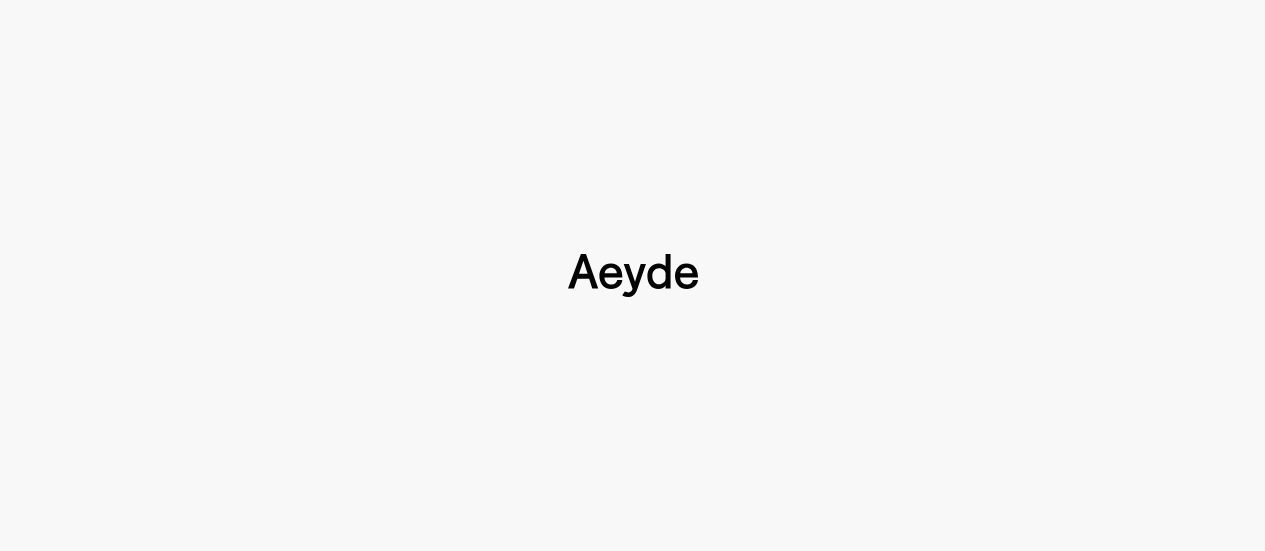 scroll, scrollTop: 0, scrollLeft: 0, axis: both 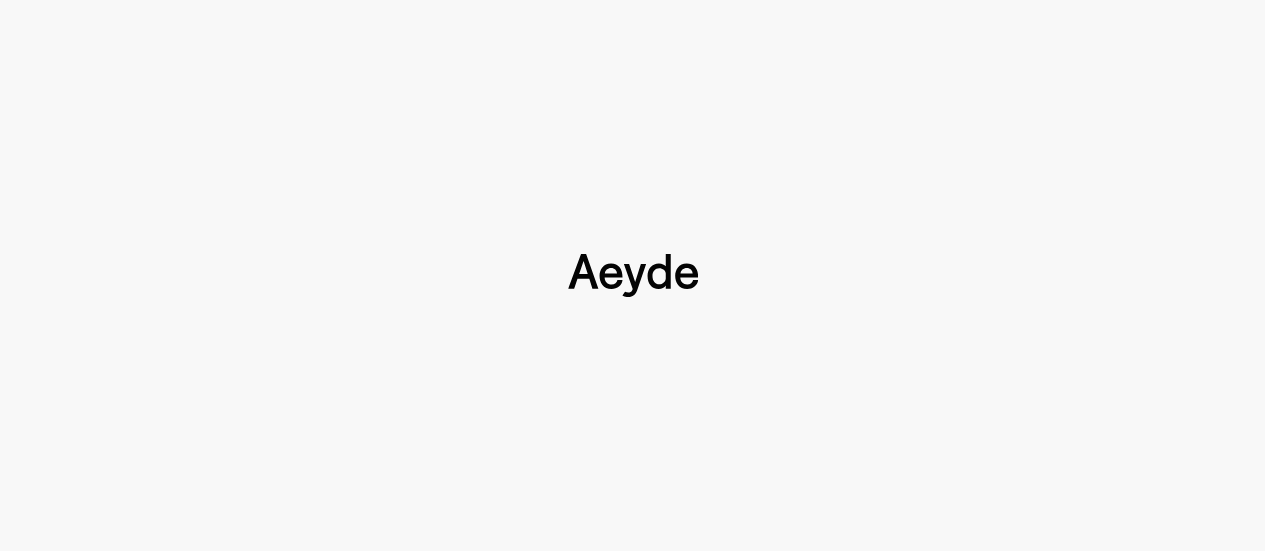 type 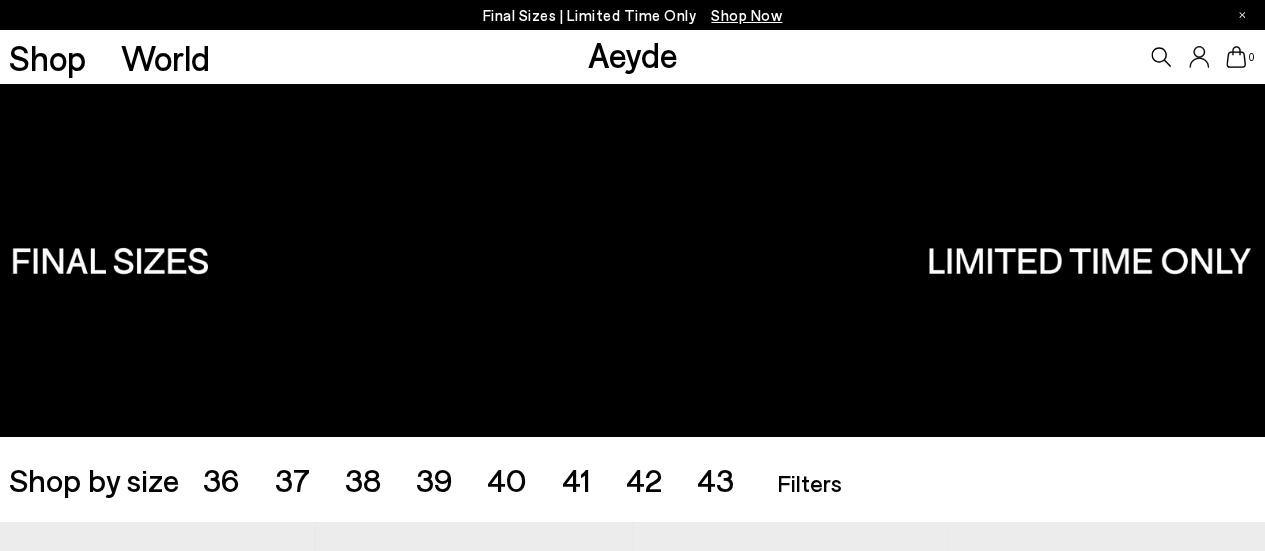 scroll, scrollTop: 294, scrollLeft: 0, axis: vertical 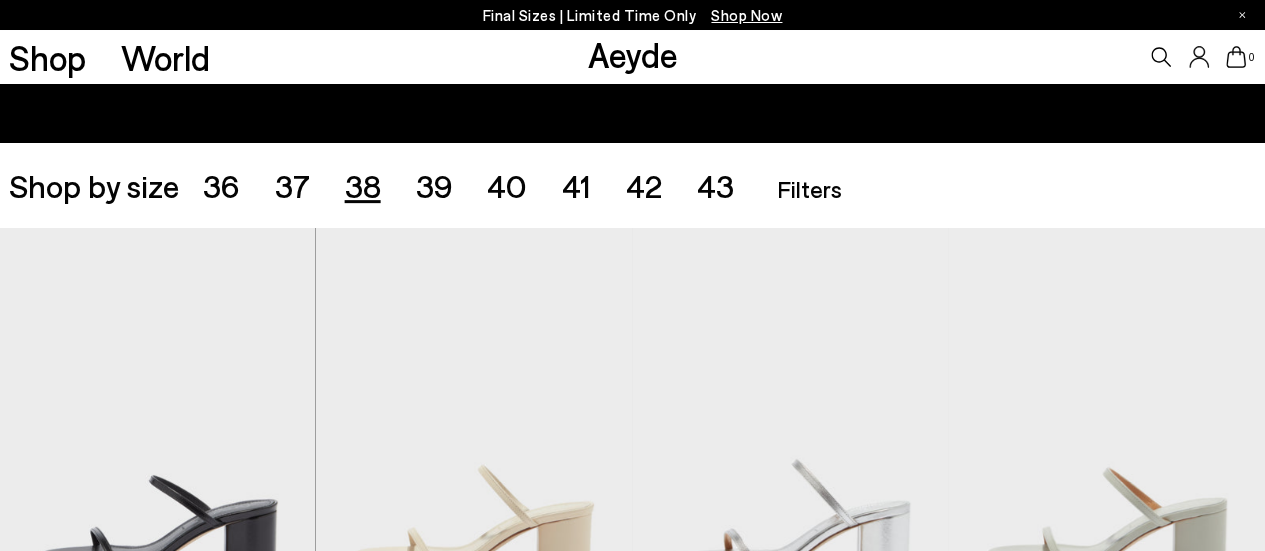 click on "38" at bounding box center (363, 185) 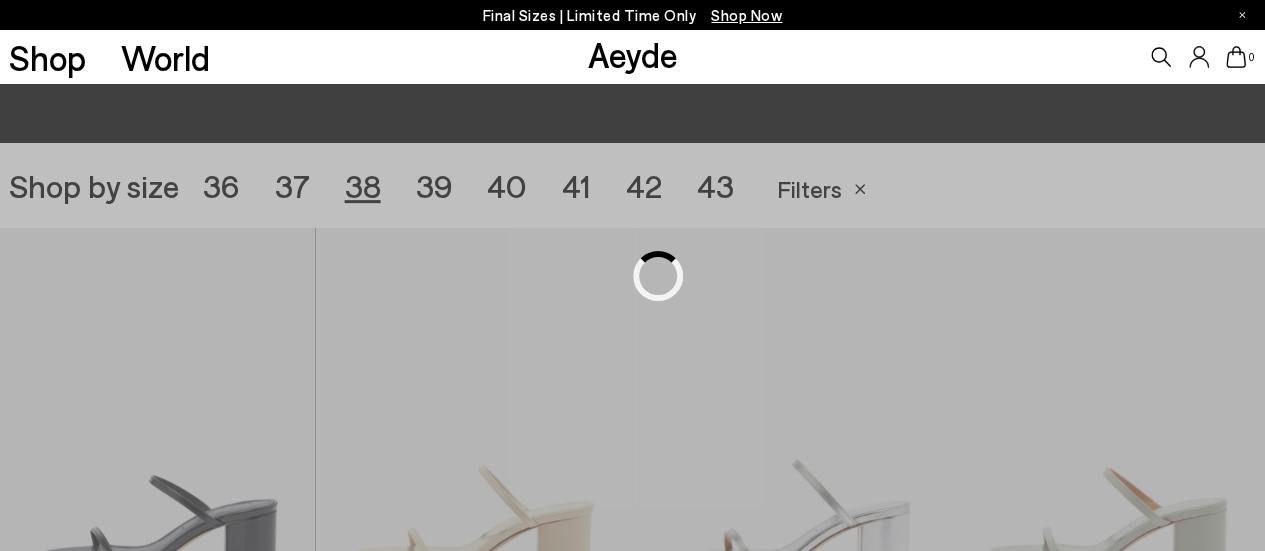 scroll, scrollTop: 352, scrollLeft: 0, axis: vertical 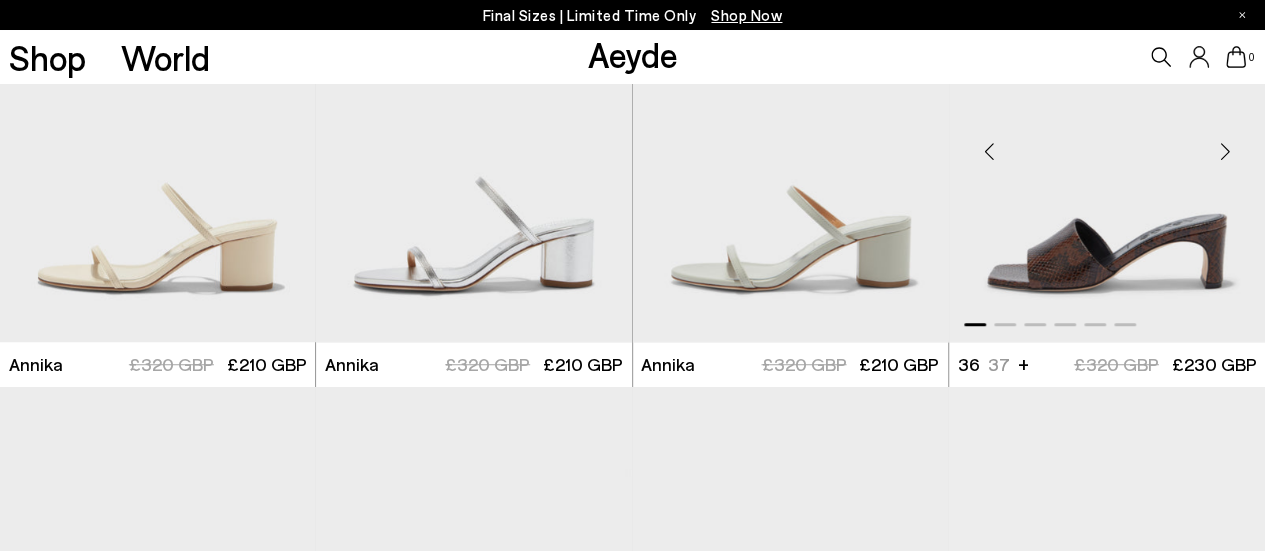 click at bounding box center (1225, 152) 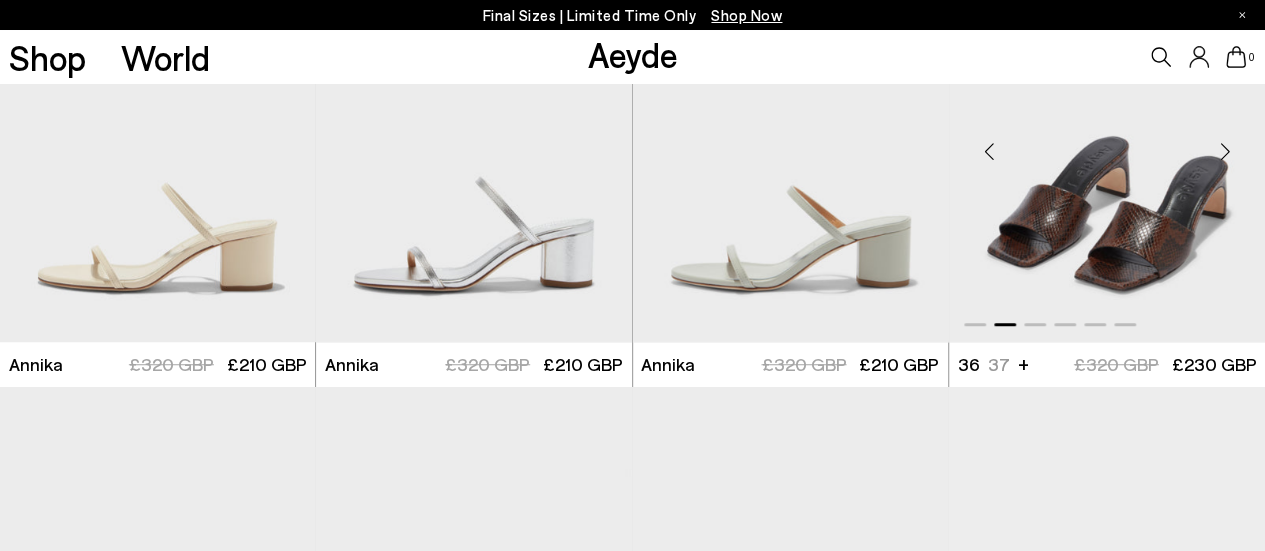 click at bounding box center [1225, 152] 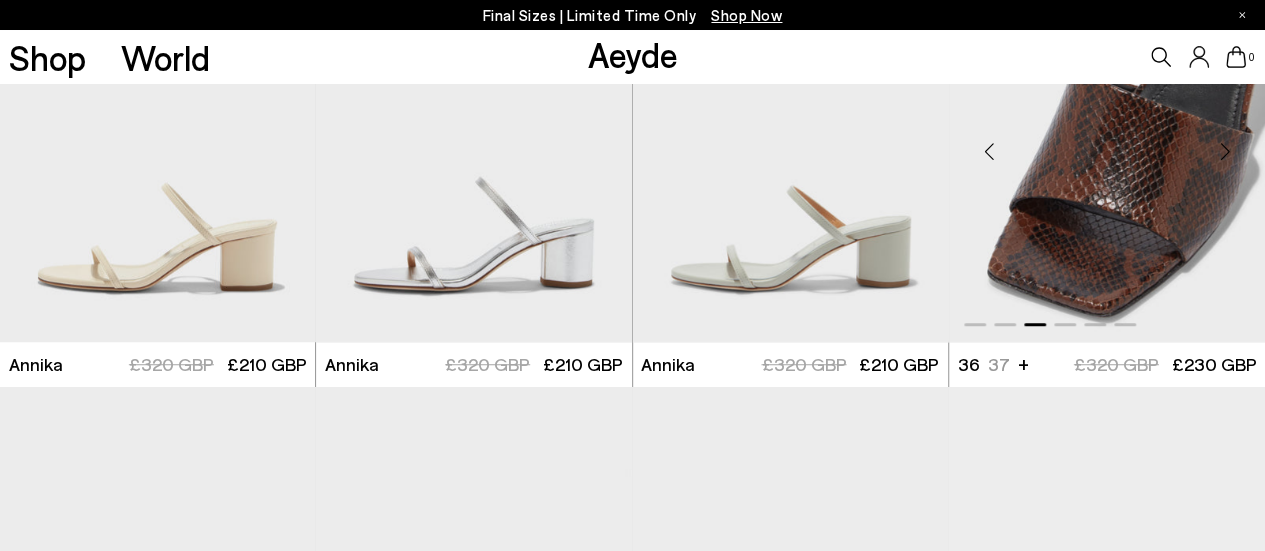 click at bounding box center (1225, 152) 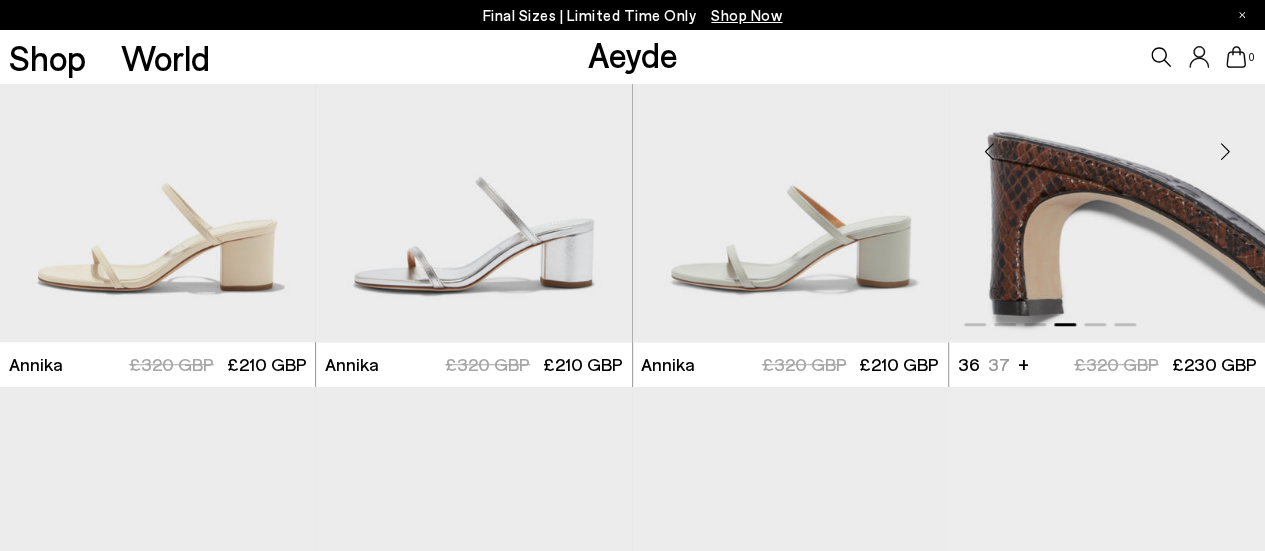 click at bounding box center (1225, 152) 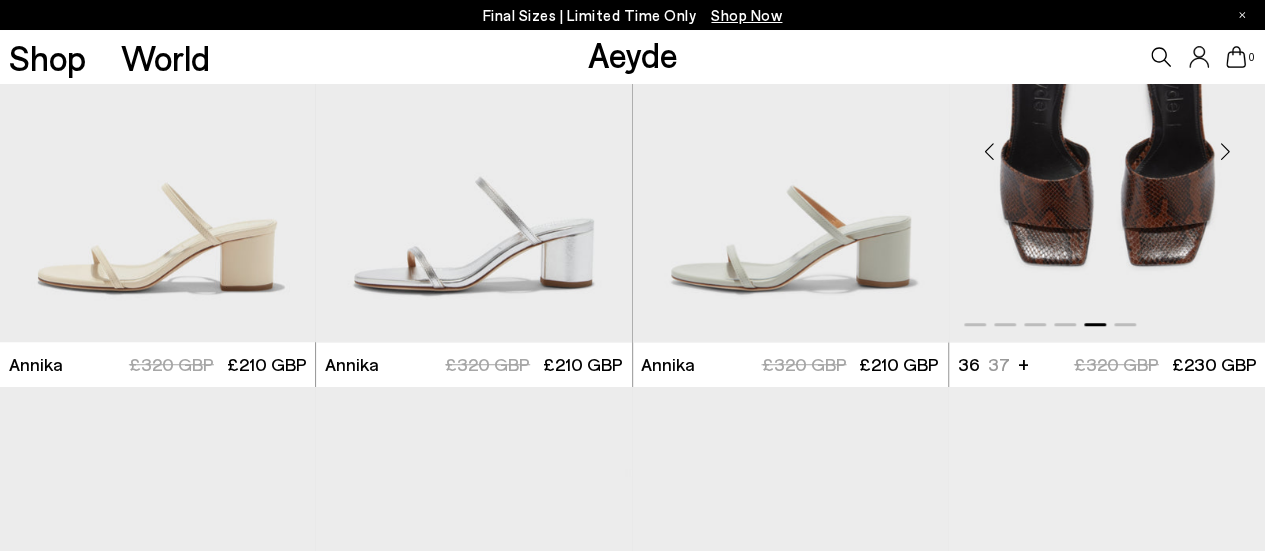 click at bounding box center [1225, 152] 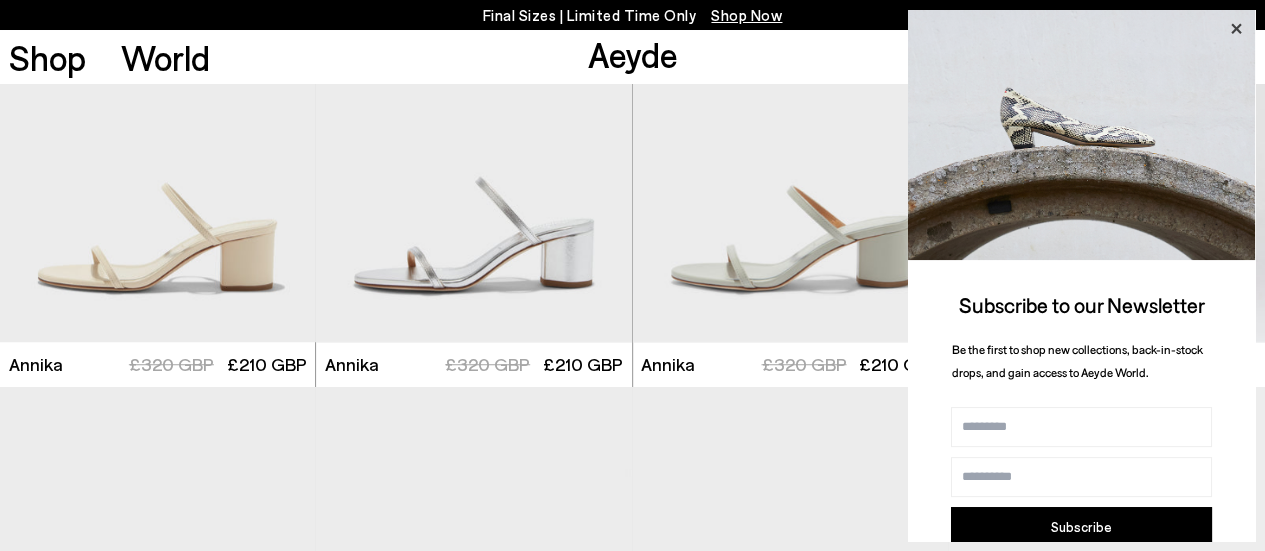 click 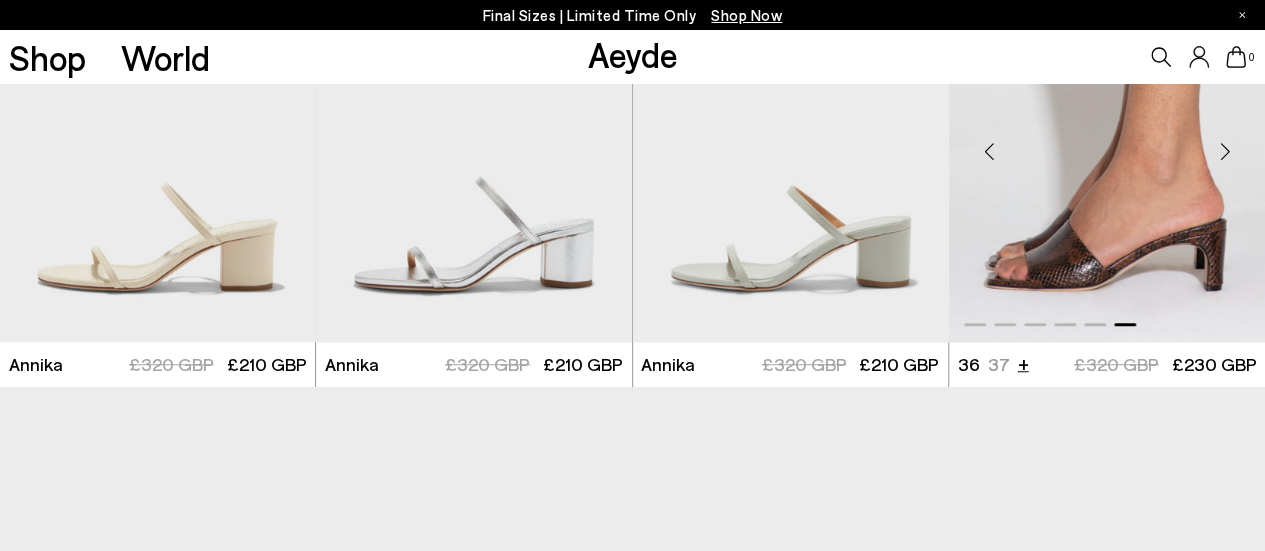 click on "+" at bounding box center (1022, 363) 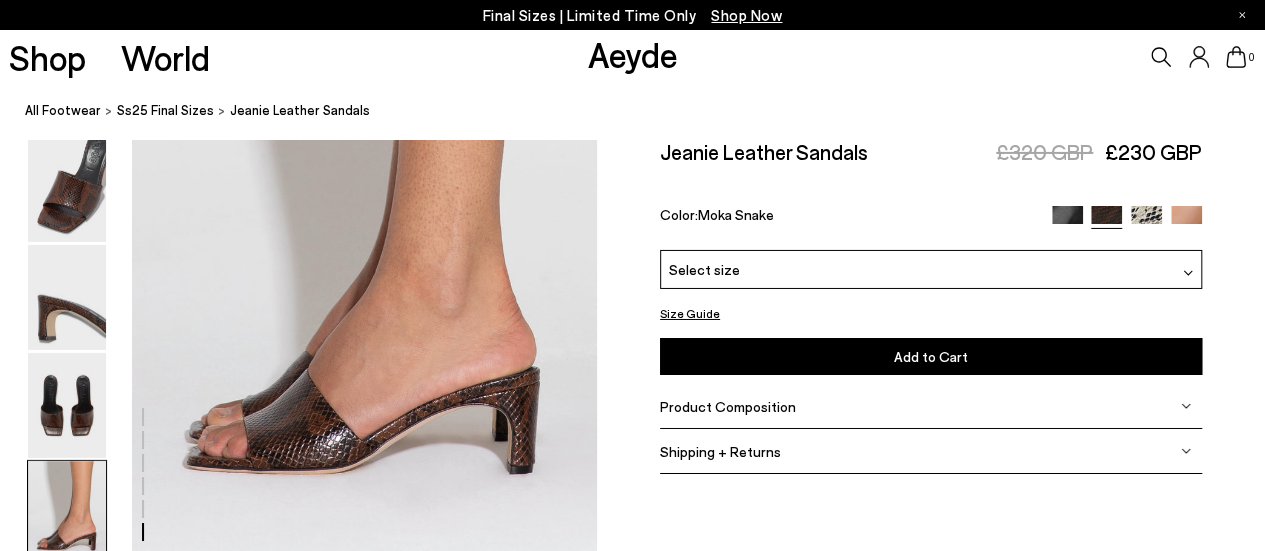 scroll, scrollTop: 3302, scrollLeft: 0, axis: vertical 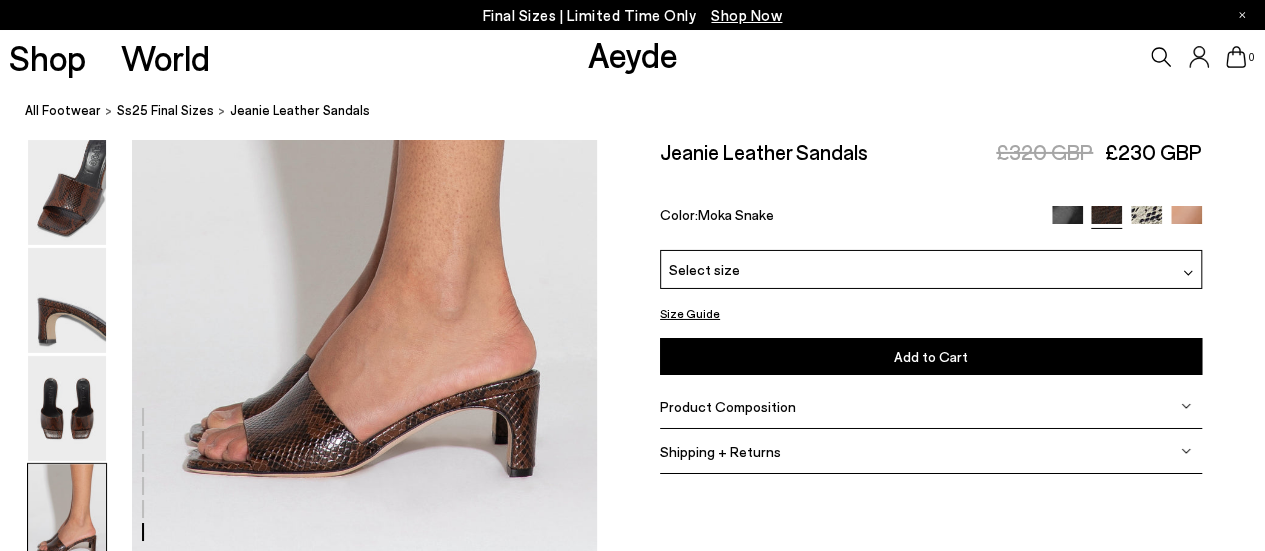 click on "Select size" at bounding box center (931, 269) 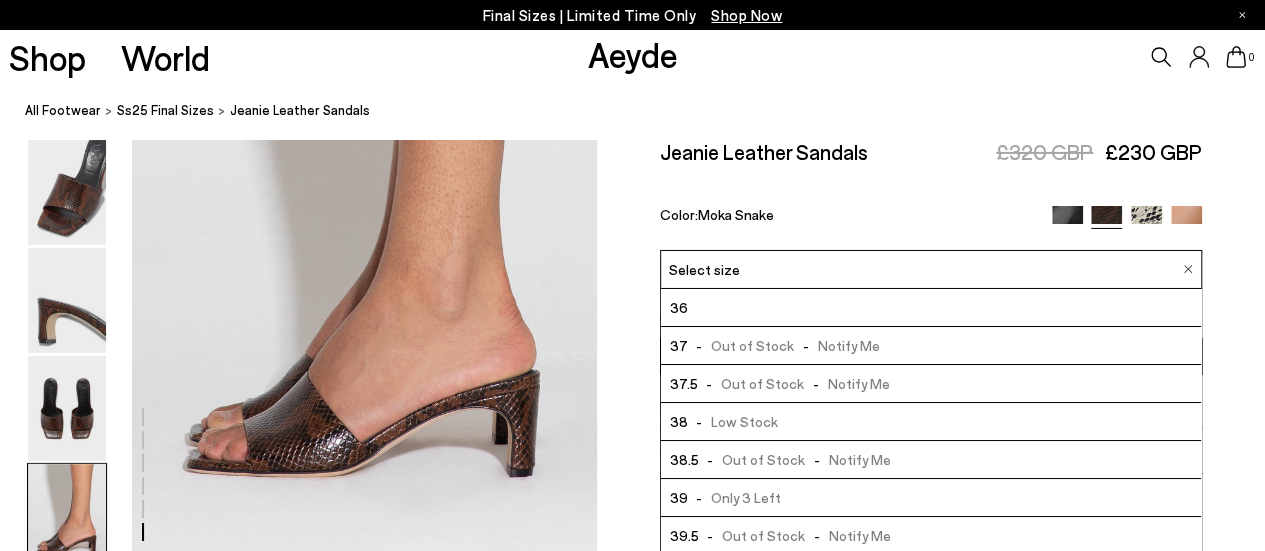 click on "- Low Stock" at bounding box center (733, 421) 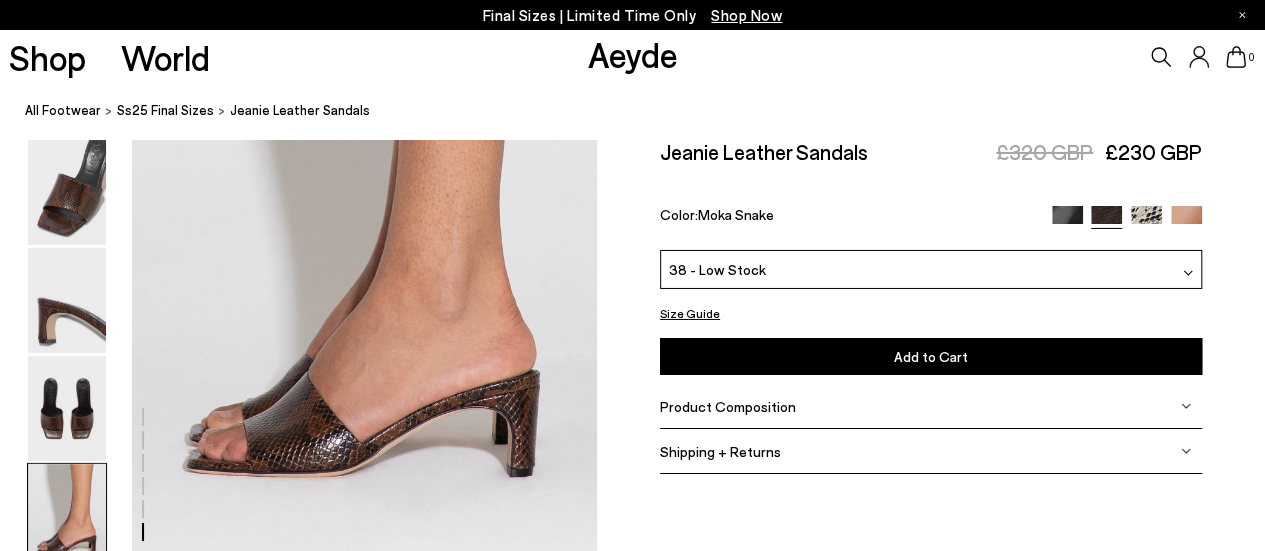 scroll, scrollTop: 3346, scrollLeft: 0, axis: vertical 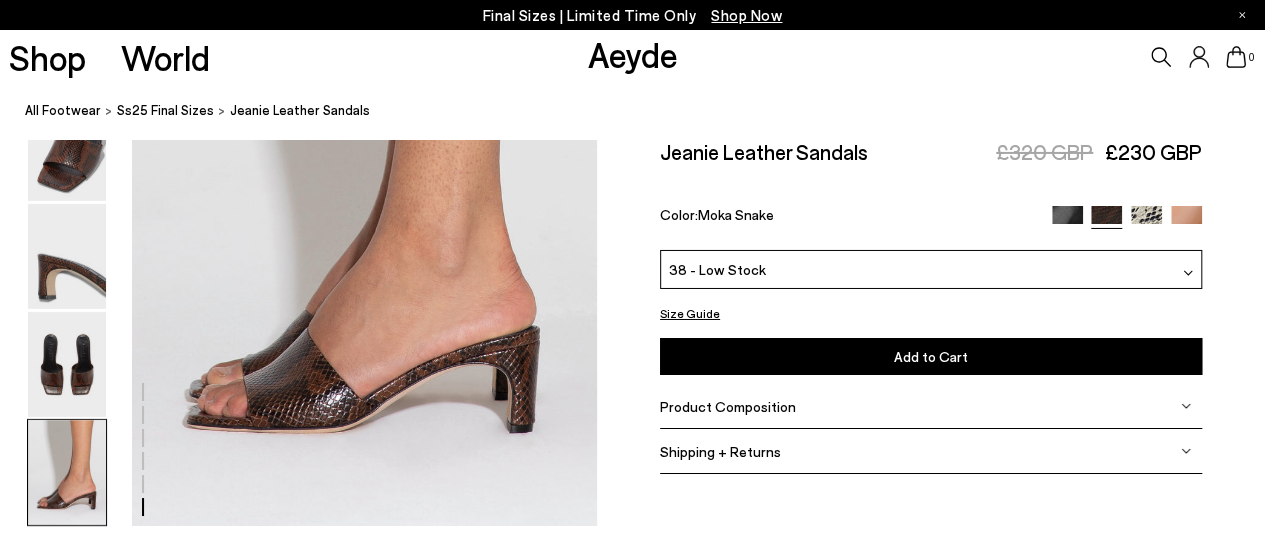 click on "Product Composition" at bounding box center [931, 406] 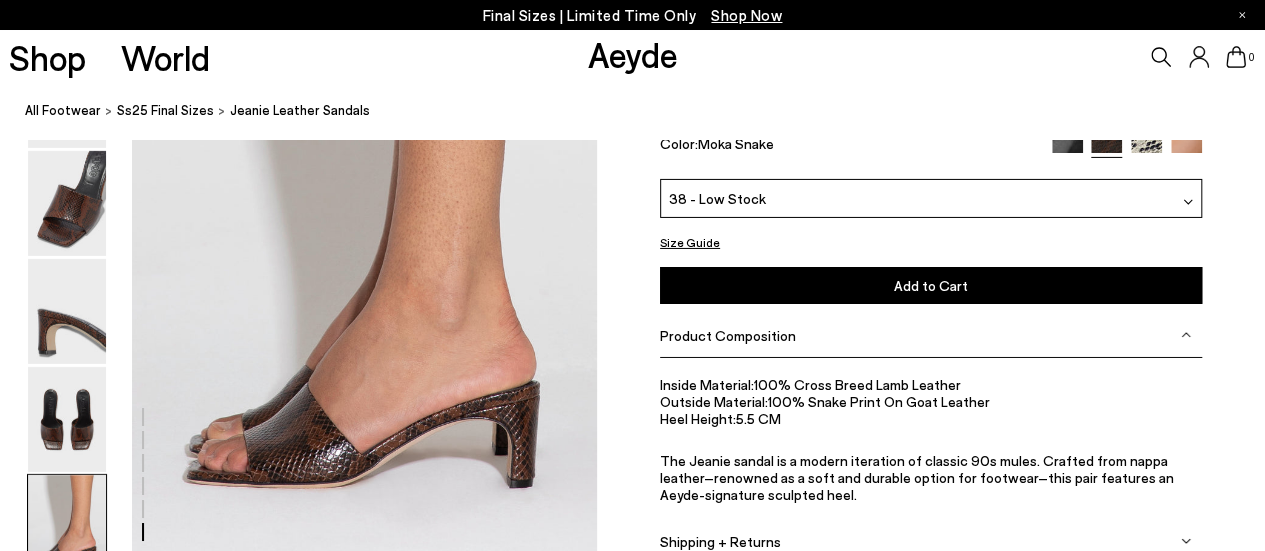 scroll, scrollTop: 3087, scrollLeft: 0, axis: vertical 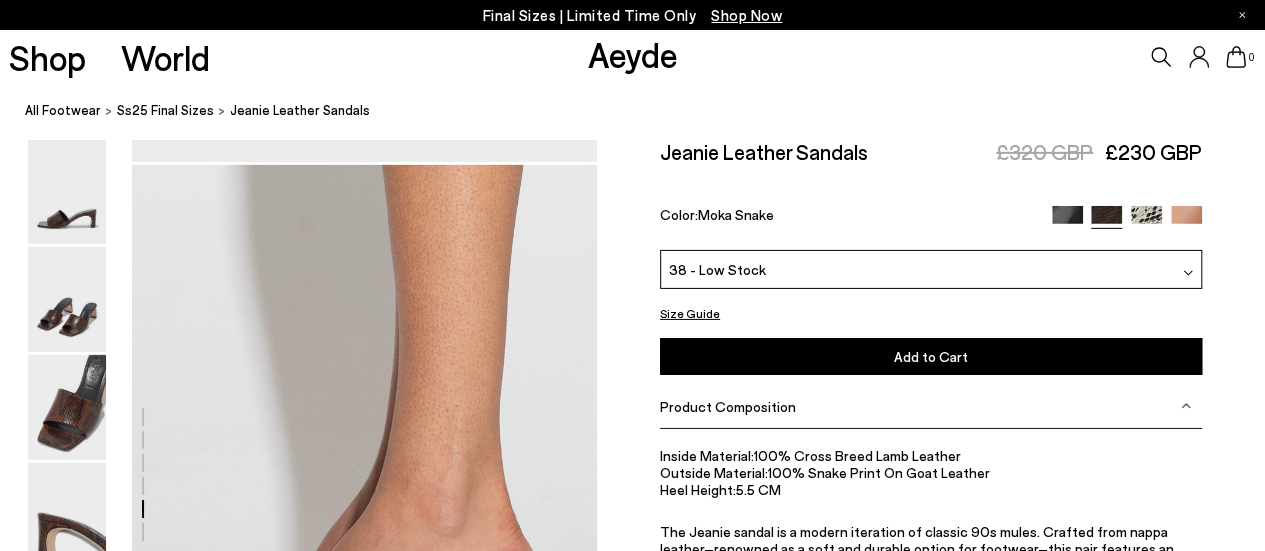 click on "Add to Cart Select a Size First" at bounding box center [931, 356] 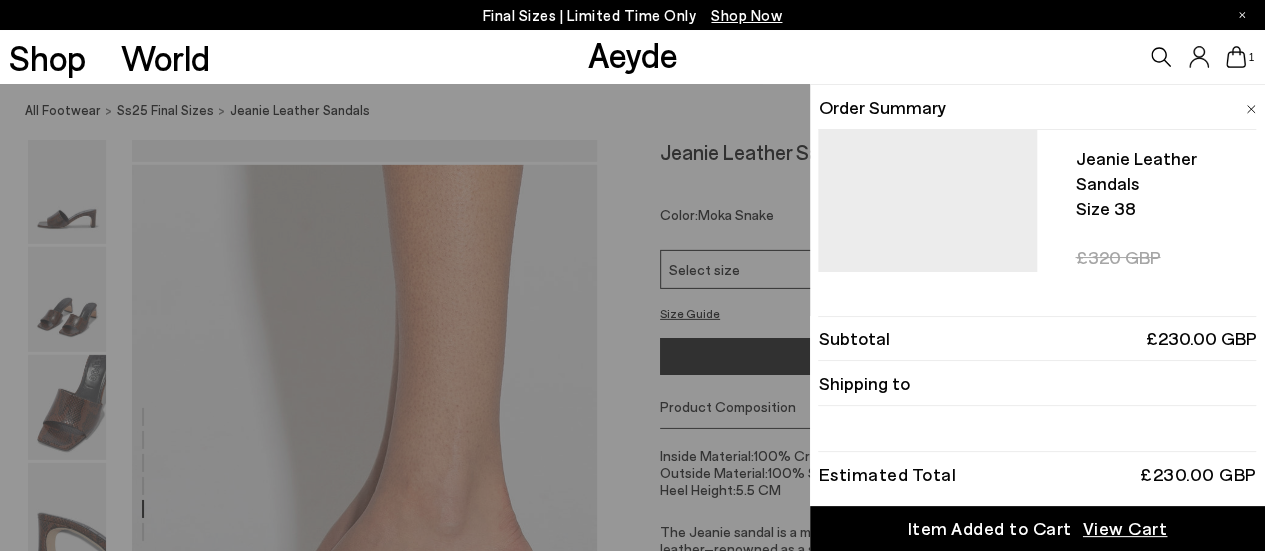 scroll, scrollTop: 3302, scrollLeft: 0, axis: vertical 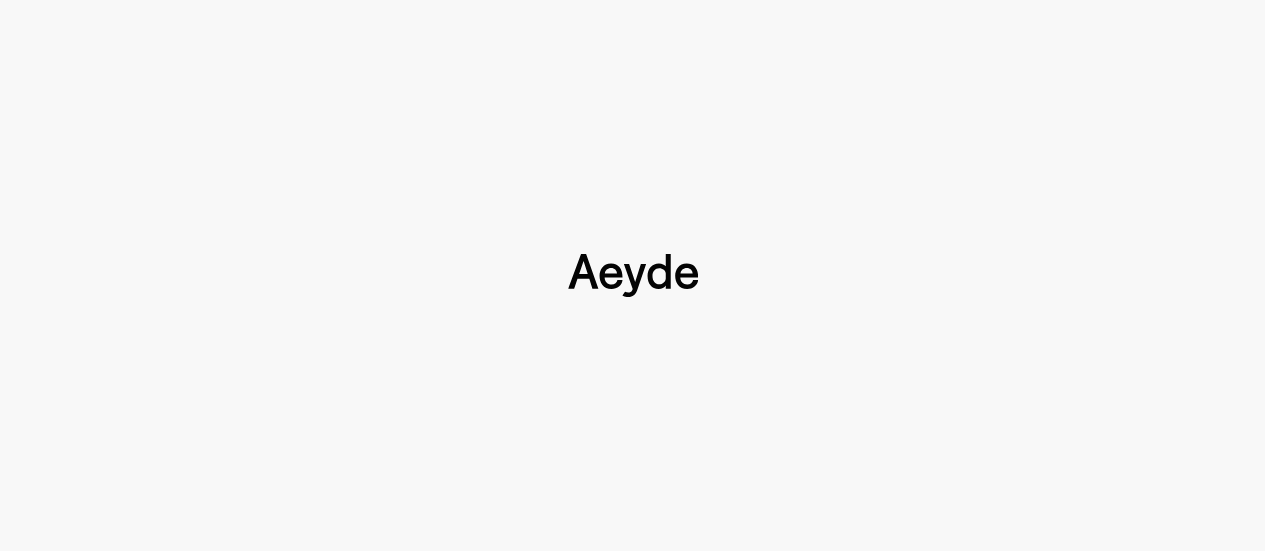 type 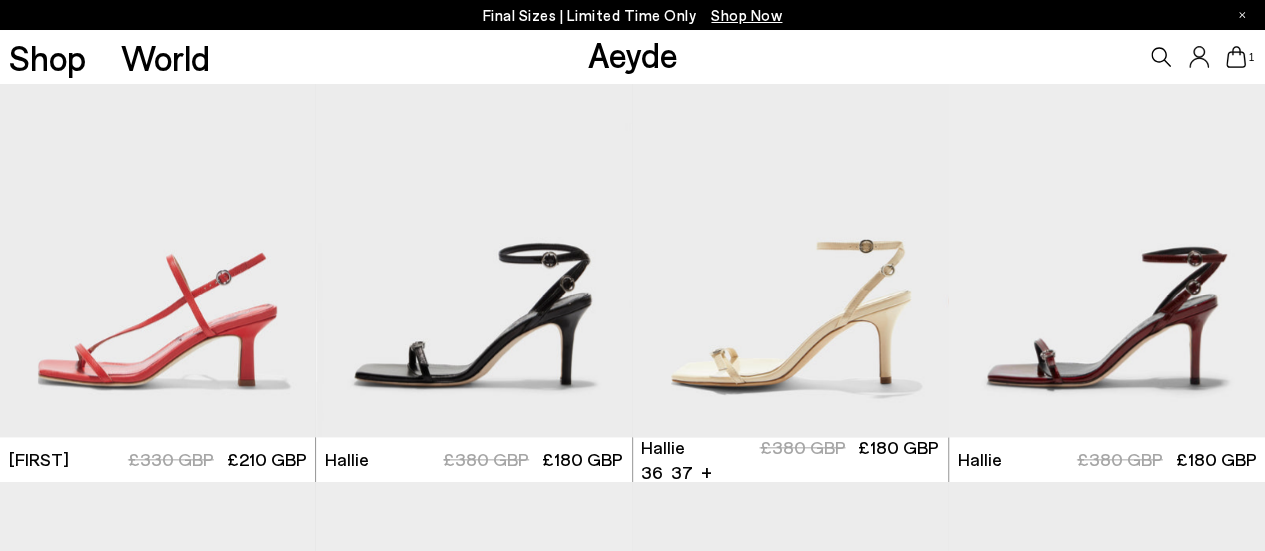 scroll, scrollTop: 942, scrollLeft: 0, axis: vertical 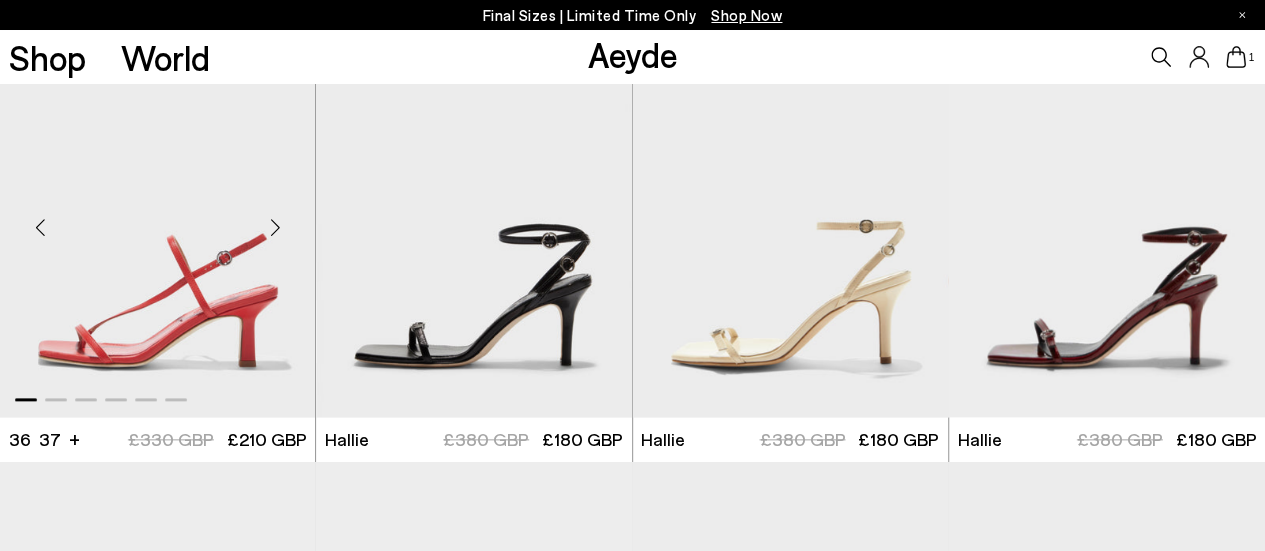 click at bounding box center (275, 227) 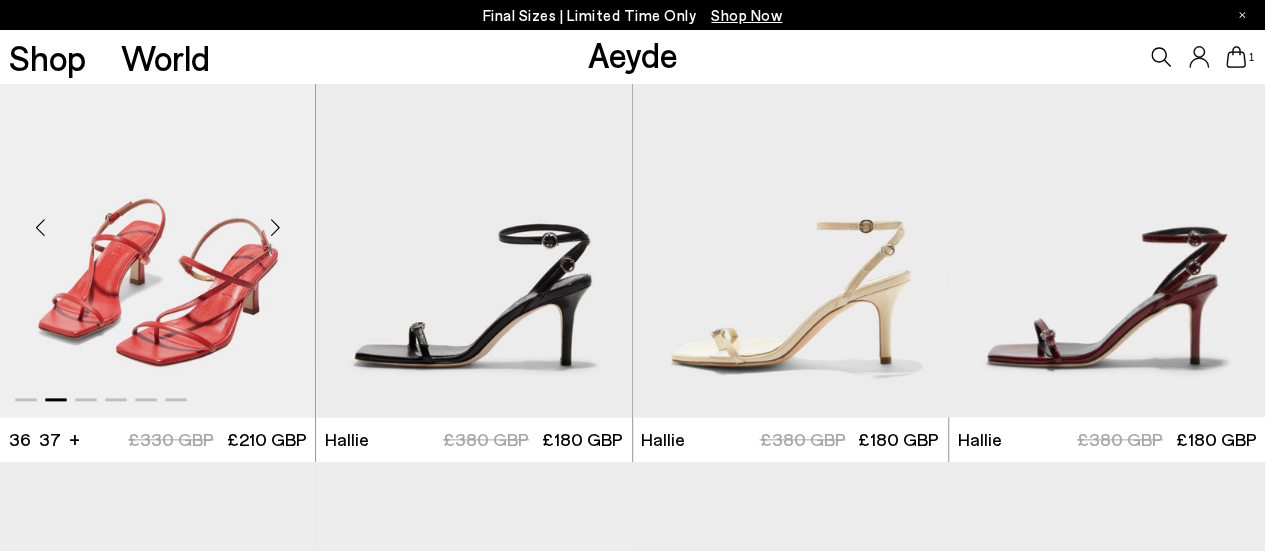 click at bounding box center [275, 227] 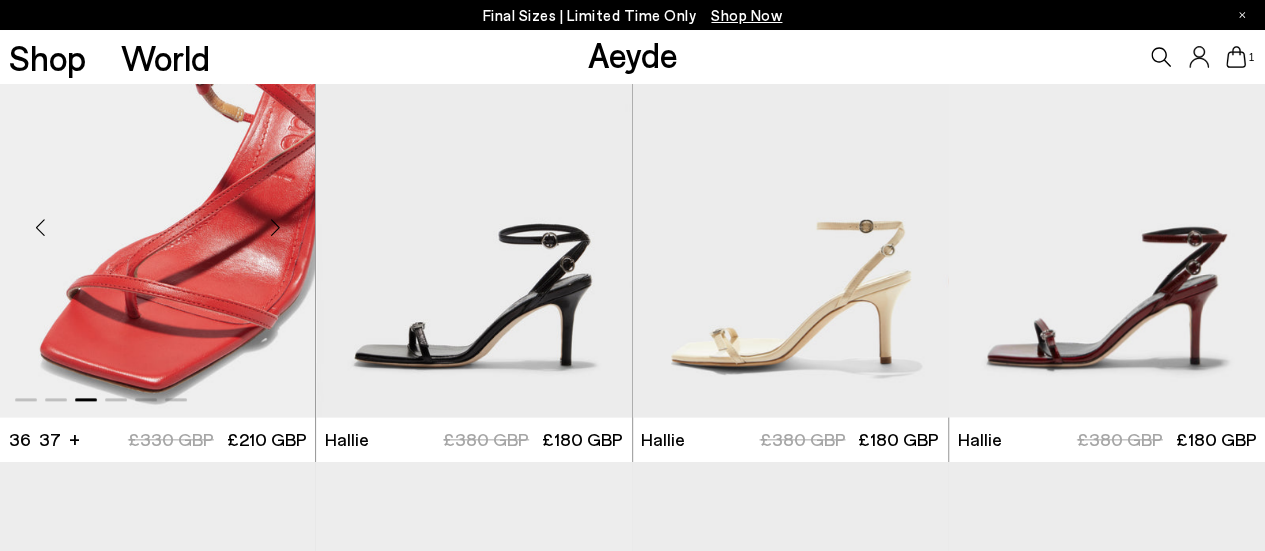 click at bounding box center [275, 227] 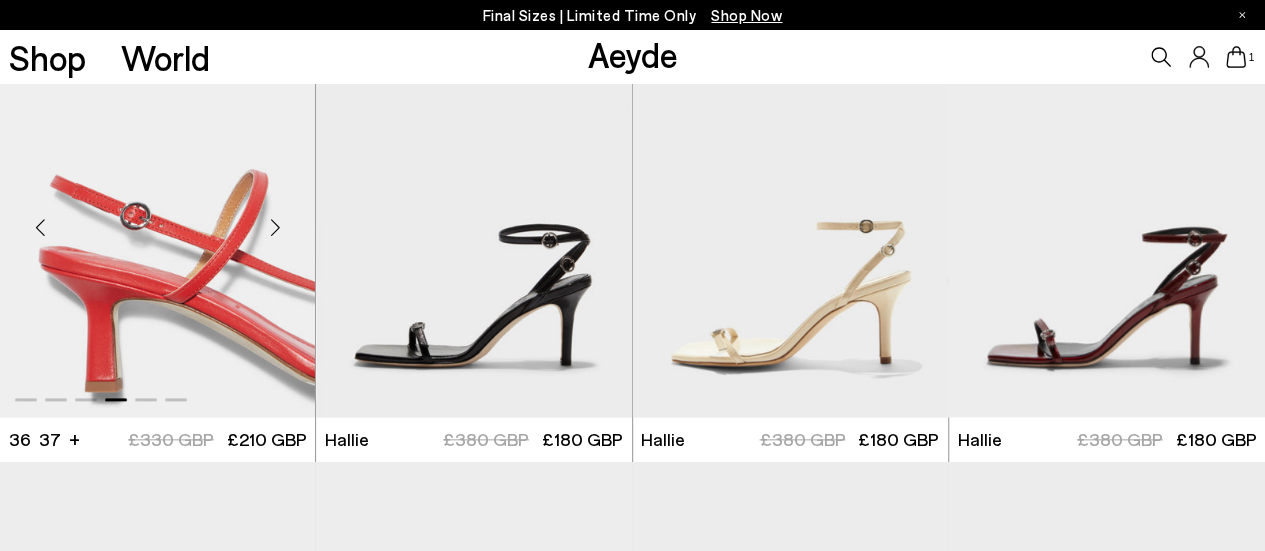 click at bounding box center (158, 219) 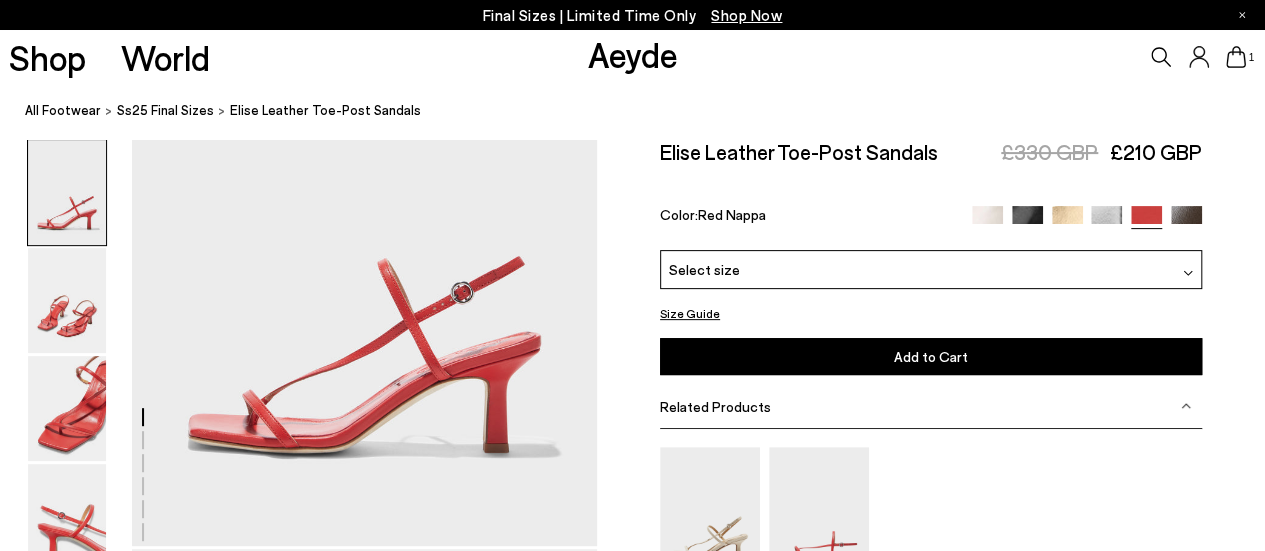 scroll, scrollTop: 214, scrollLeft: 0, axis: vertical 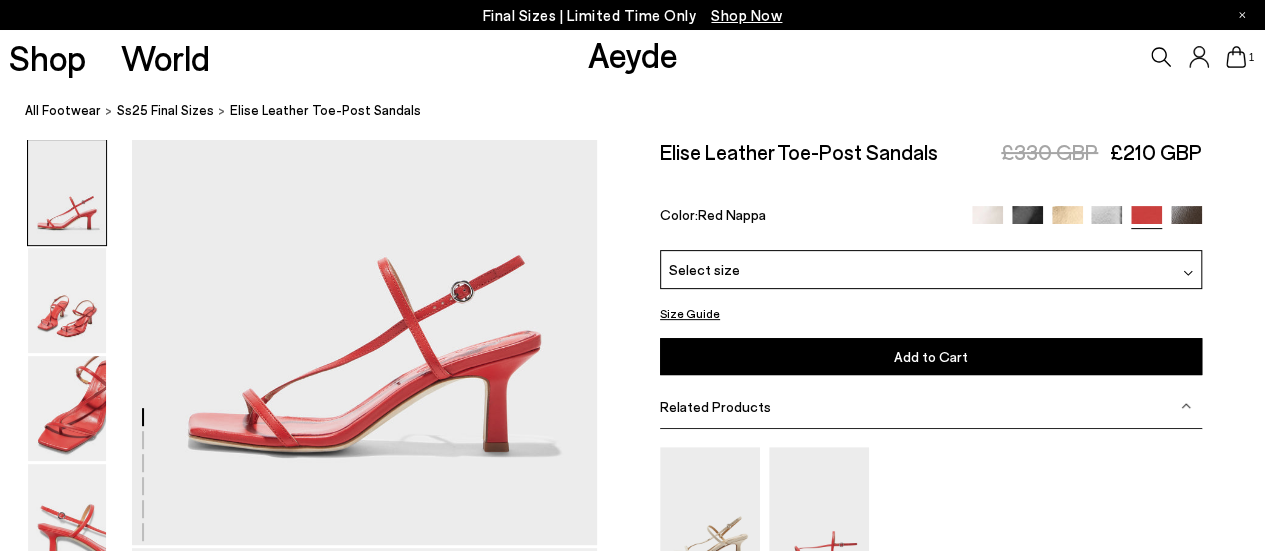 click on "Select size" at bounding box center [931, 269] 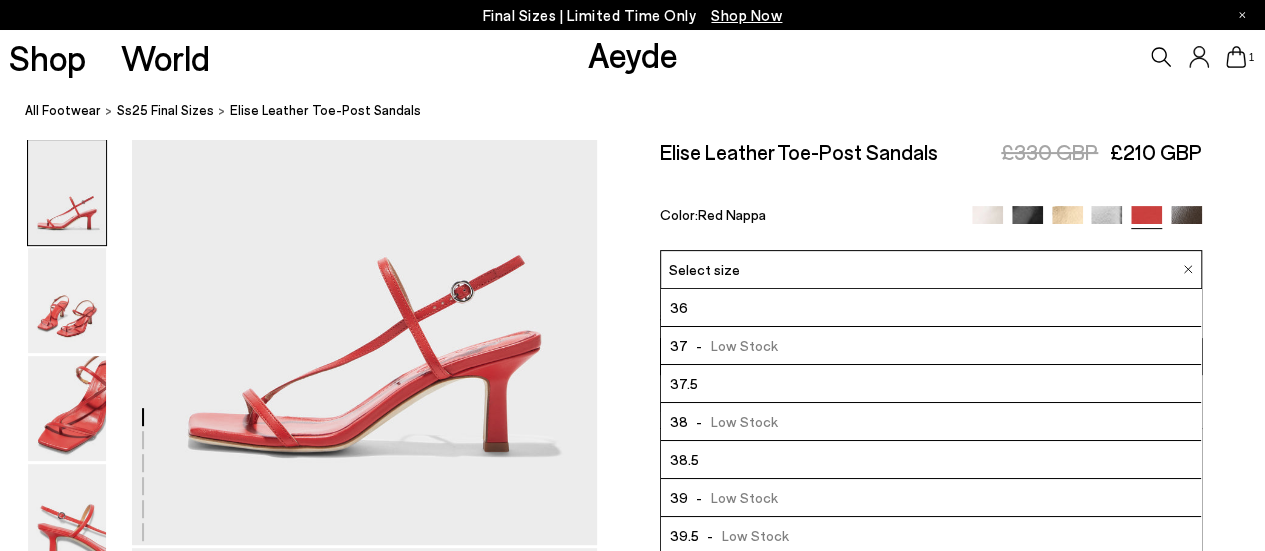 click on "- Low Stock" at bounding box center [733, 421] 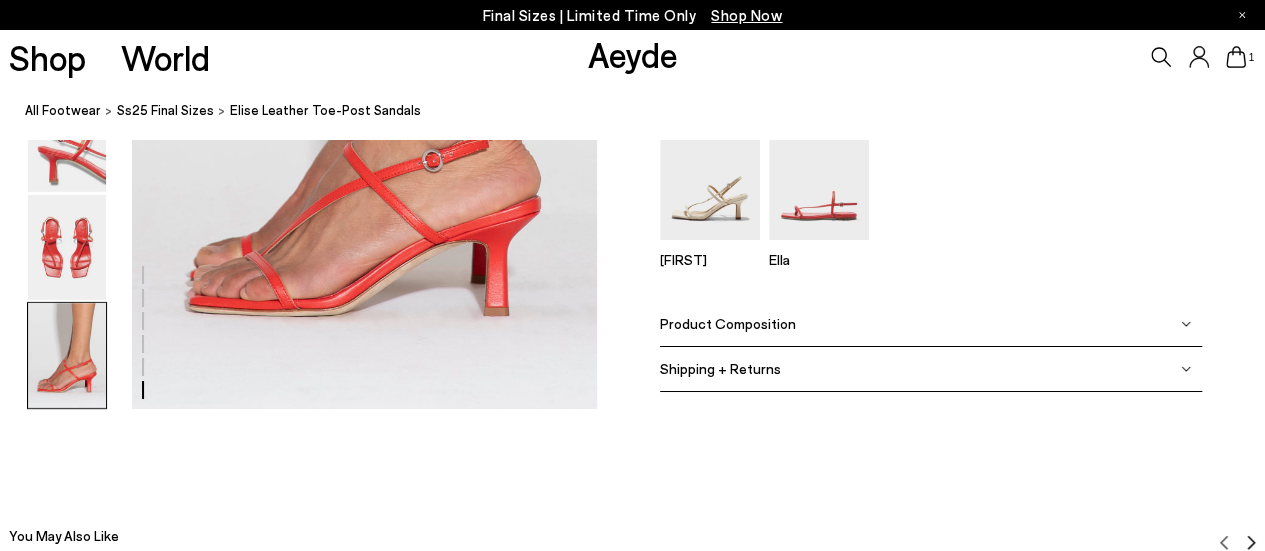 scroll, scrollTop: 3479, scrollLeft: 0, axis: vertical 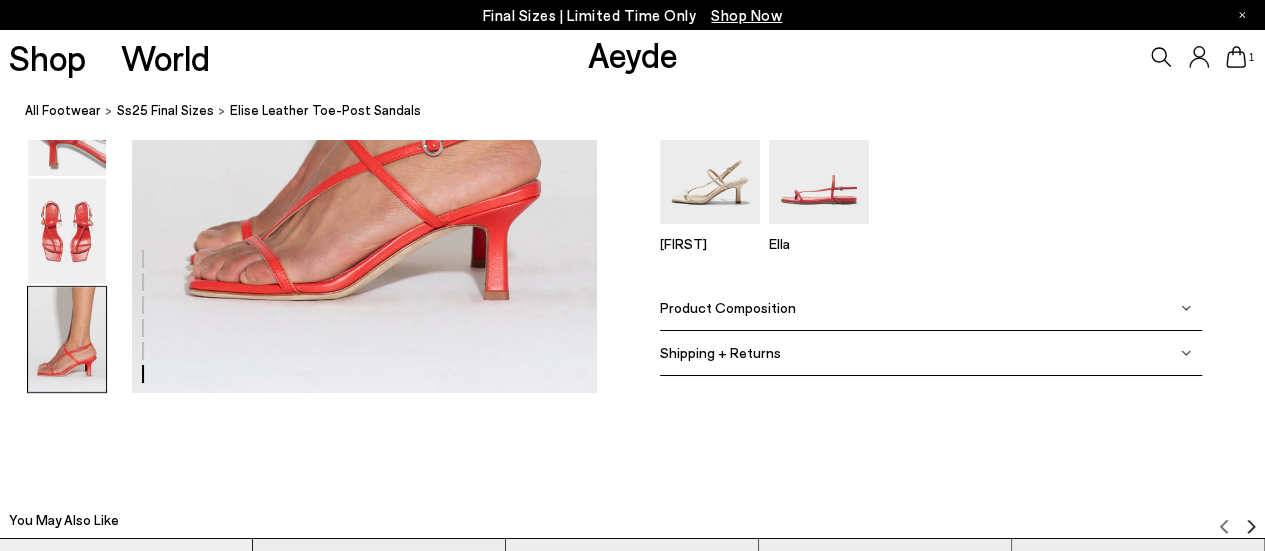 click on "Product Composition" at bounding box center [728, 308] 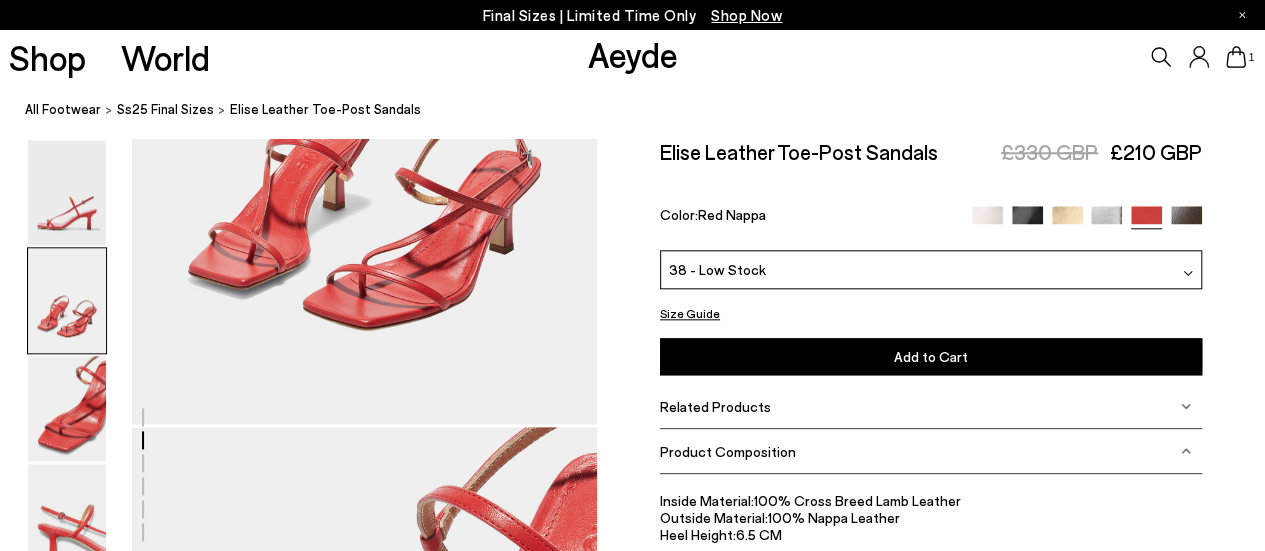scroll, scrollTop: 886, scrollLeft: 0, axis: vertical 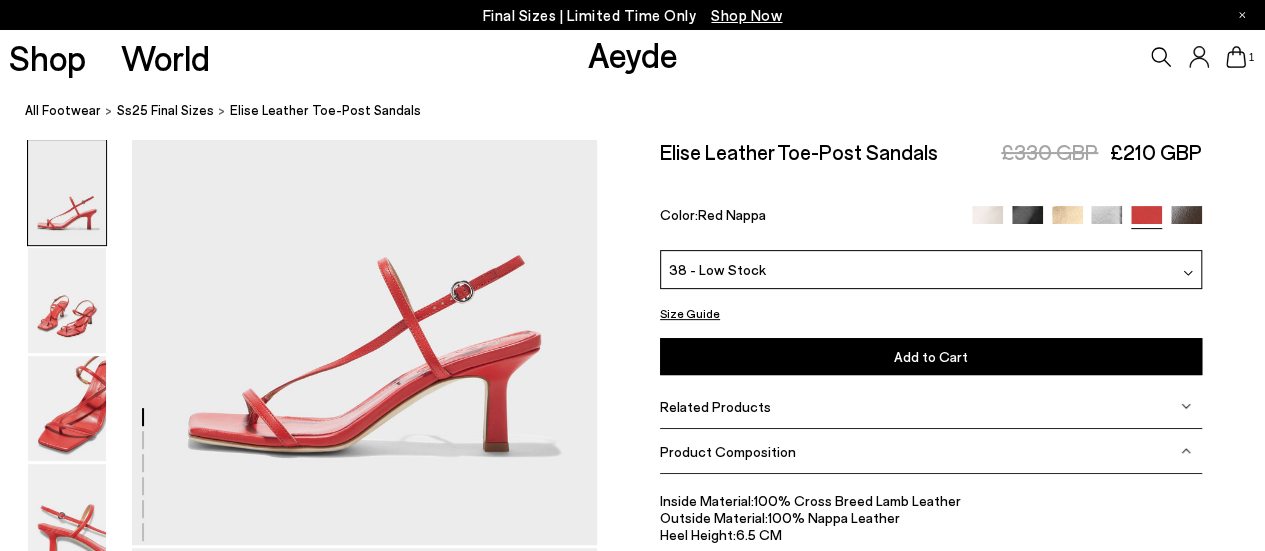 click on "Add to Cart Select a Size First" at bounding box center [931, 356] 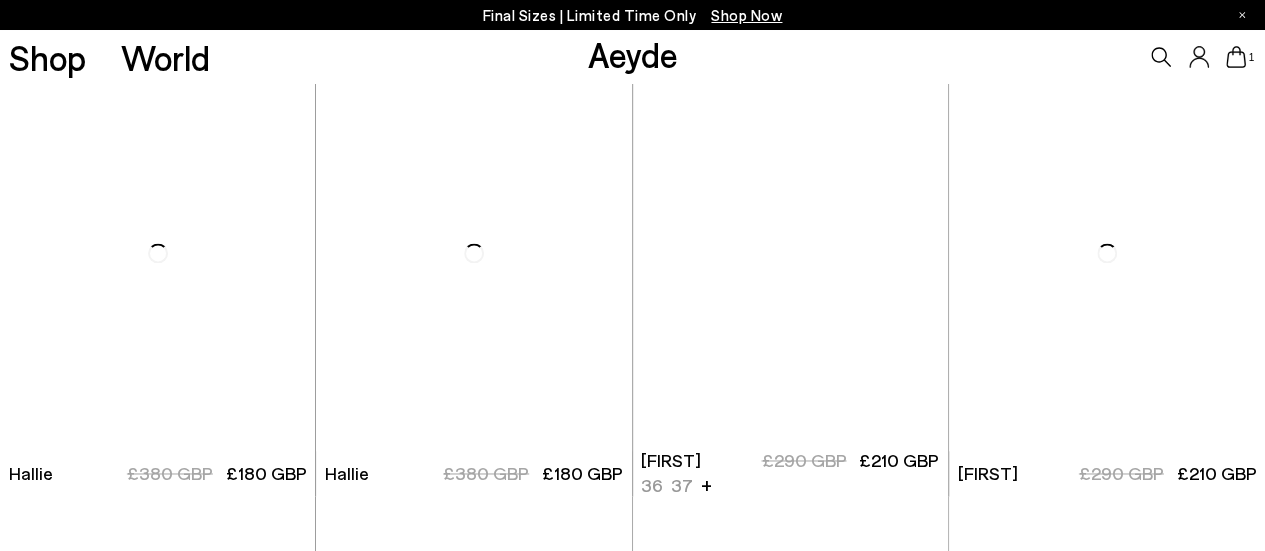 scroll, scrollTop: 1352, scrollLeft: 0, axis: vertical 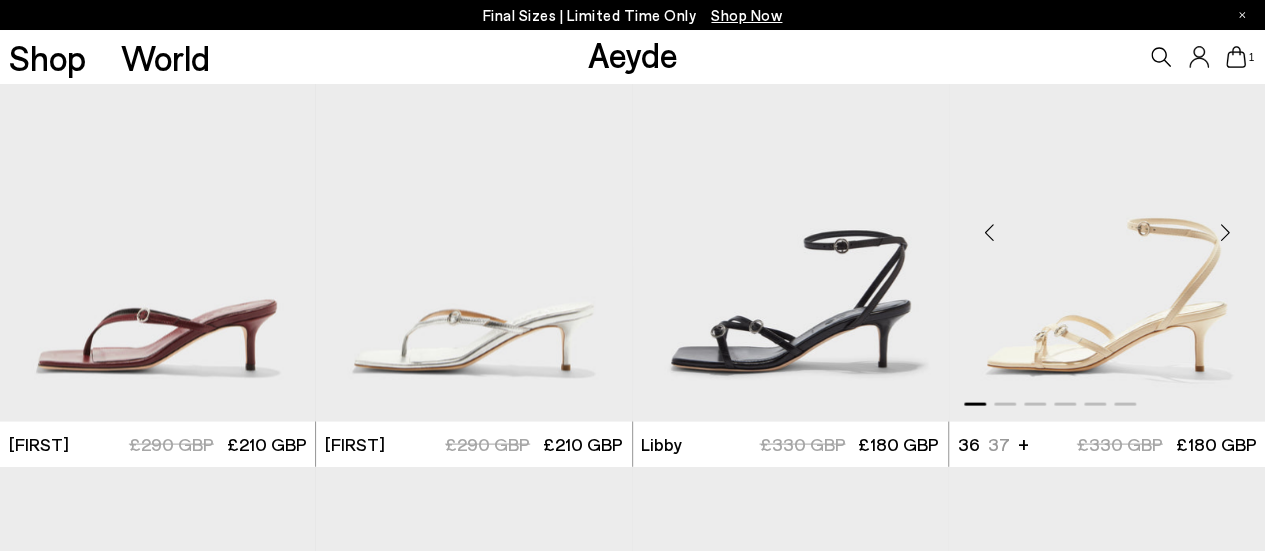click at bounding box center [1225, 231] 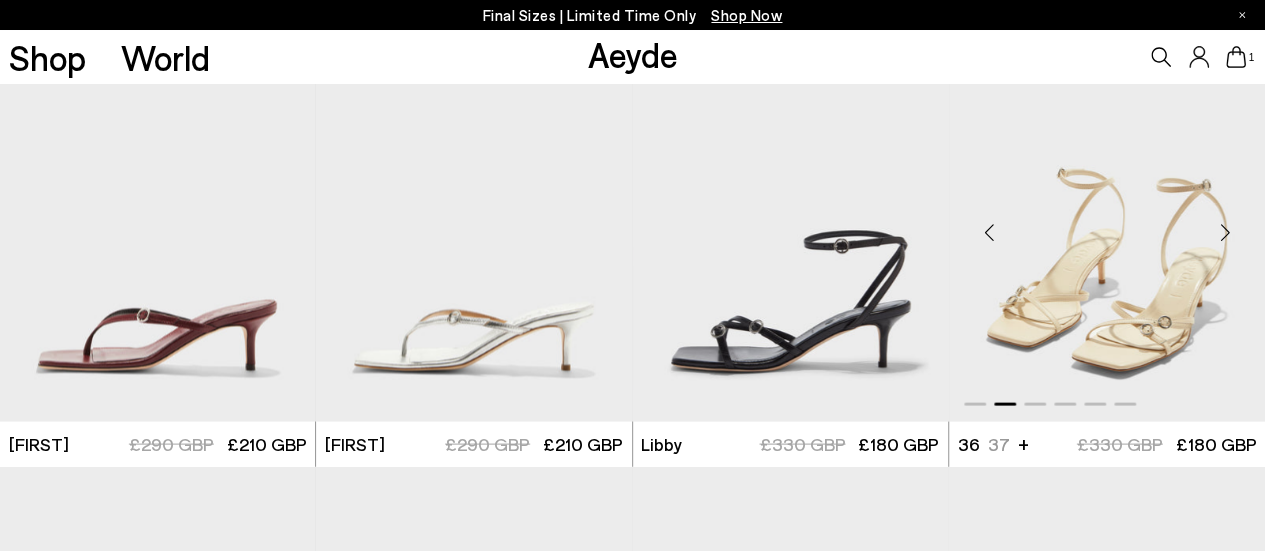 click at bounding box center [1225, 231] 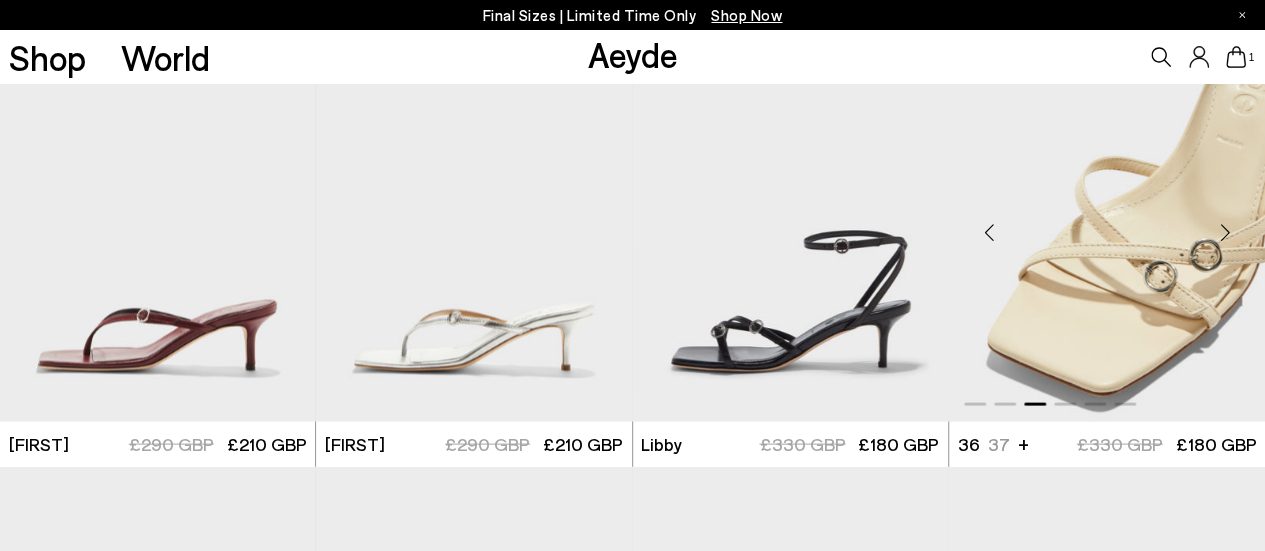 click at bounding box center (1225, 231) 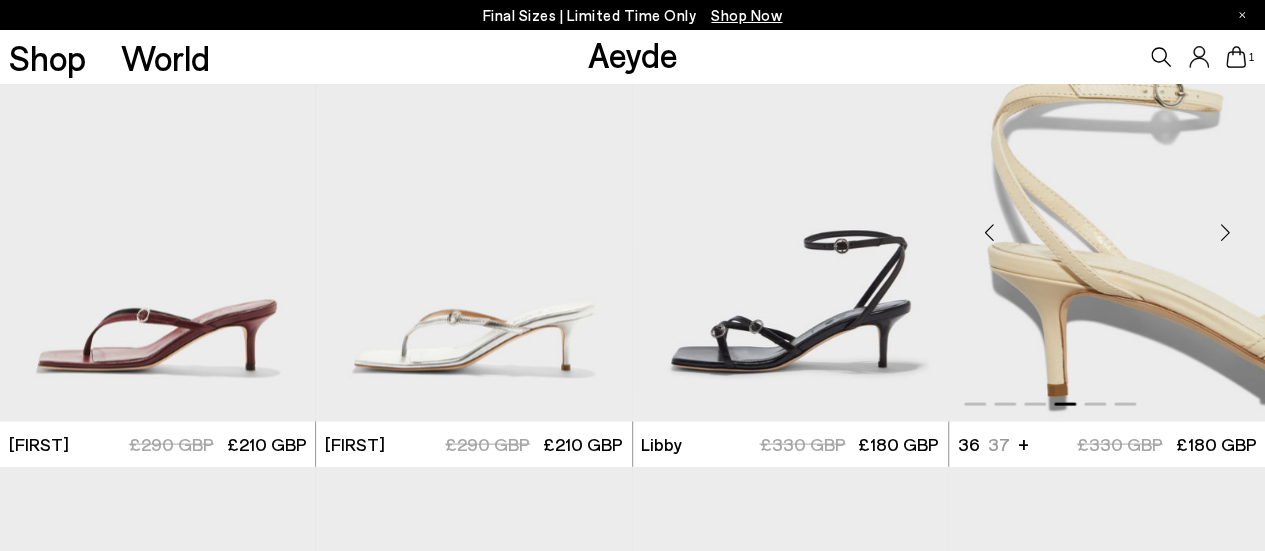 click at bounding box center [1107, 223] 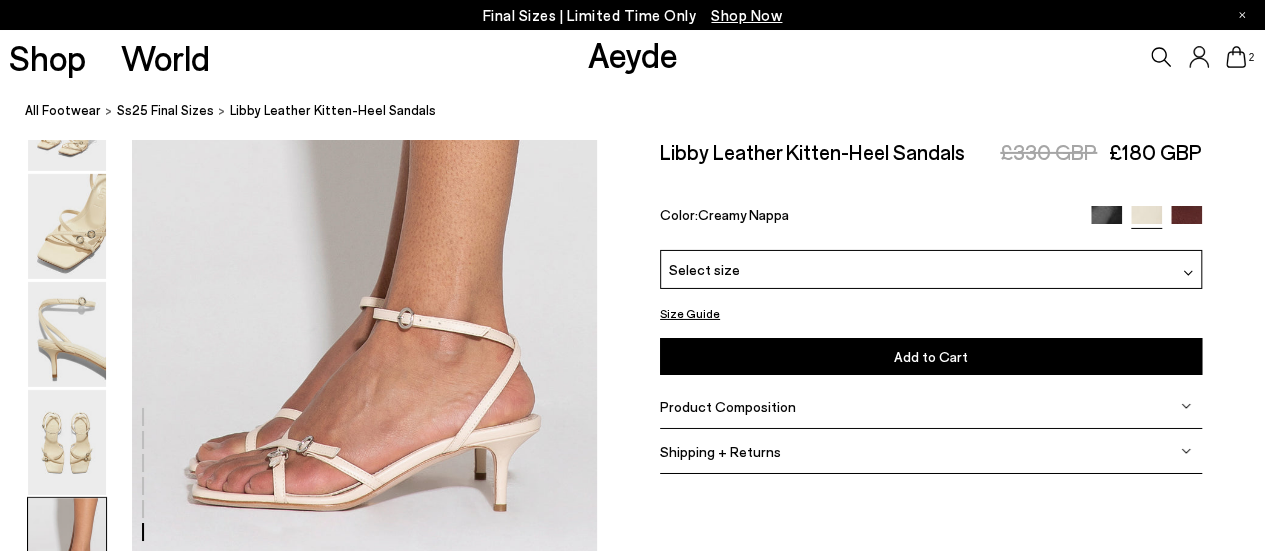 scroll, scrollTop: 3266, scrollLeft: 0, axis: vertical 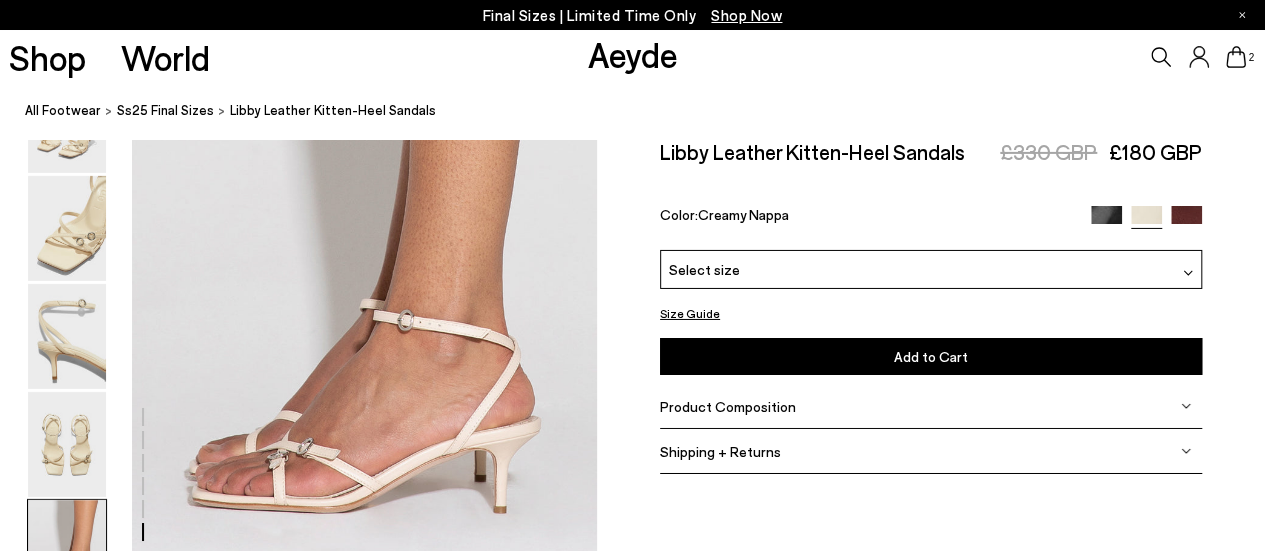 click on "Select size" at bounding box center [931, 269] 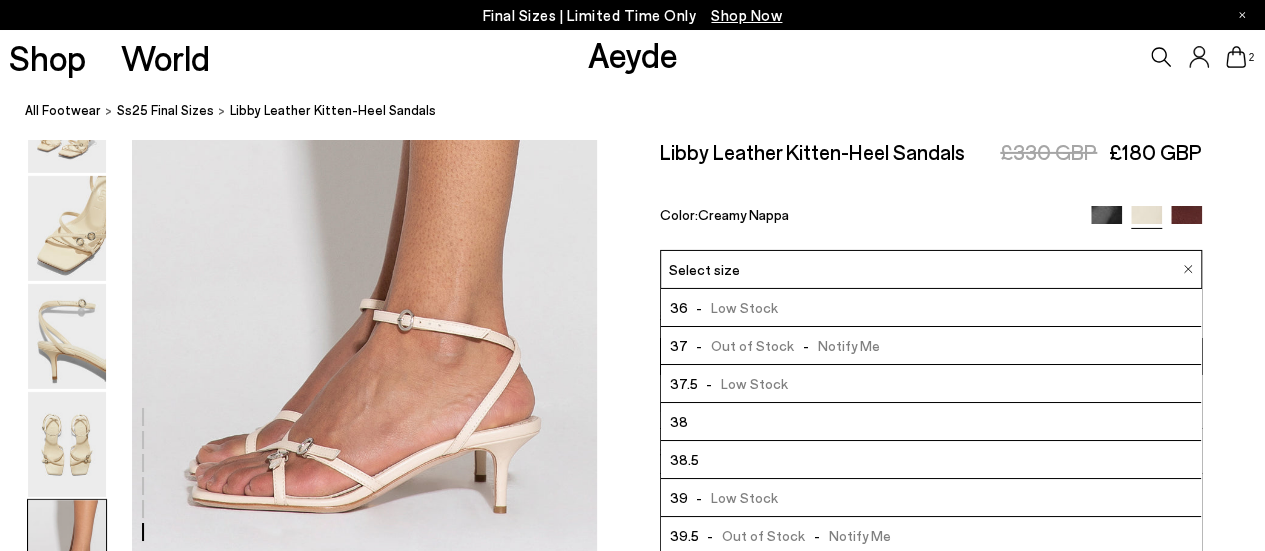 click on "38" at bounding box center (931, 422) 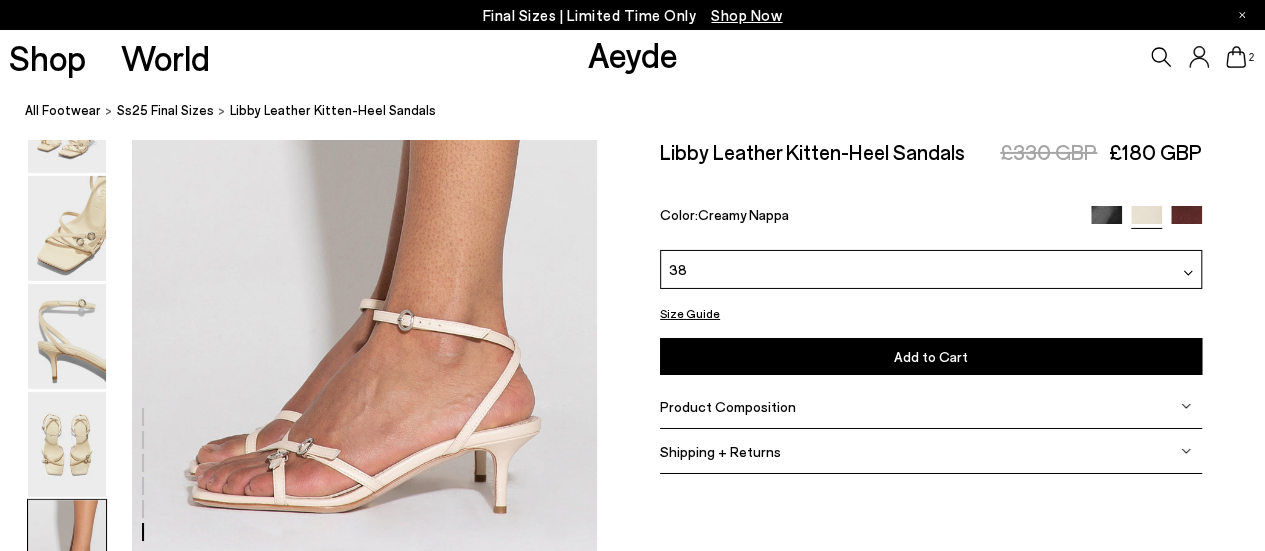 click on "Product Composition" at bounding box center [728, 405] 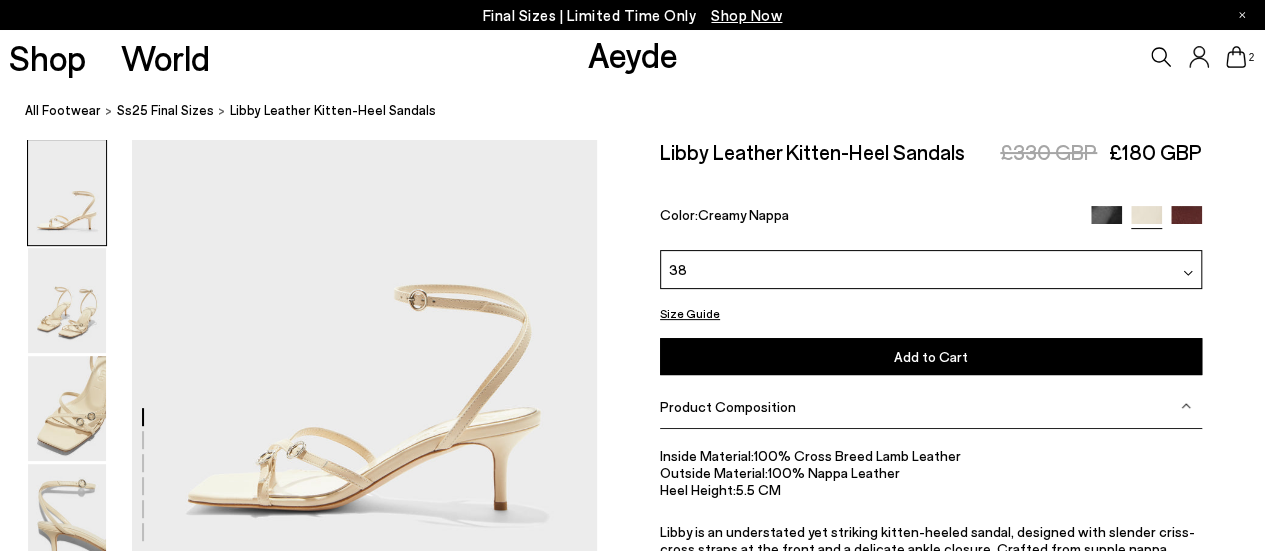 scroll, scrollTop: 160, scrollLeft: 0, axis: vertical 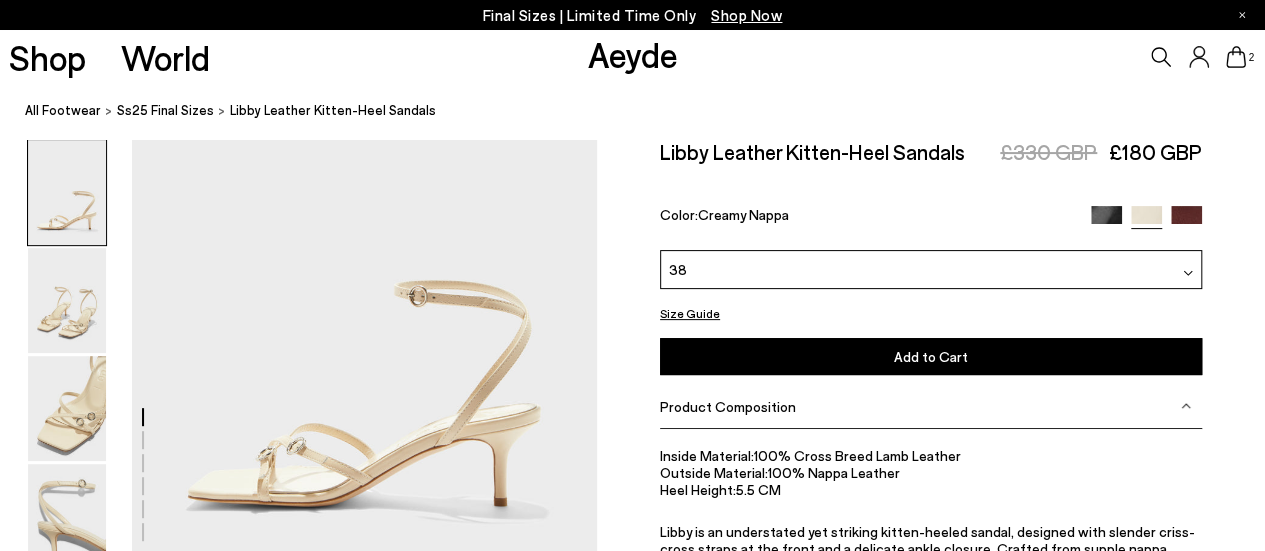click on "Add to Cart Select a Size First" at bounding box center [931, 356] 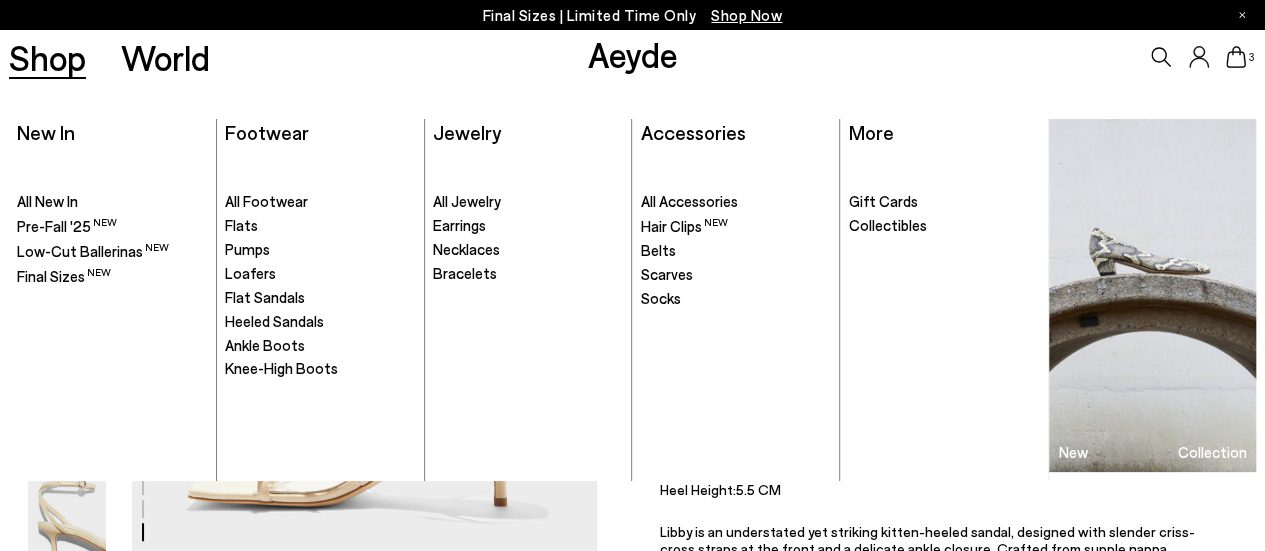 scroll, scrollTop: 3266, scrollLeft: 0, axis: vertical 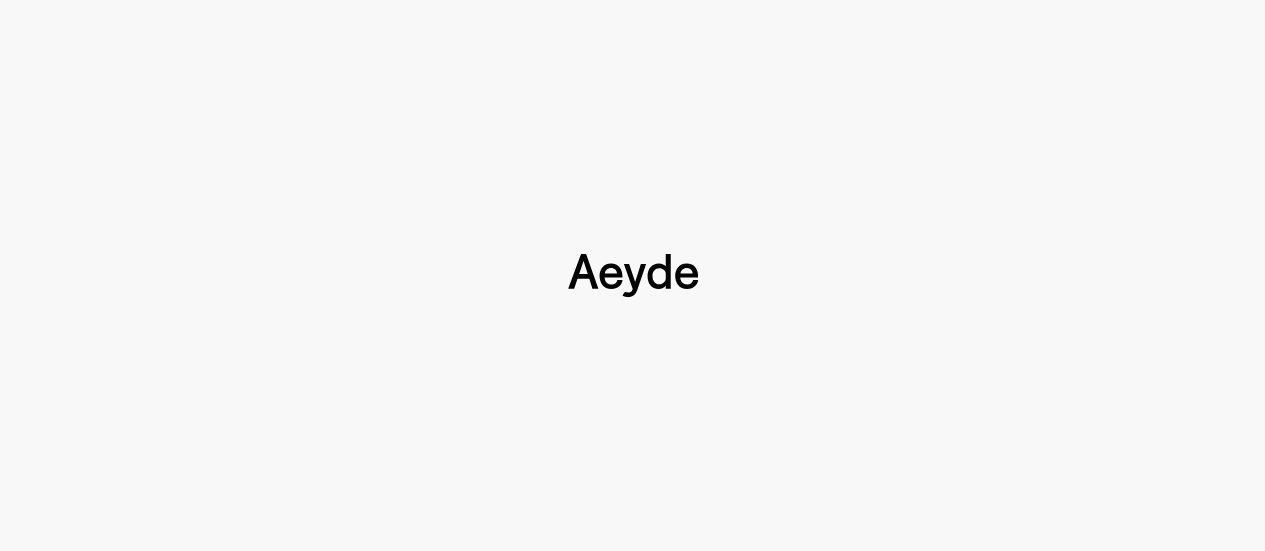 type 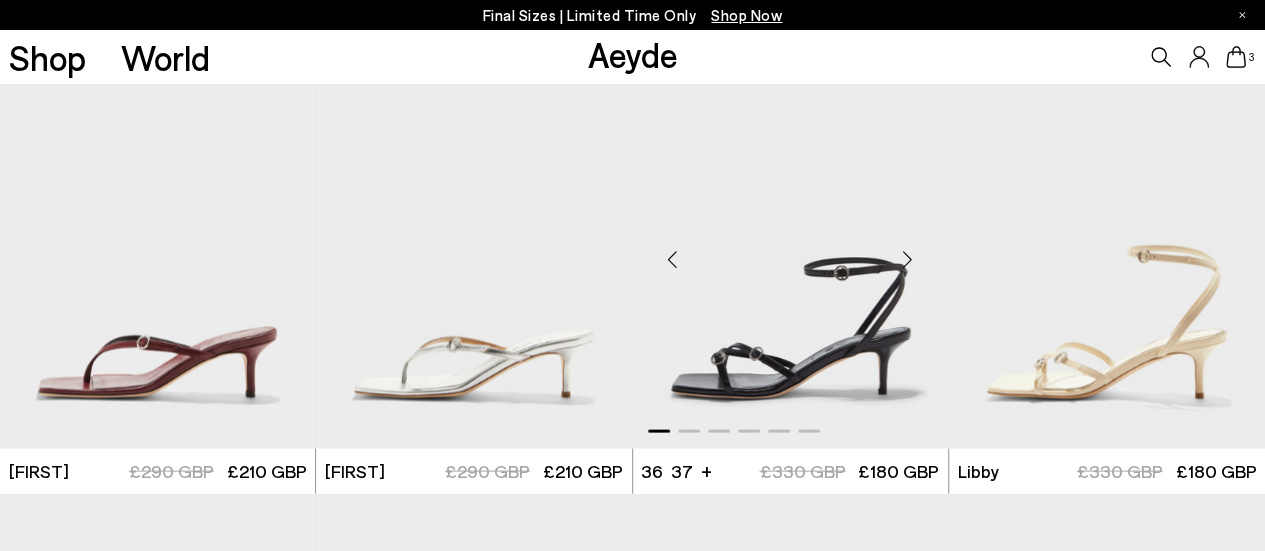scroll, scrollTop: 1818, scrollLeft: 0, axis: vertical 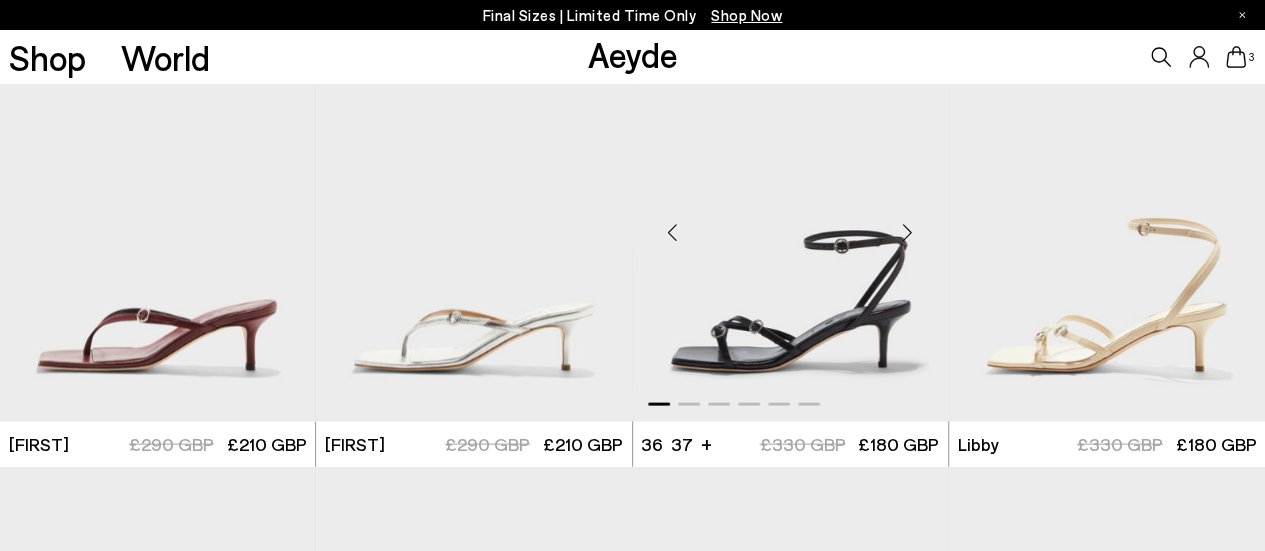 click at bounding box center [908, 231] 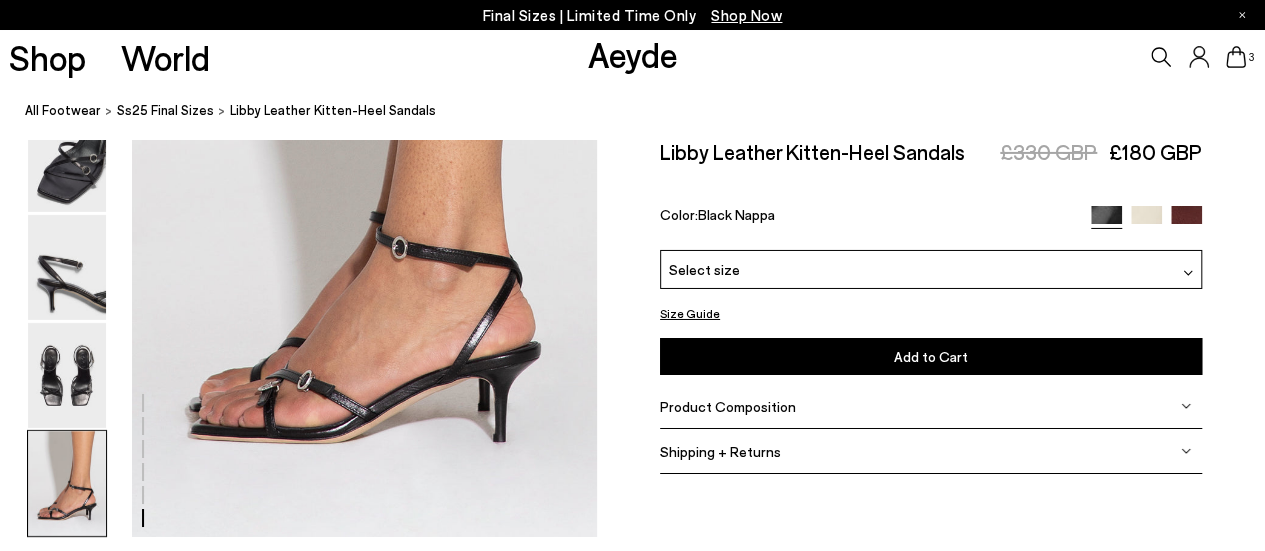 scroll, scrollTop: 3339, scrollLeft: 0, axis: vertical 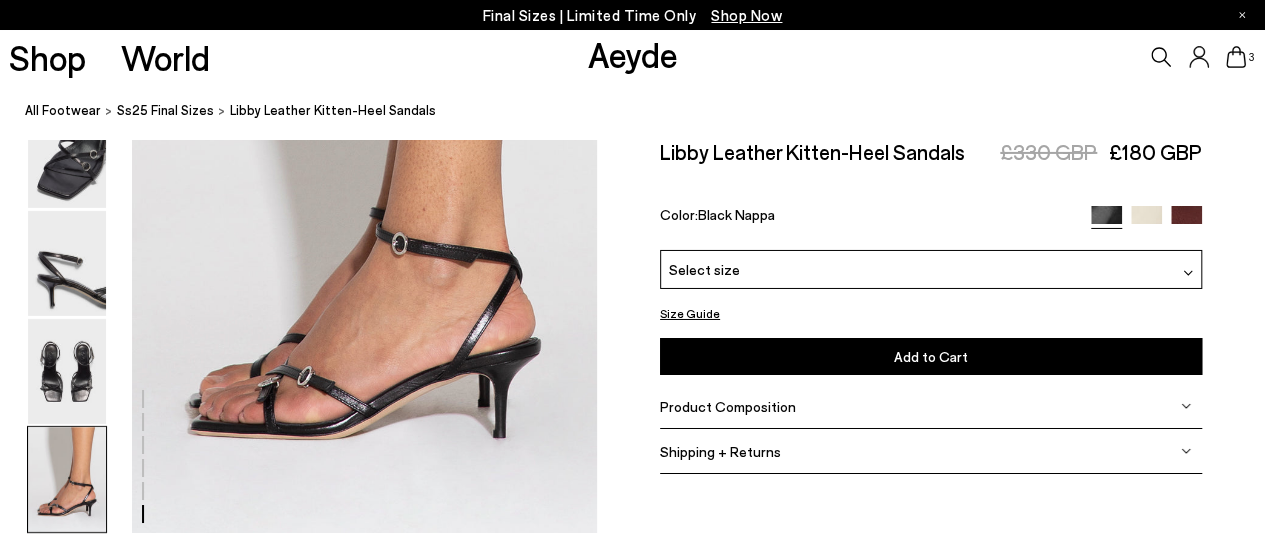 click at bounding box center [1186, 221] 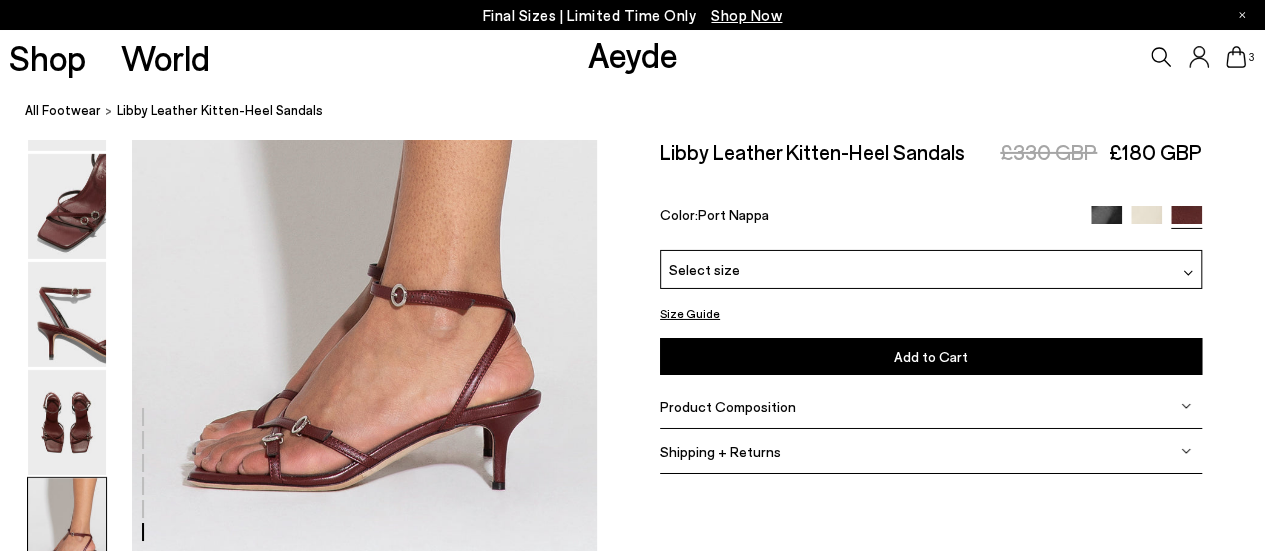 scroll, scrollTop: 3249, scrollLeft: 0, axis: vertical 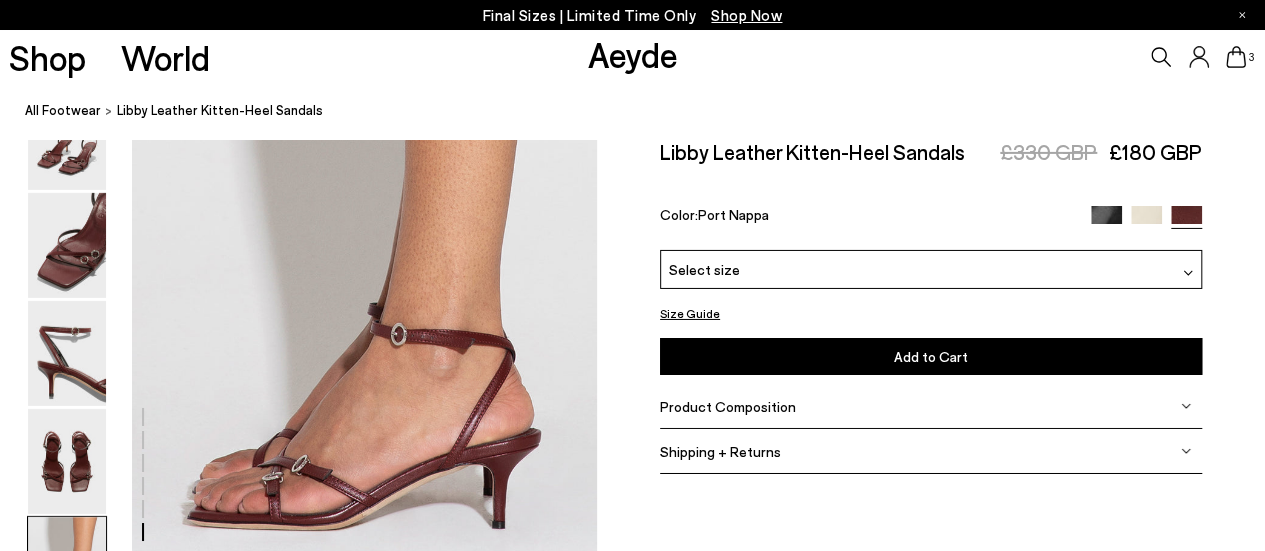 click on "Select size" at bounding box center (931, 269) 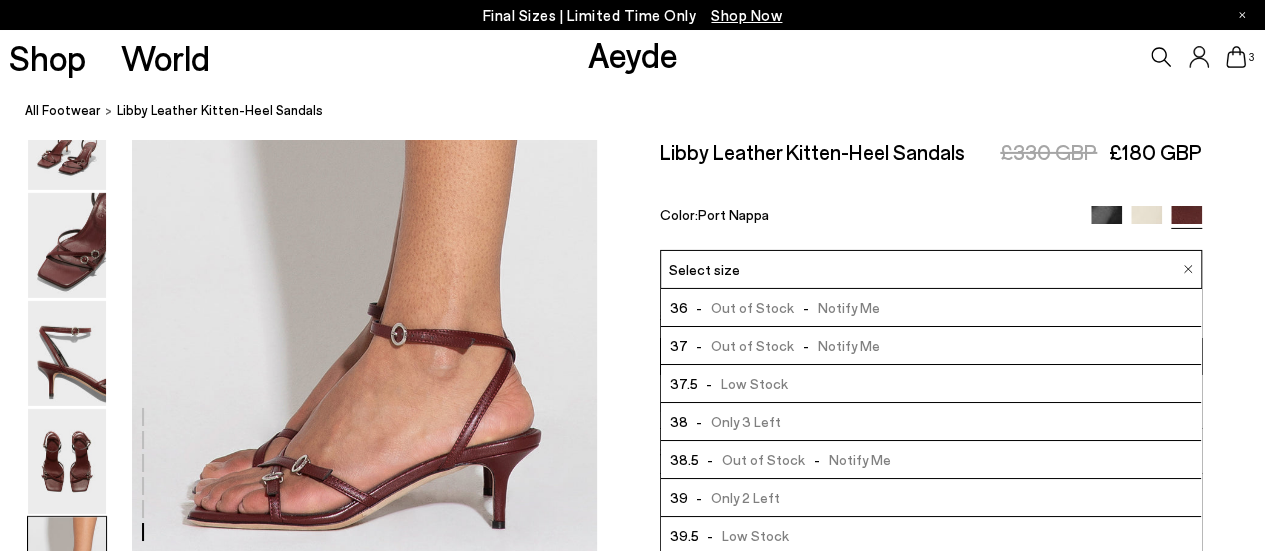 click on "- Only 3 Left" at bounding box center (734, 421) 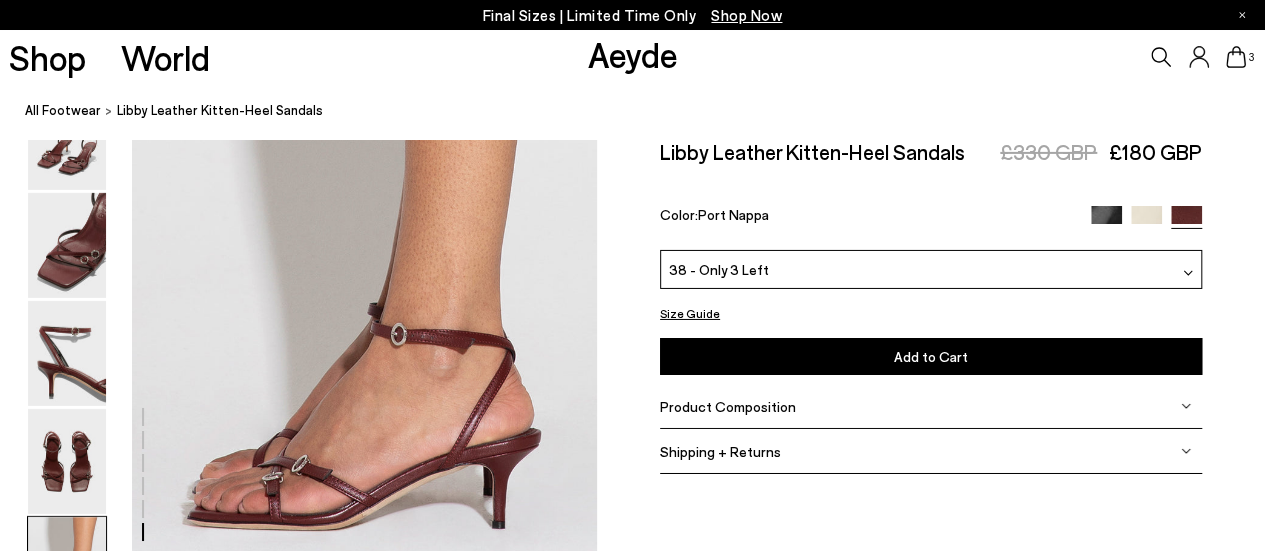click on "Add to Cart Select a Size First" at bounding box center [931, 356] 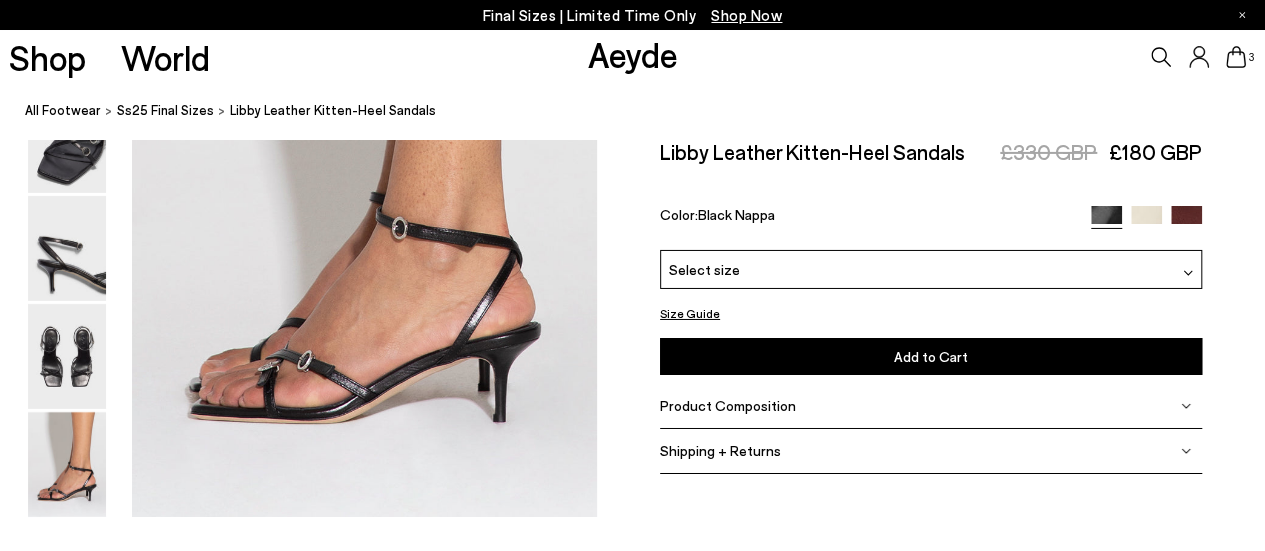 scroll, scrollTop: 3300, scrollLeft: 0, axis: vertical 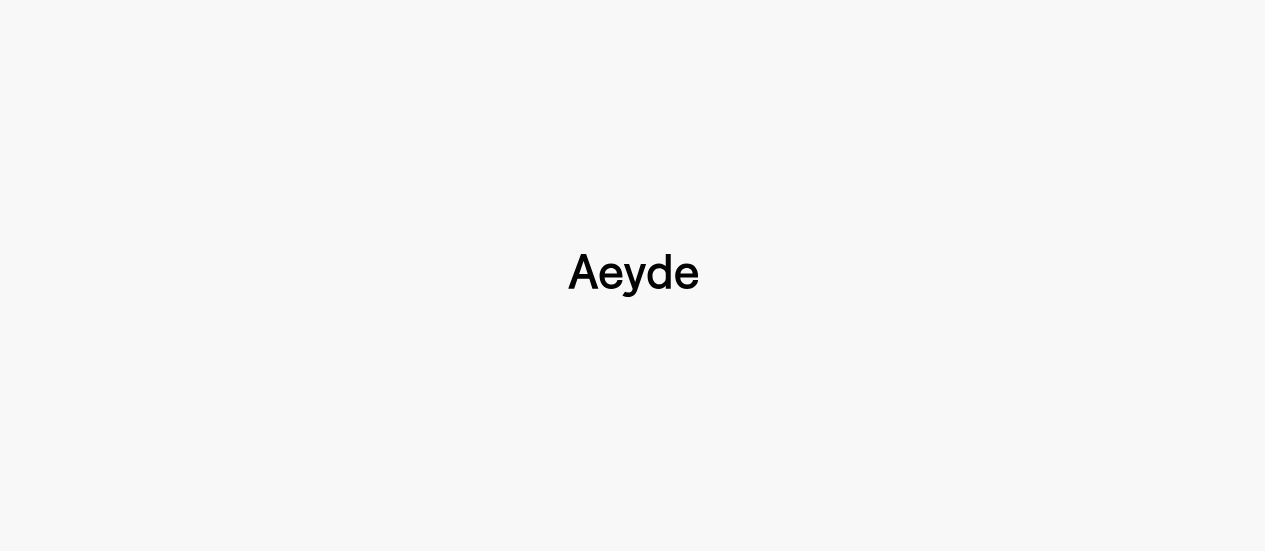 type 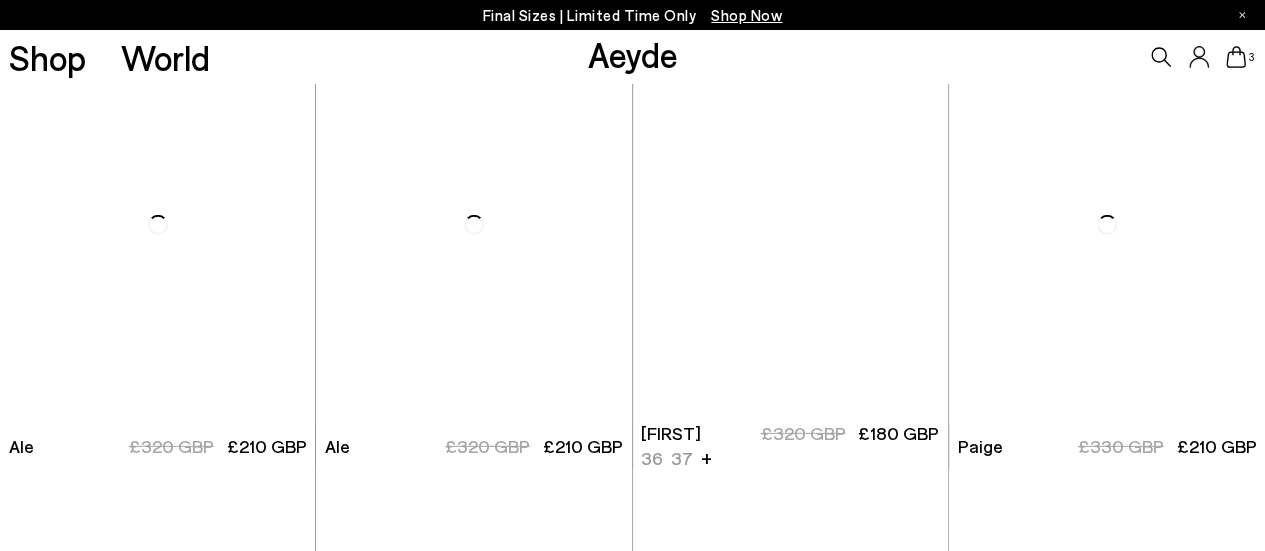 scroll, scrollTop: 2701, scrollLeft: 0, axis: vertical 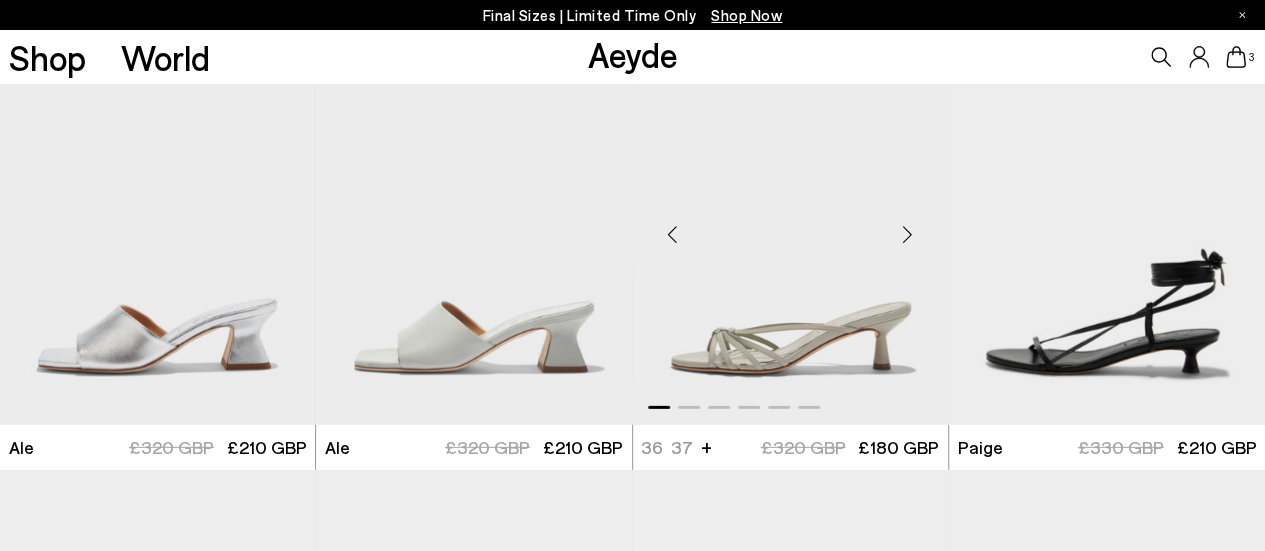 click at bounding box center (908, 234) 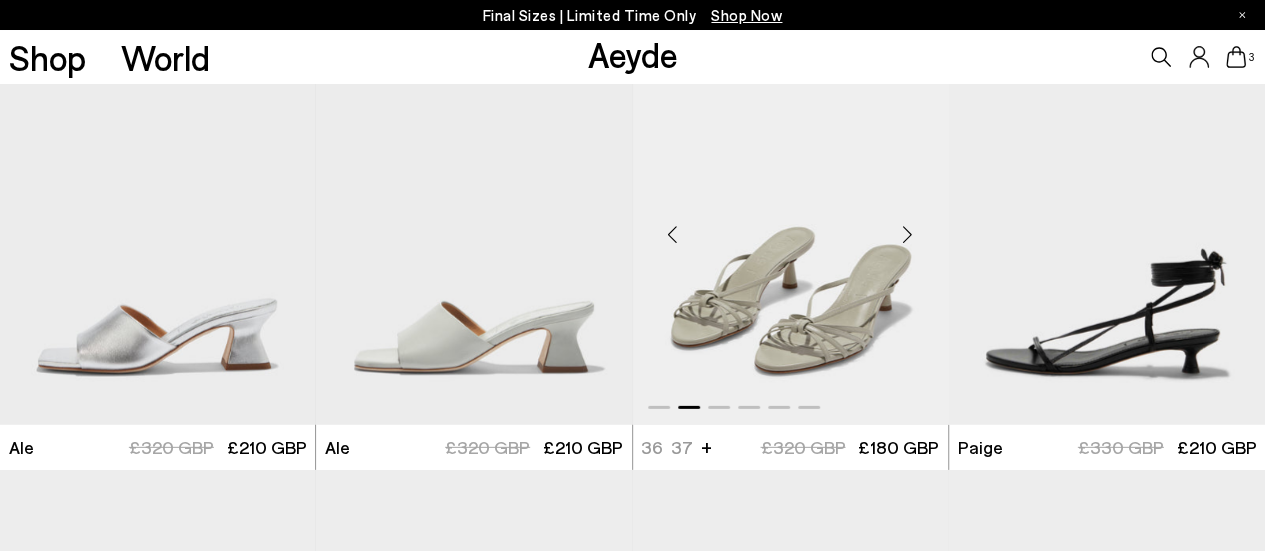 click at bounding box center [908, 234] 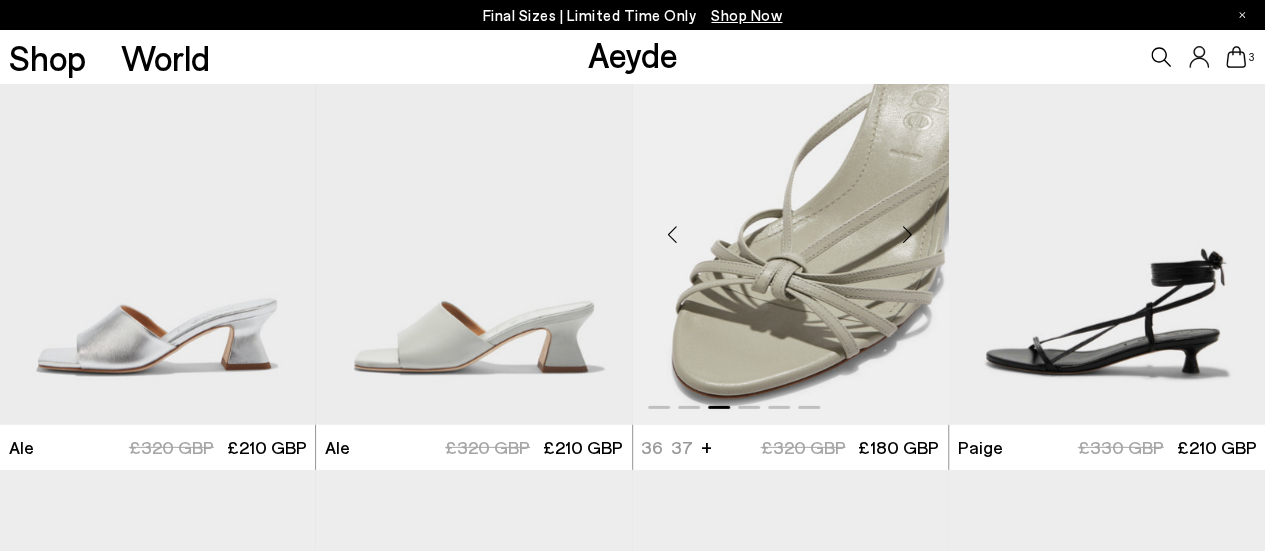 click at bounding box center (908, 234) 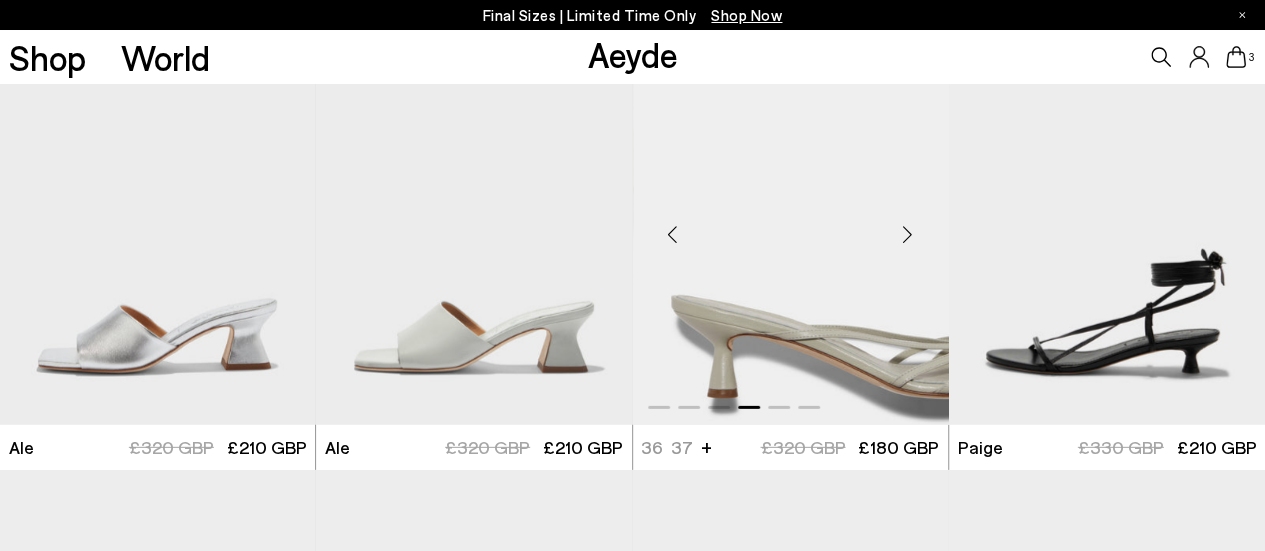 click at bounding box center [908, 234] 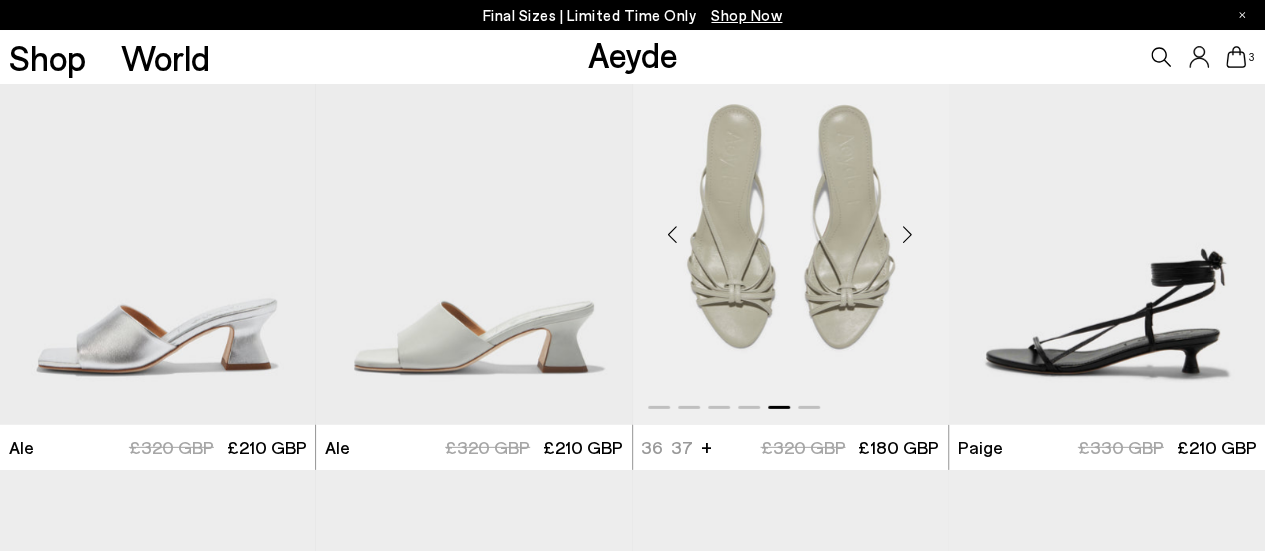 click at bounding box center [908, 234] 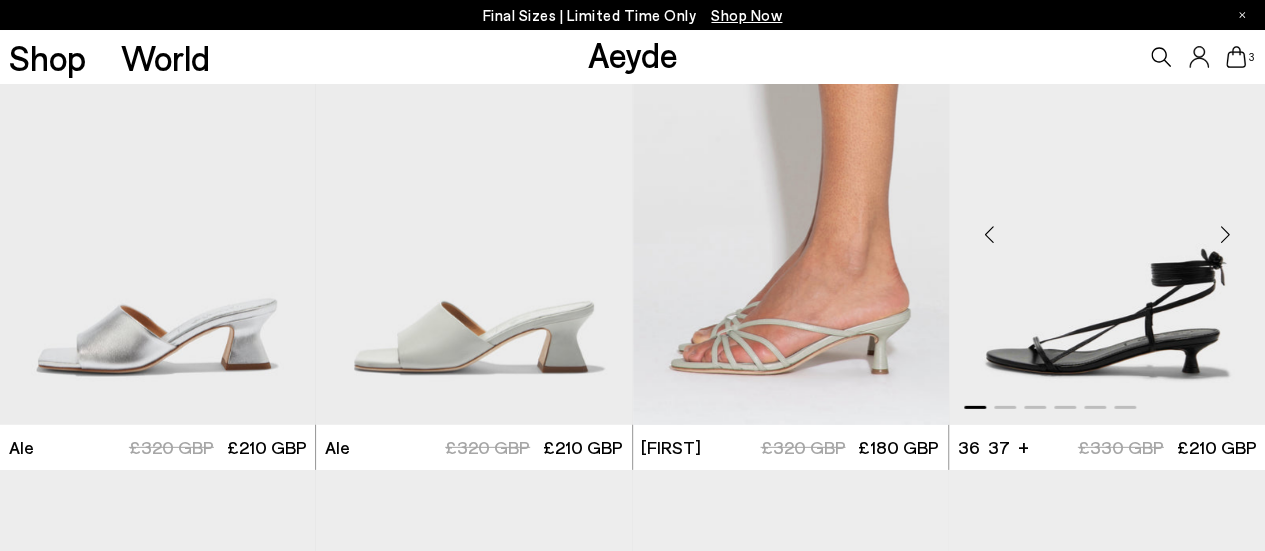 click at bounding box center [1225, 234] 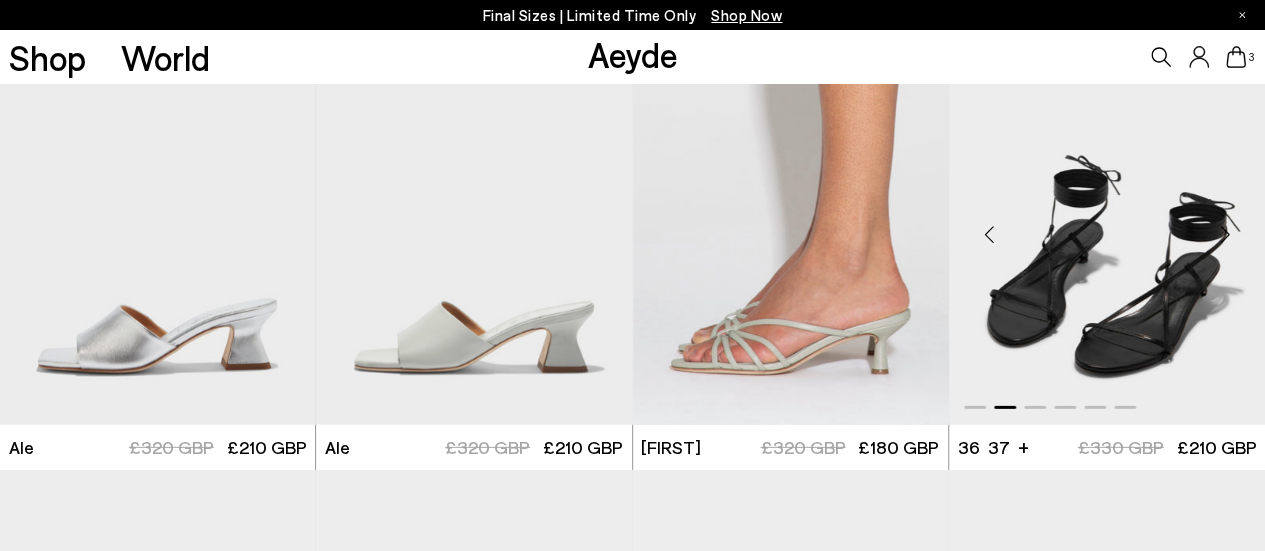 click at bounding box center (1225, 234) 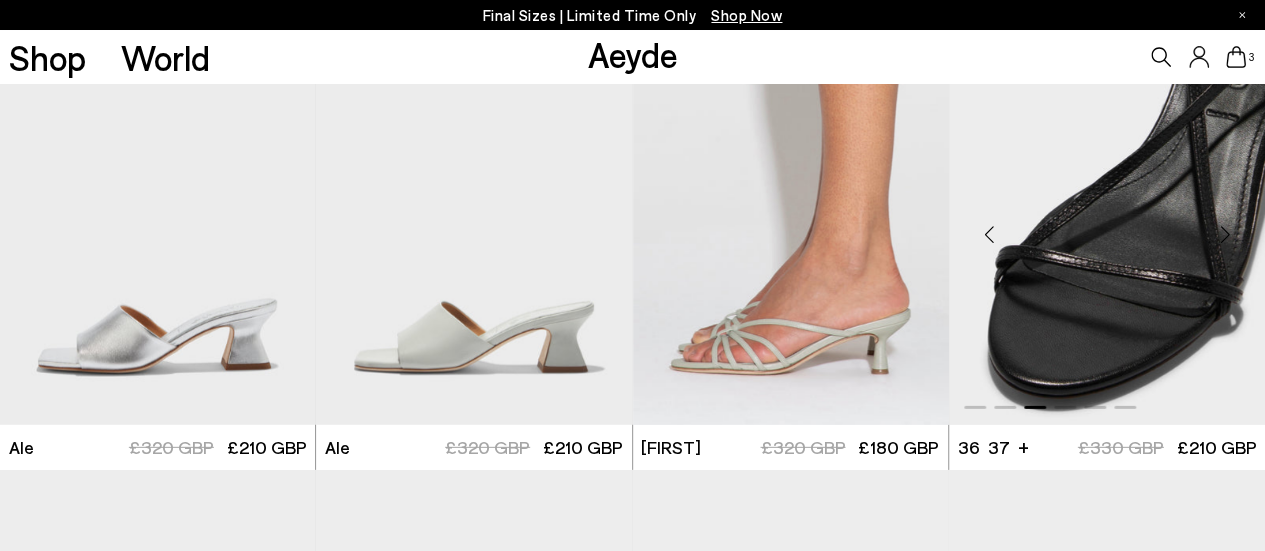 click at bounding box center [1225, 234] 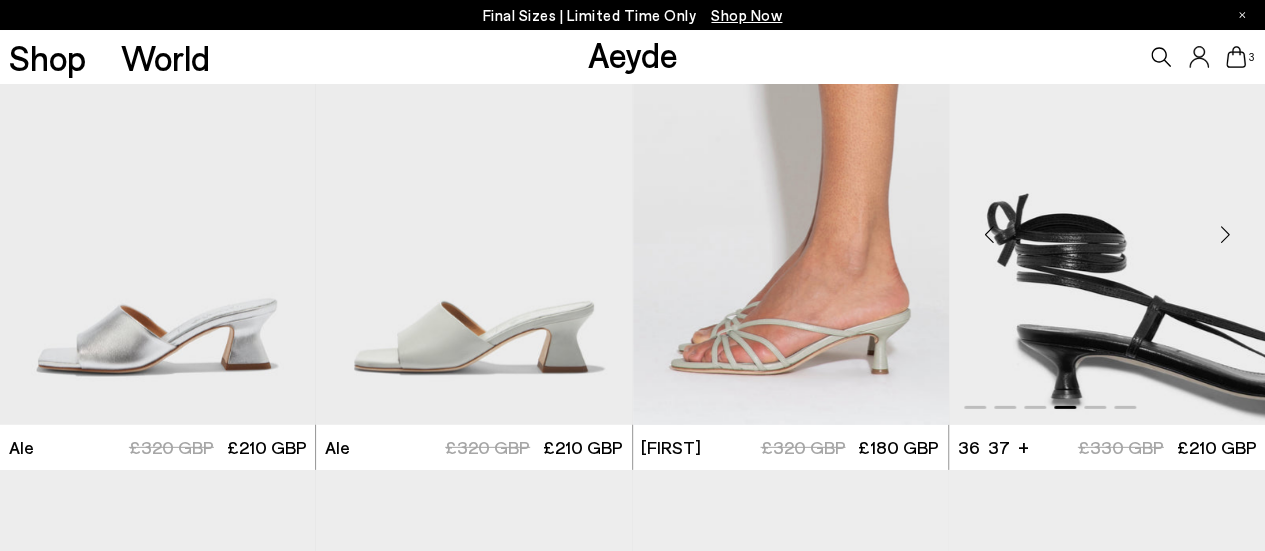 click at bounding box center [1225, 234] 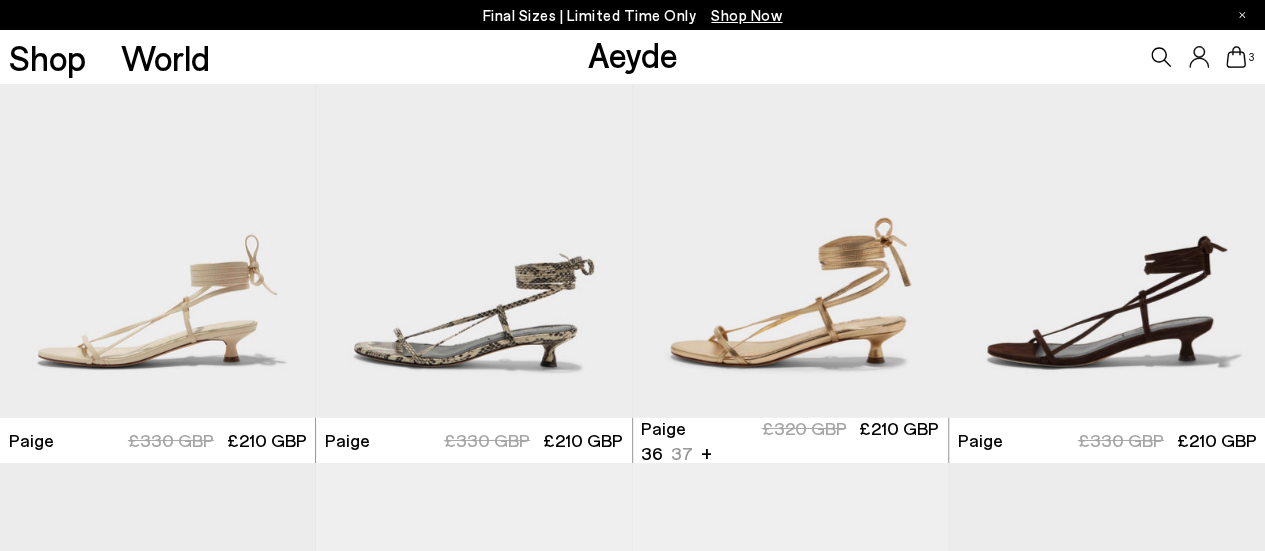 scroll, scrollTop: 3148, scrollLeft: 0, axis: vertical 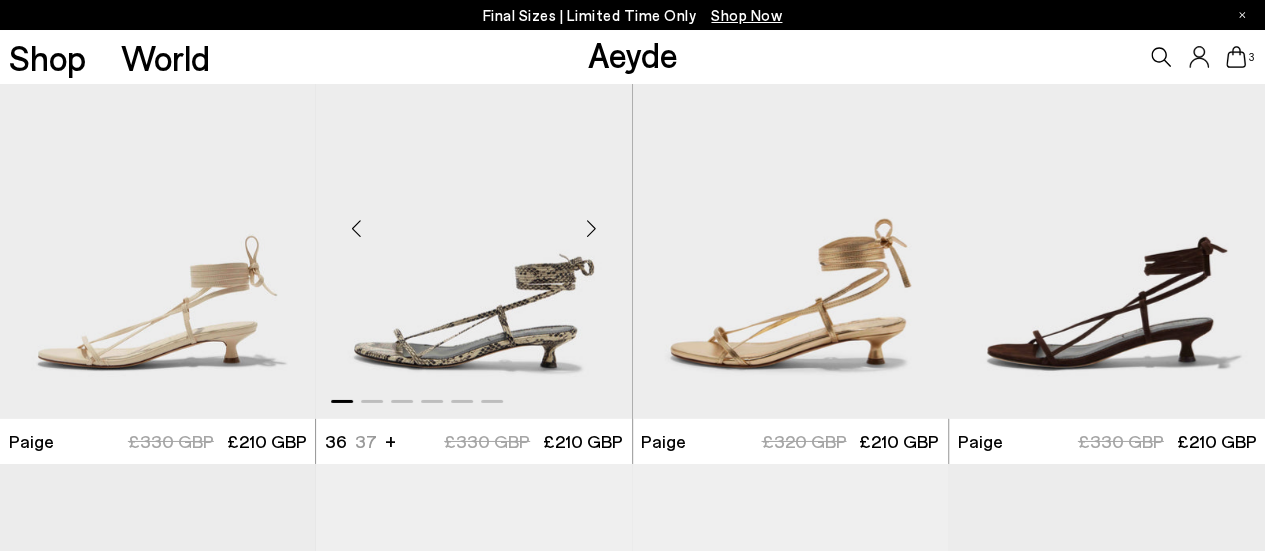 click at bounding box center [592, 229] 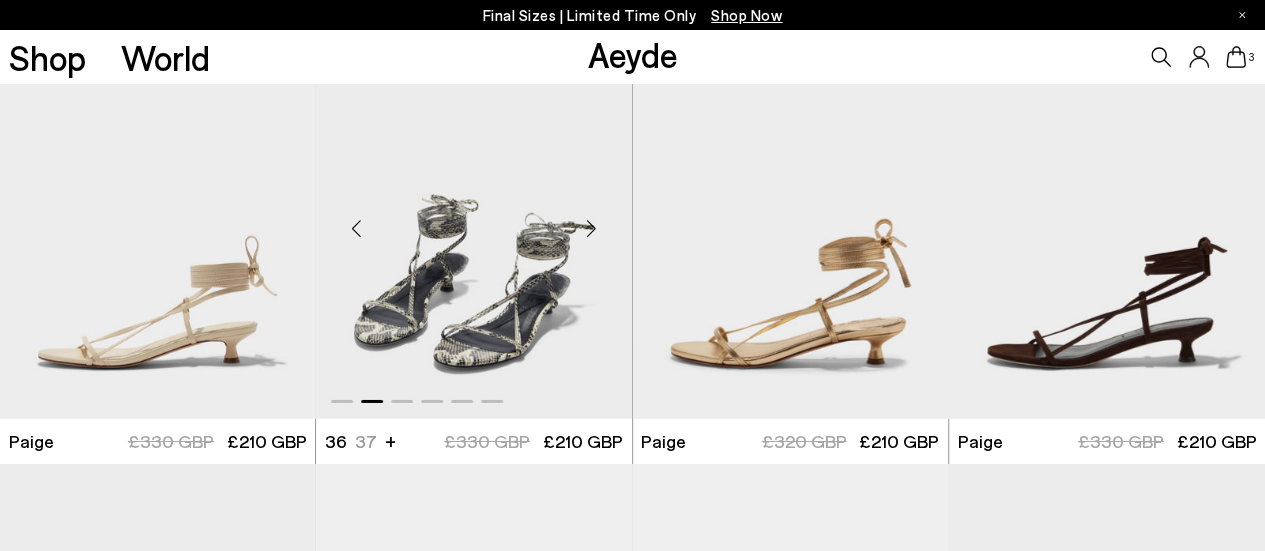 click at bounding box center (592, 229) 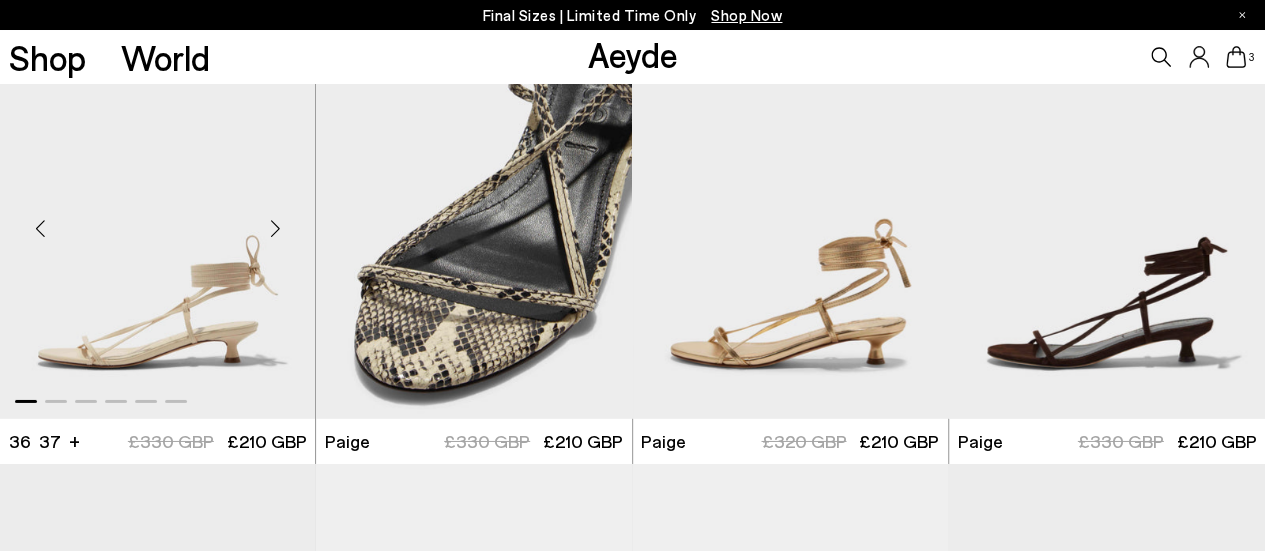 click at bounding box center (275, 229) 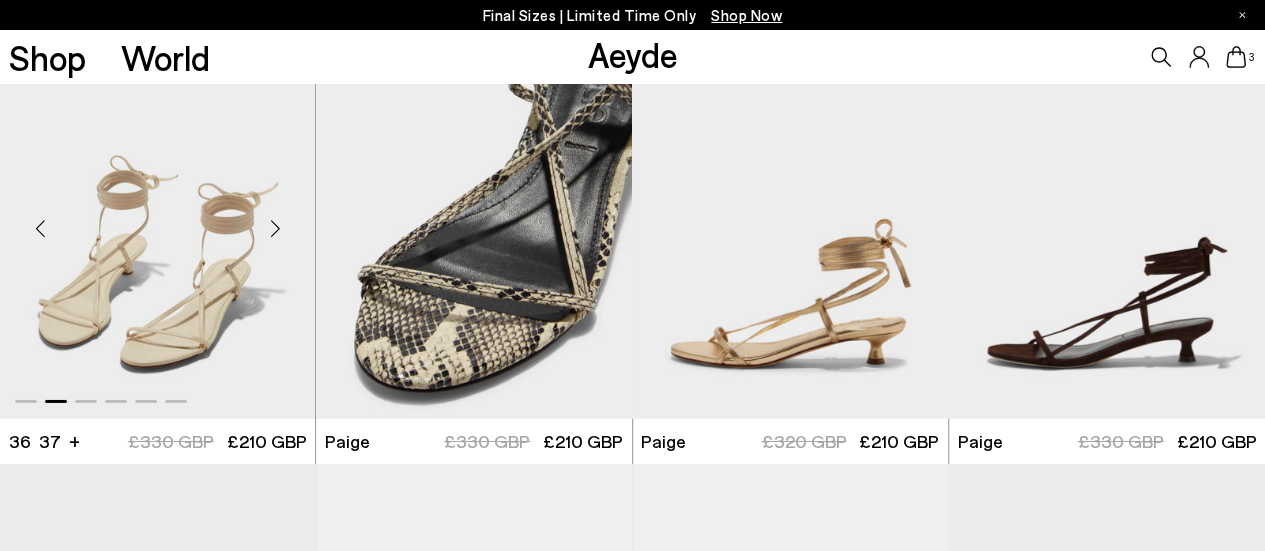 click at bounding box center [275, 229] 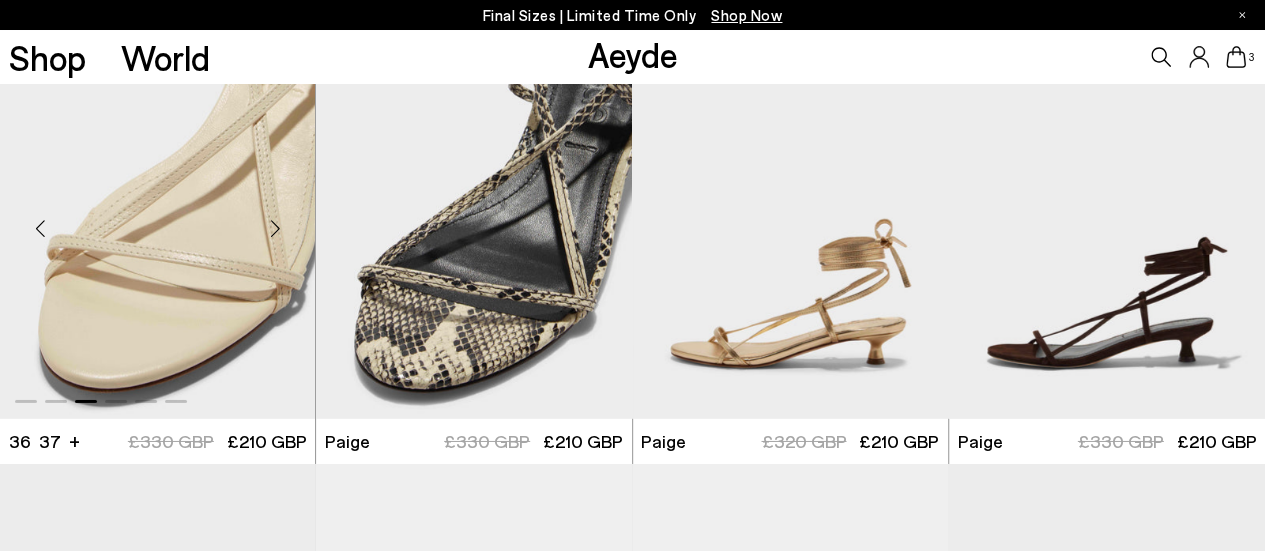 click at bounding box center [275, 229] 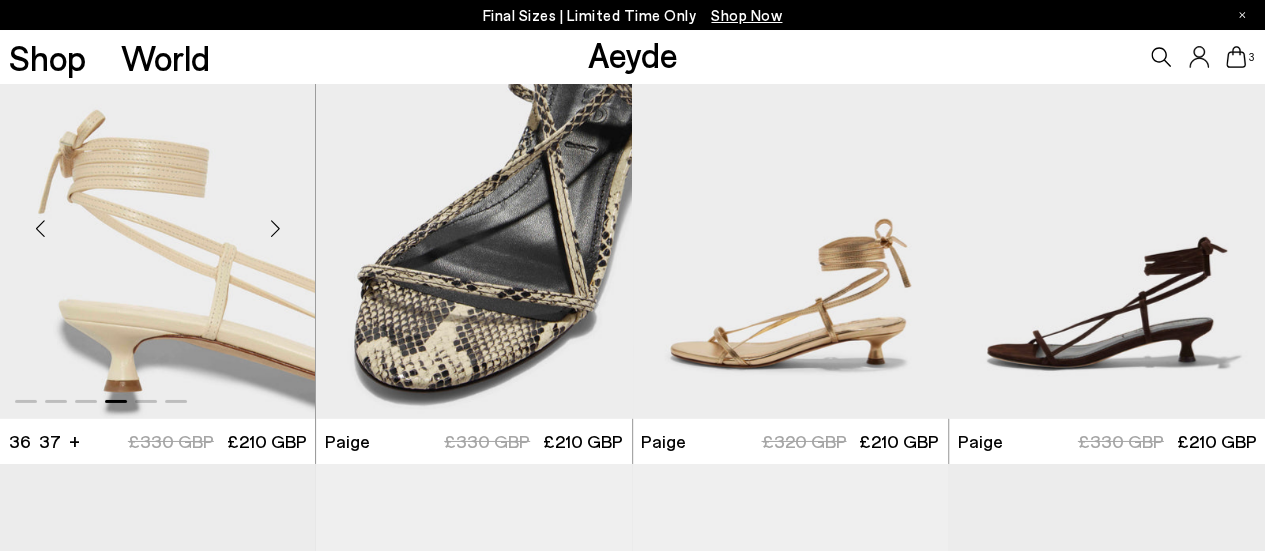click at bounding box center [275, 229] 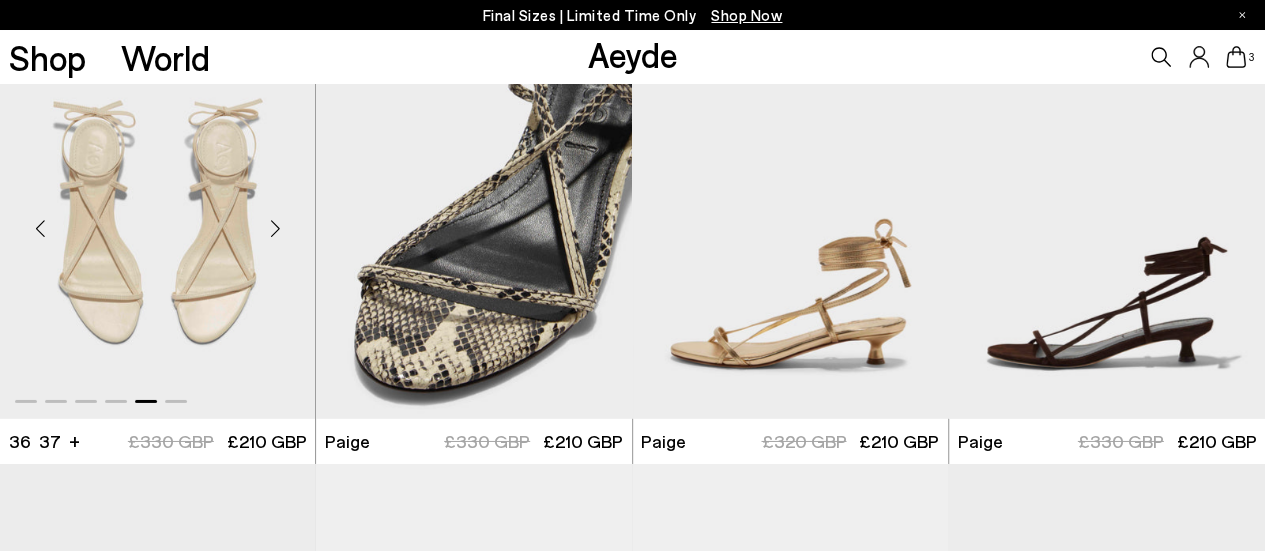 click at bounding box center [275, 229] 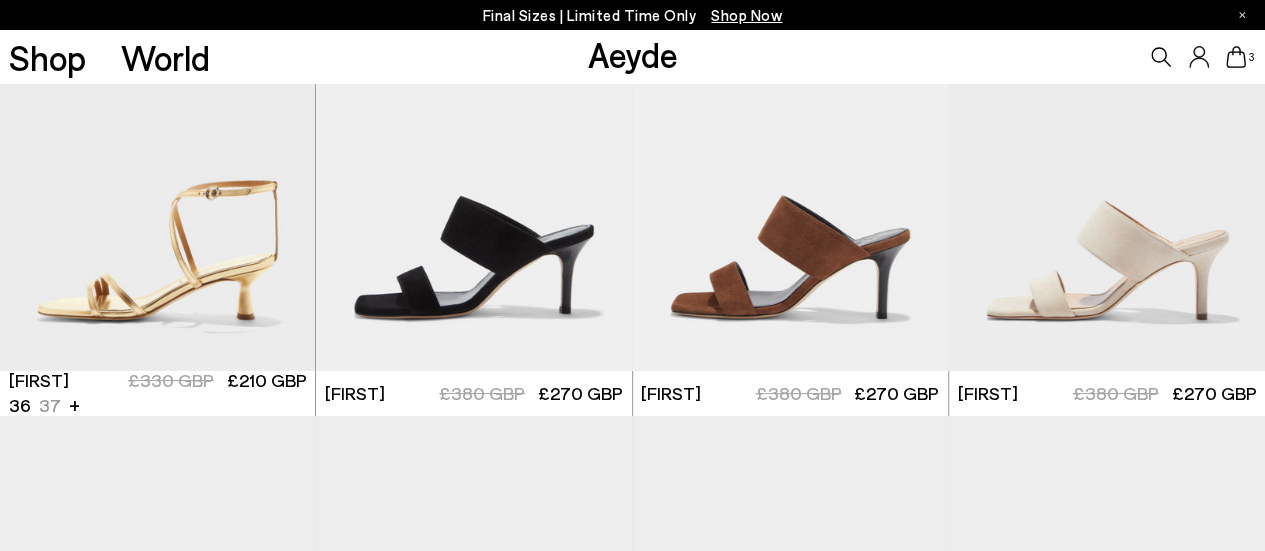 scroll, scrollTop: 3637, scrollLeft: 0, axis: vertical 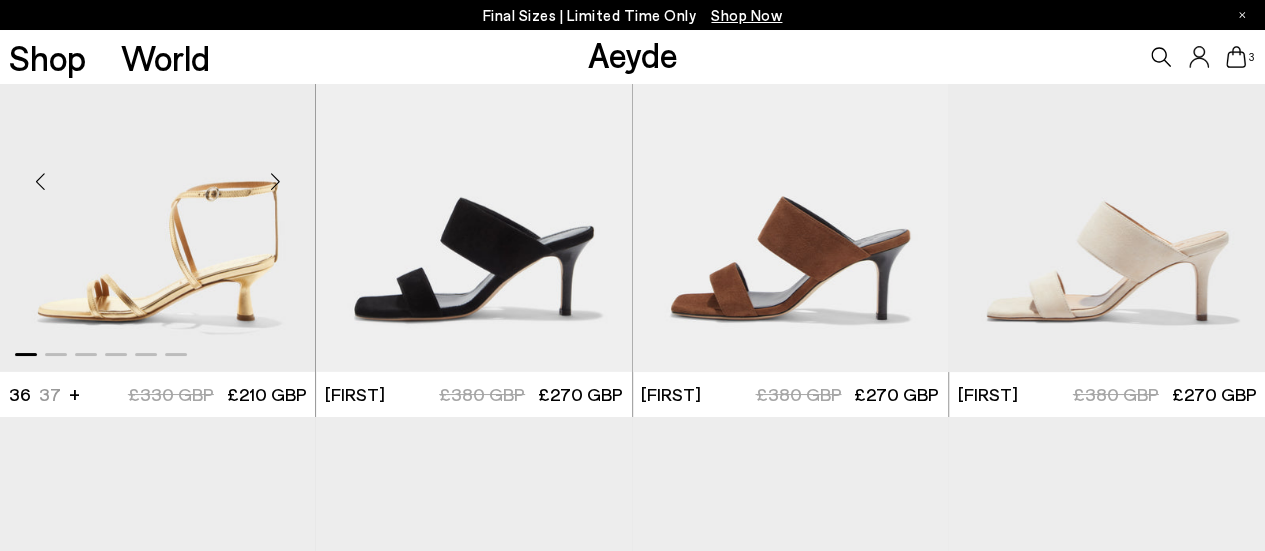 click at bounding box center [275, 181] 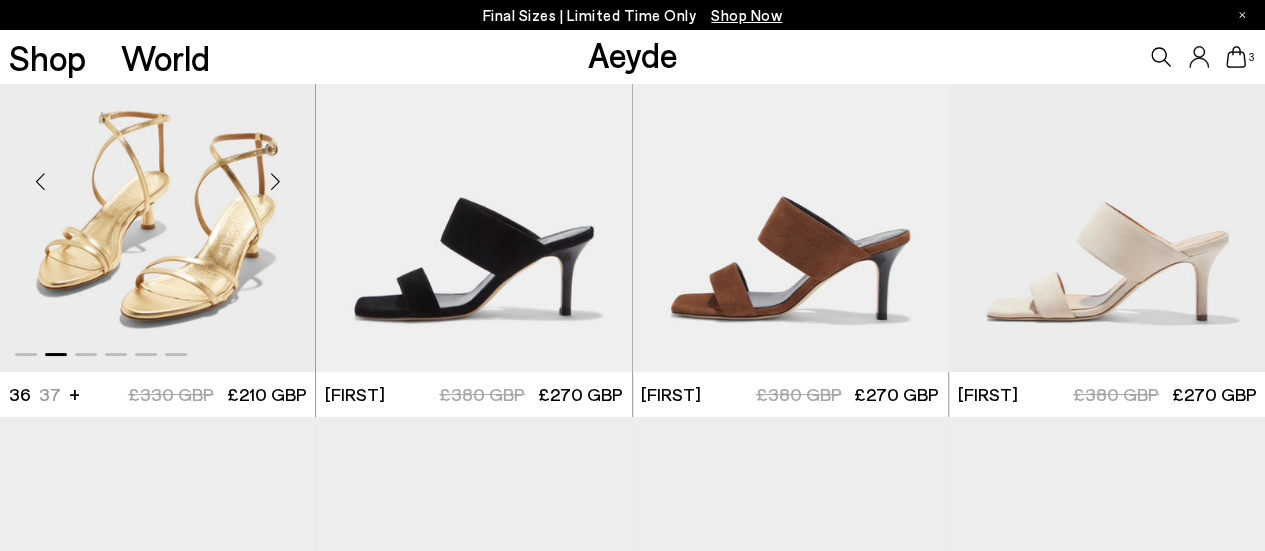 click at bounding box center (275, 181) 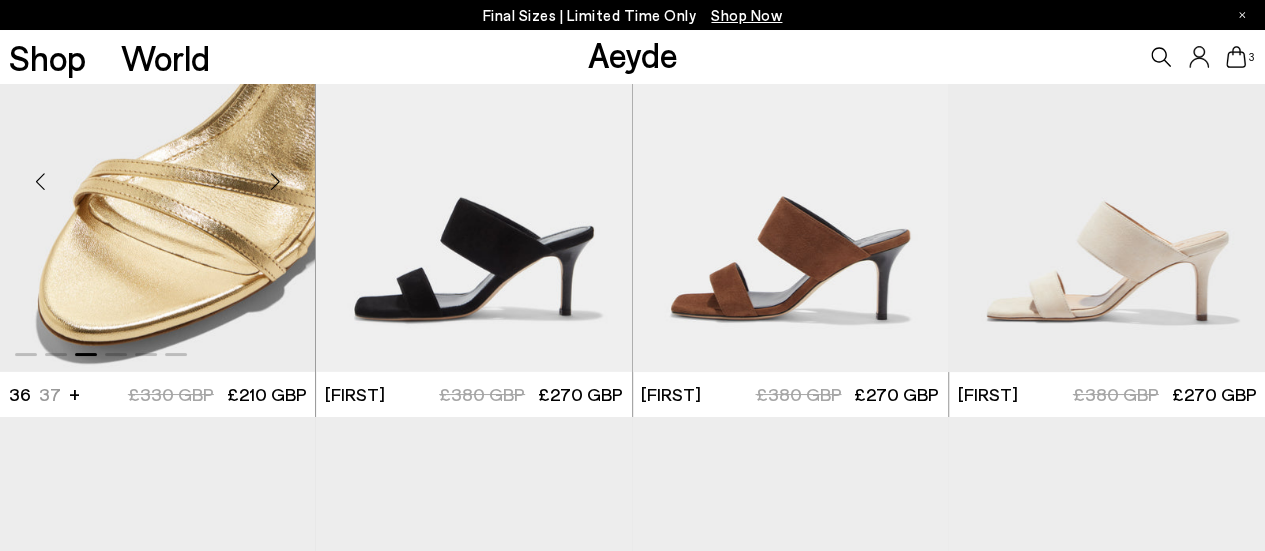 click at bounding box center [275, 181] 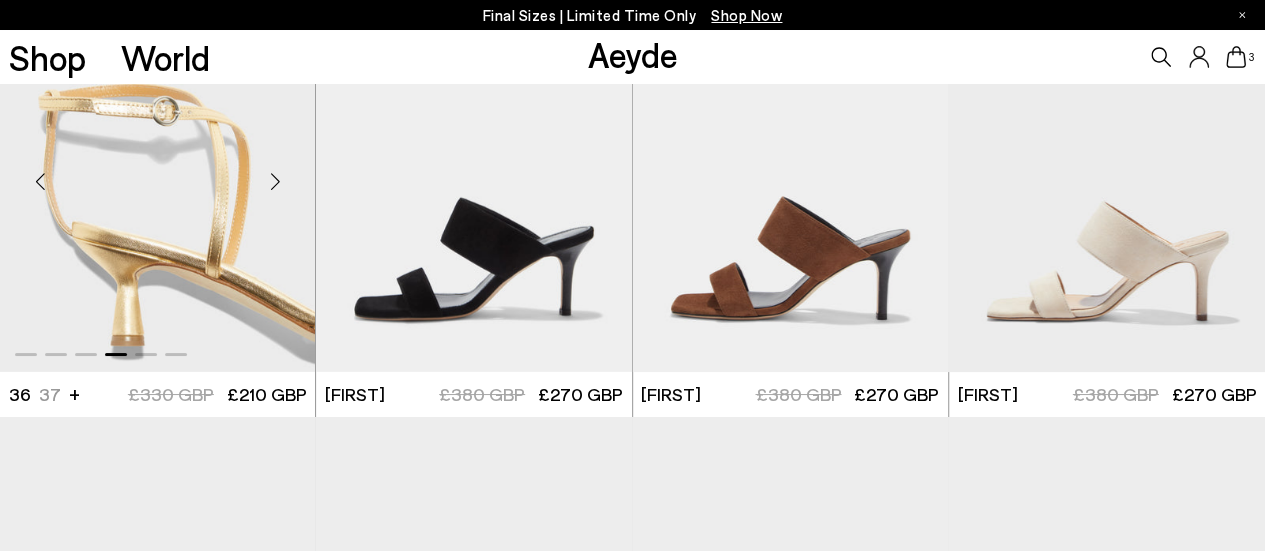 click at bounding box center [275, 181] 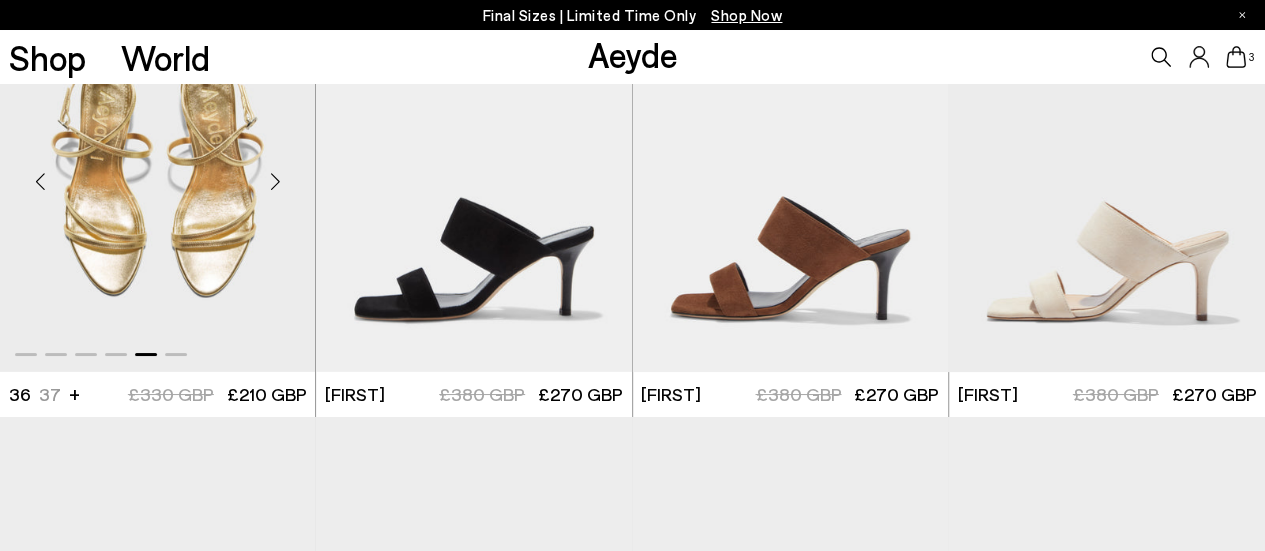 click at bounding box center [275, 181] 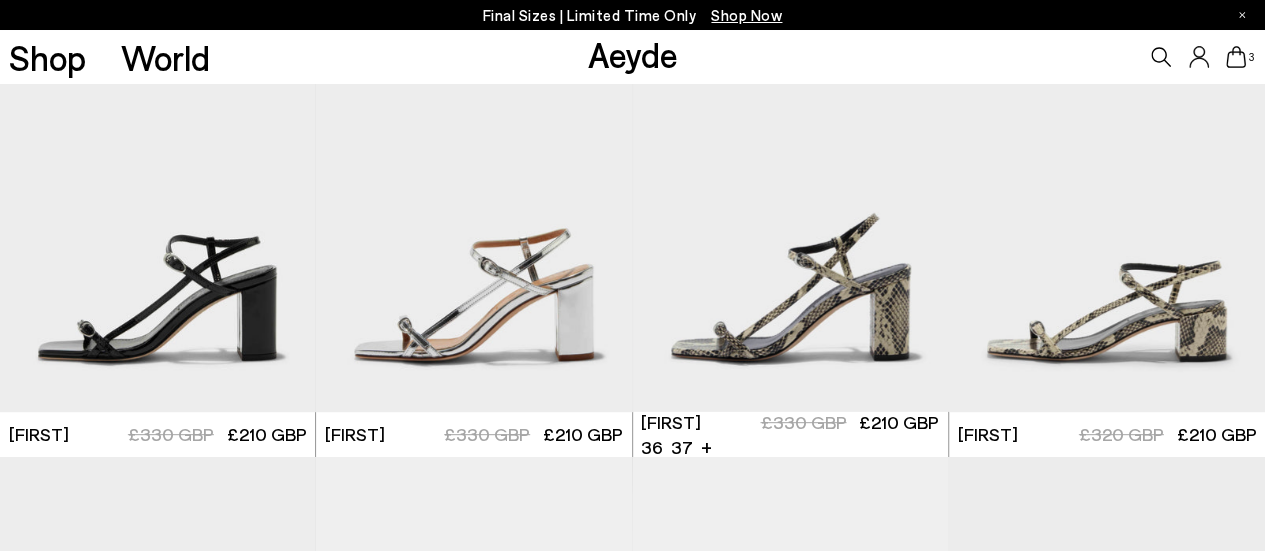 scroll, scrollTop: 4039, scrollLeft: 0, axis: vertical 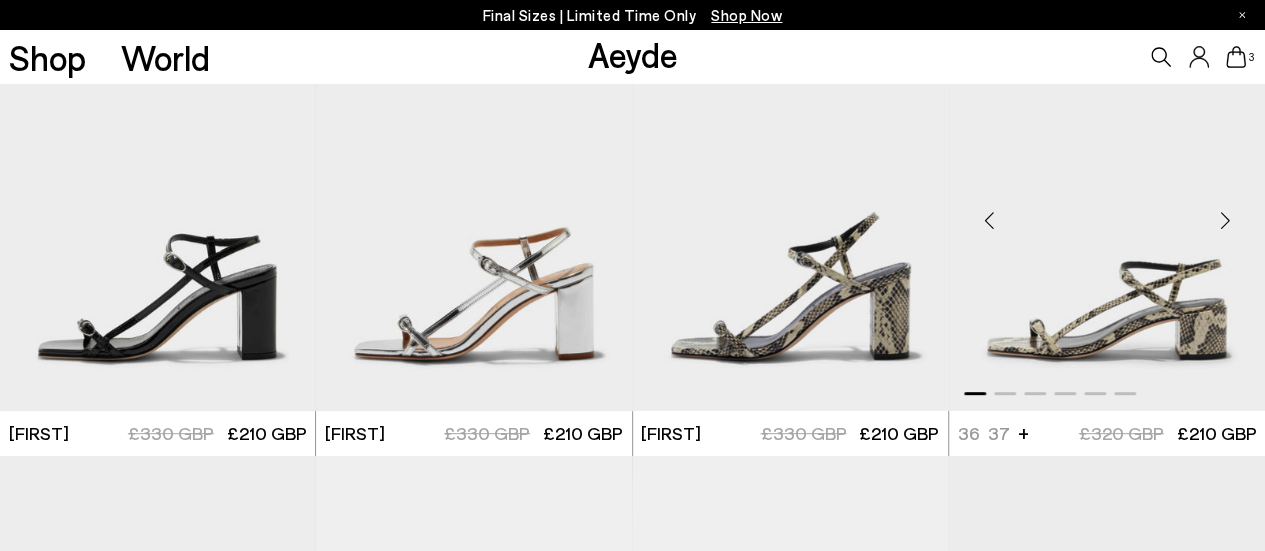 click at bounding box center [1225, 221] 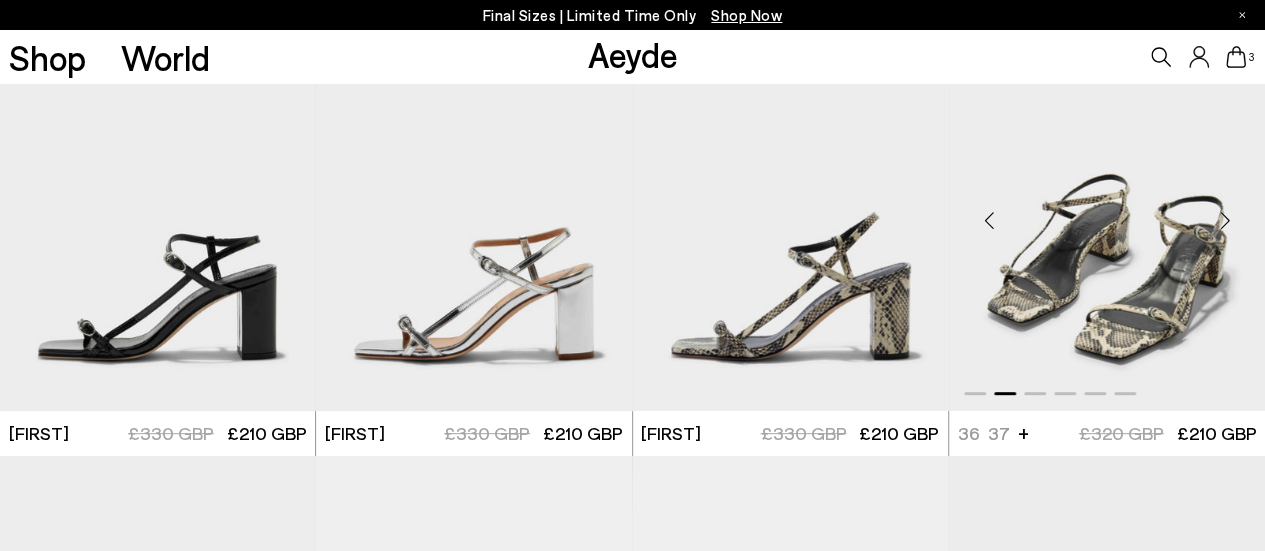 click at bounding box center [1225, 221] 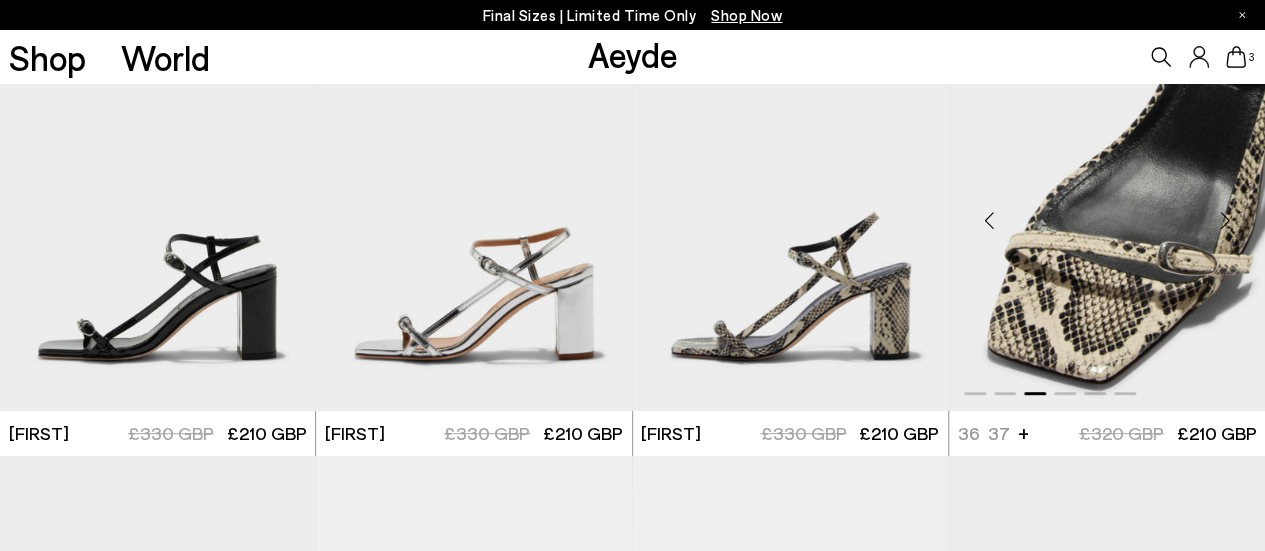 click at bounding box center (1225, 221) 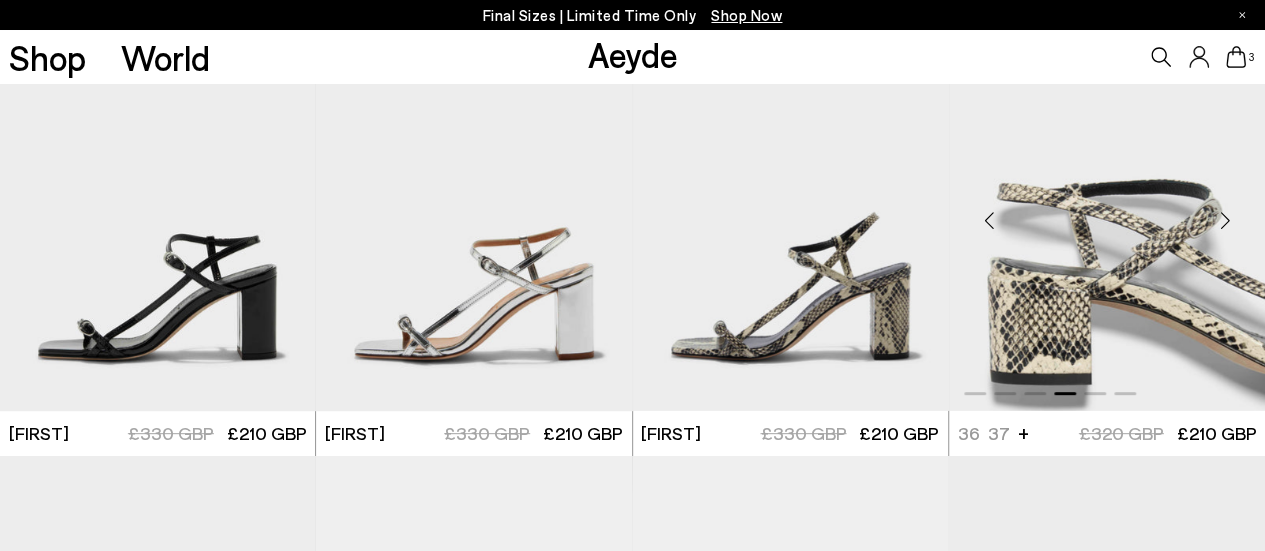 click at bounding box center (1225, 221) 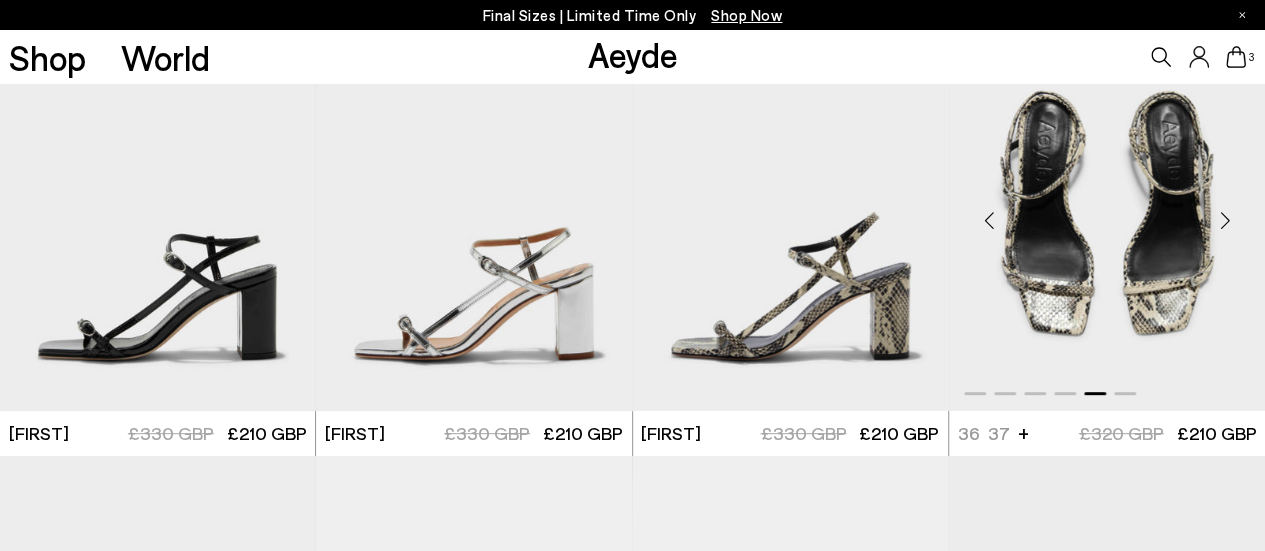 click at bounding box center [1225, 221] 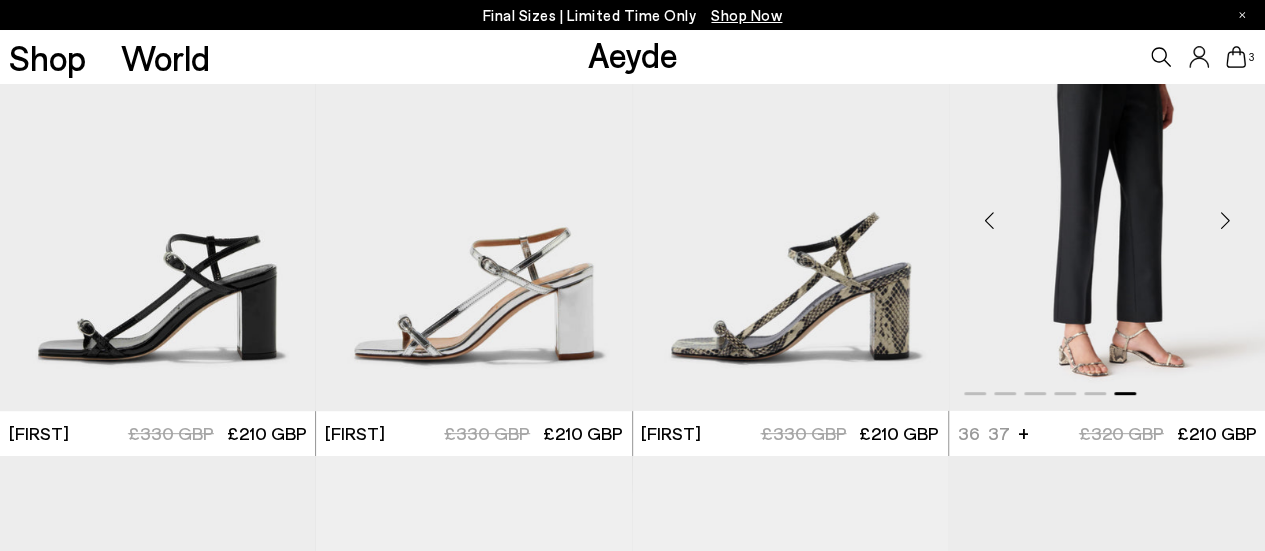 click at bounding box center (1107, 213) 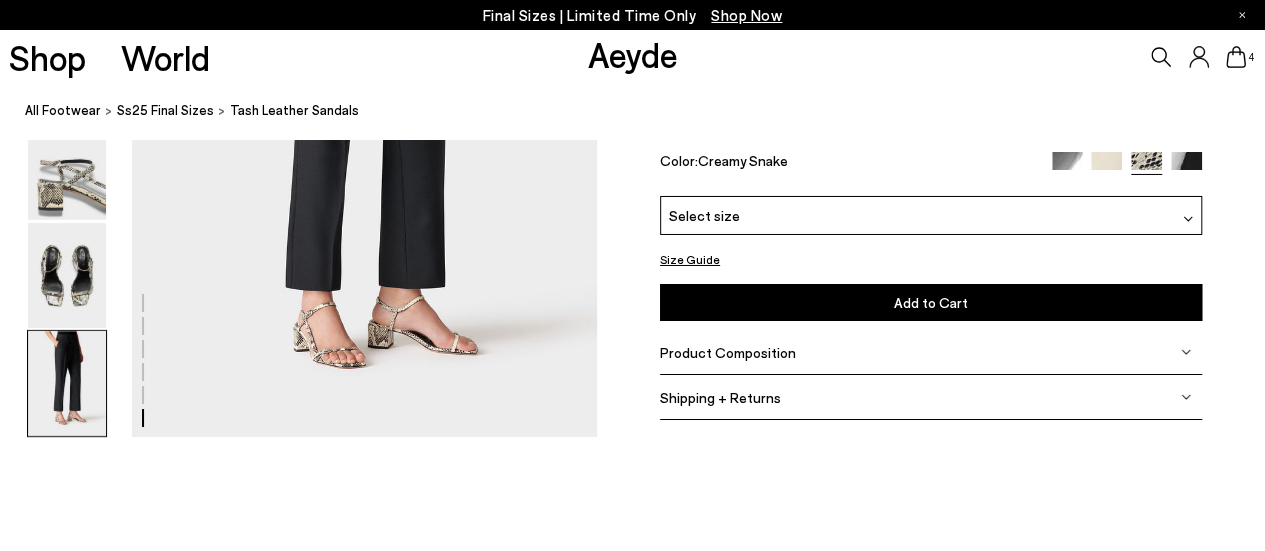 scroll, scrollTop: 3436, scrollLeft: 0, axis: vertical 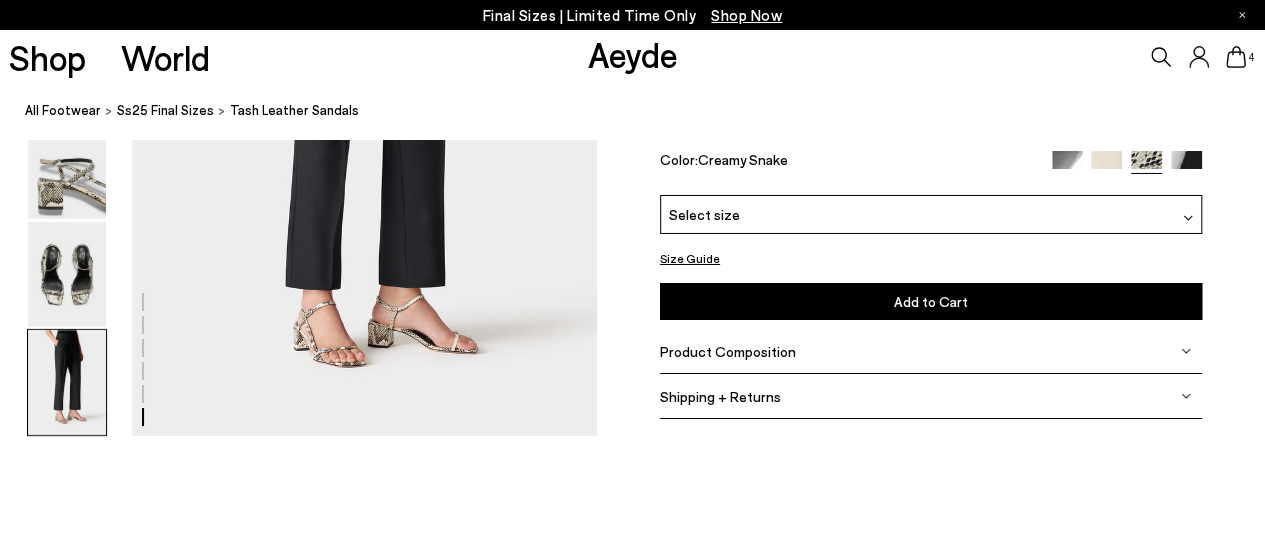 click on "Select size" at bounding box center (931, 214) 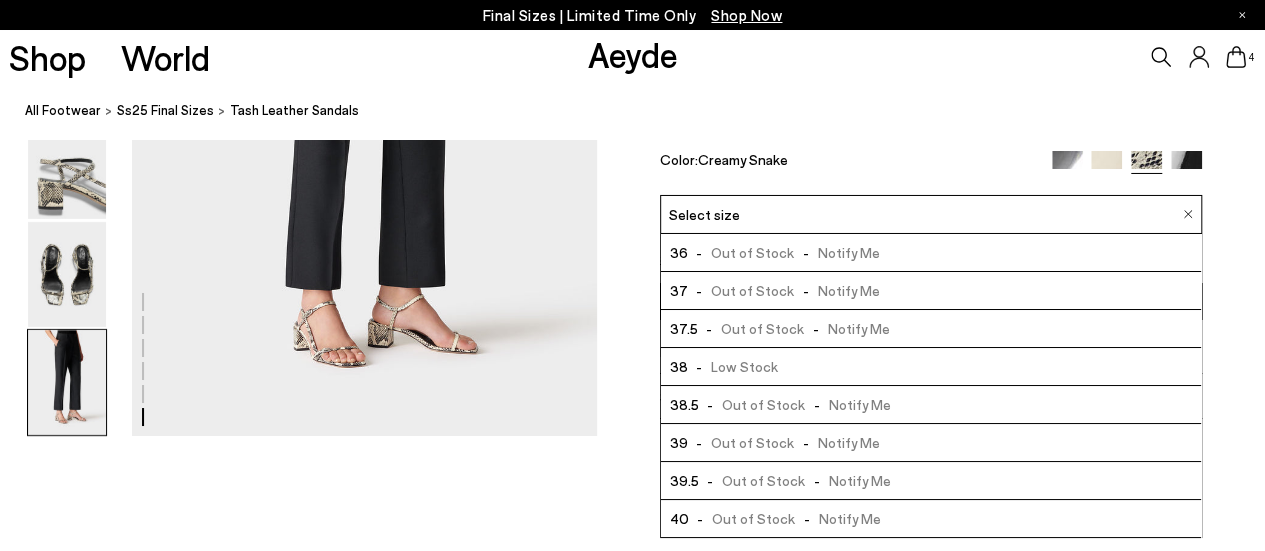 click on "- Low Stock" at bounding box center [733, 366] 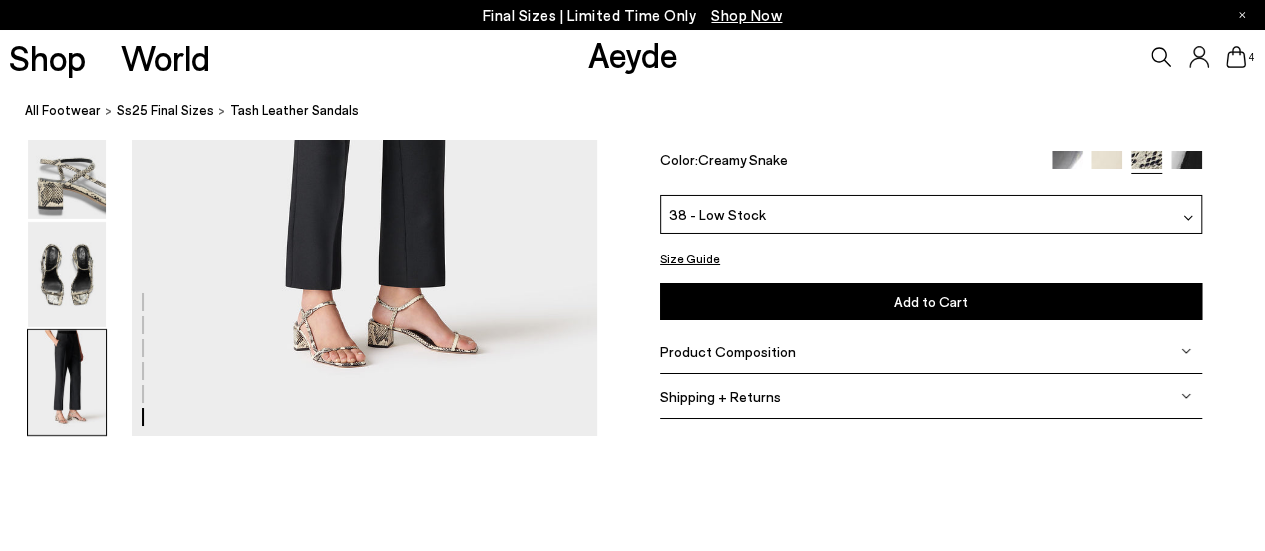 click on "Add to Cart Select a Size First" at bounding box center (931, 301) 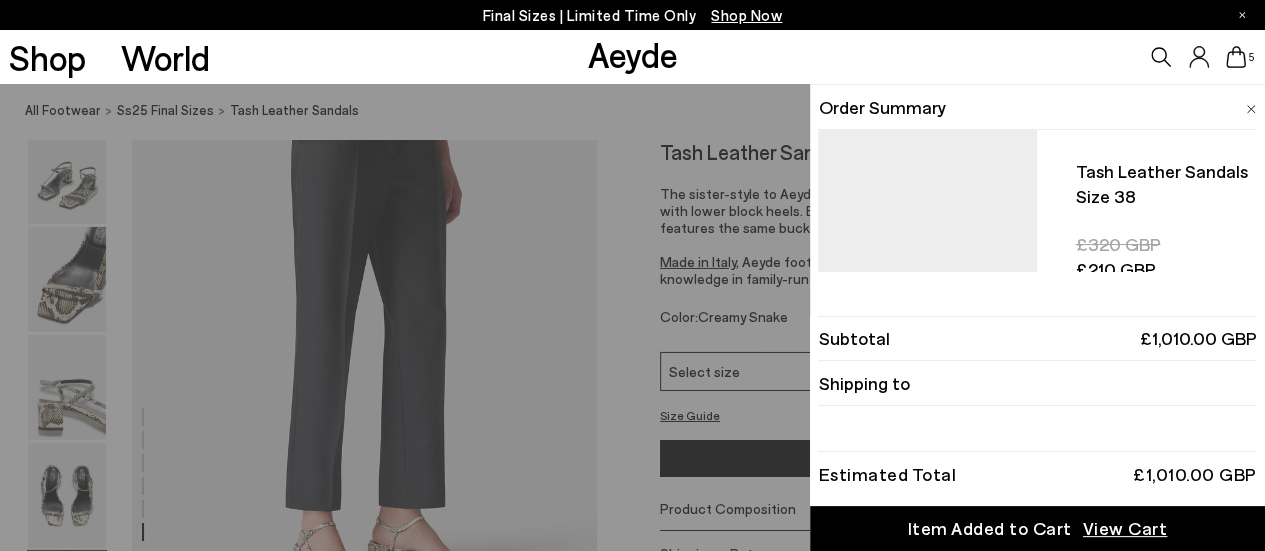 scroll, scrollTop: 3212, scrollLeft: 0, axis: vertical 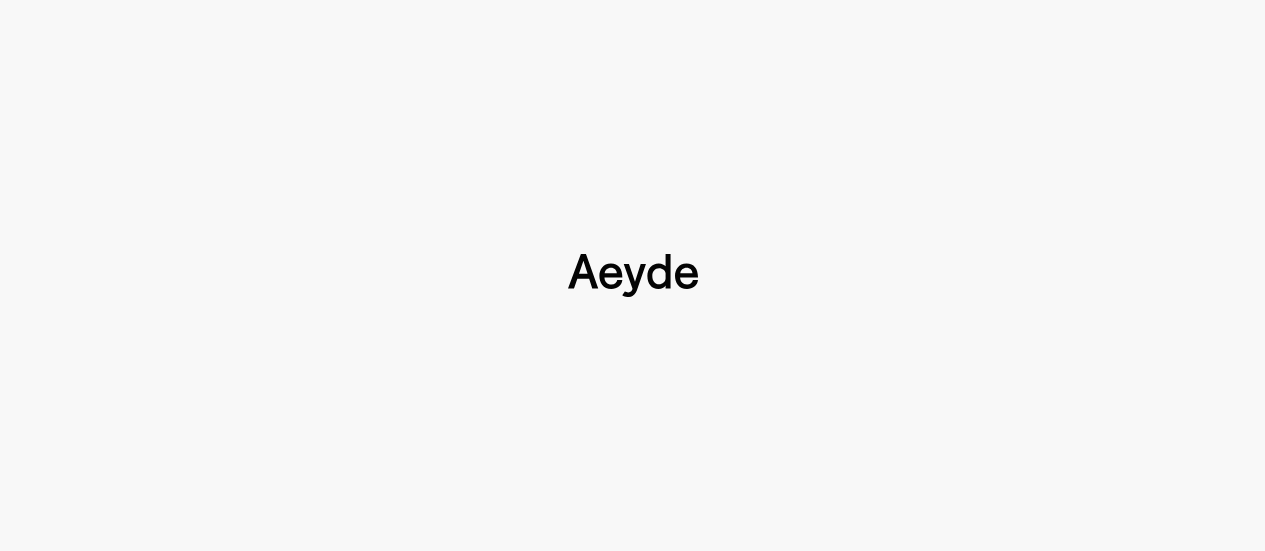 type 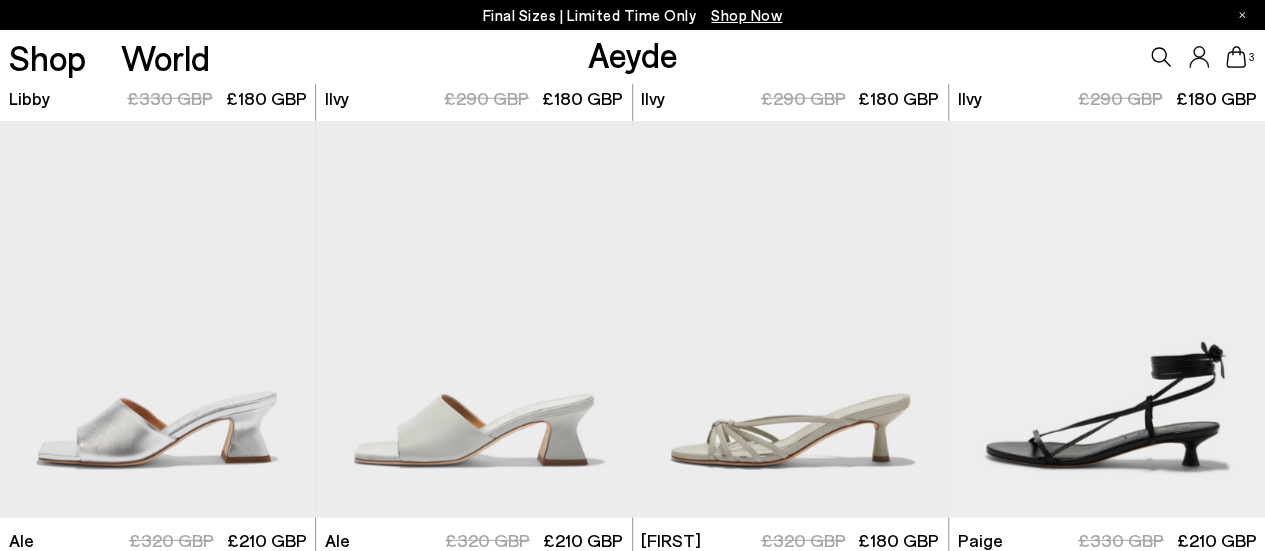 scroll, scrollTop: 4018, scrollLeft: 0, axis: vertical 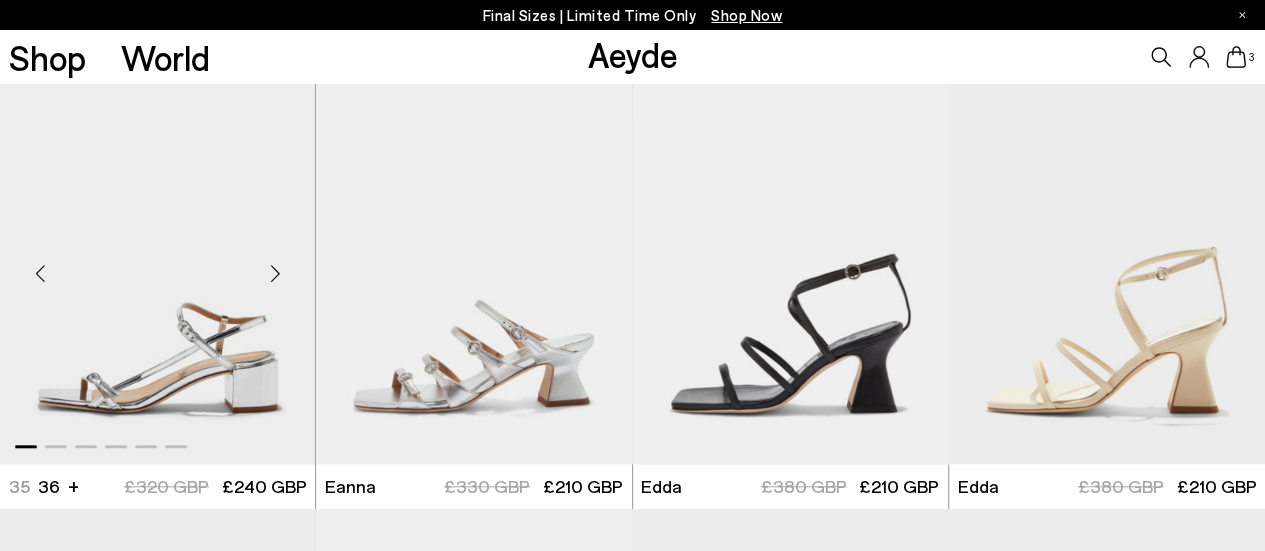 click at bounding box center (275, 273) 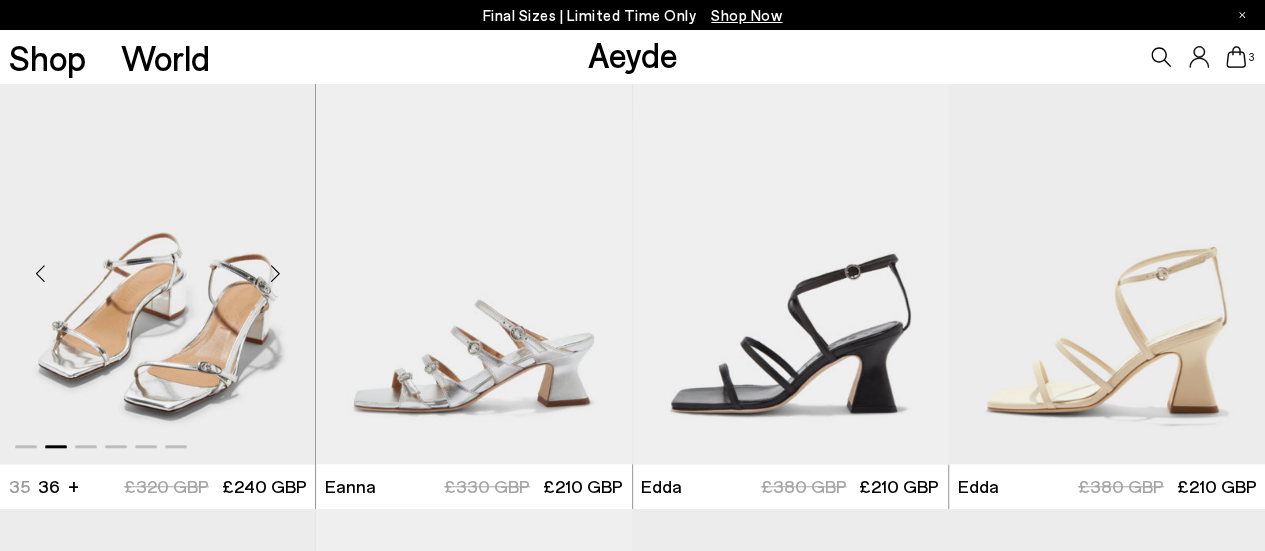 click at bounding box center (275, 273) 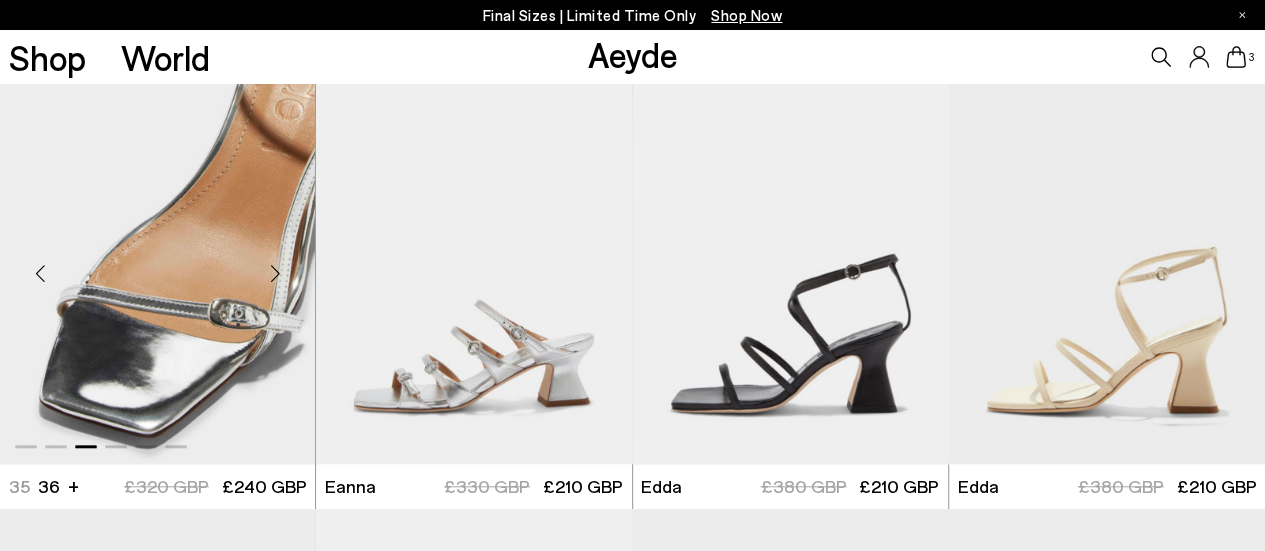 click at bounding box center [275, 273] 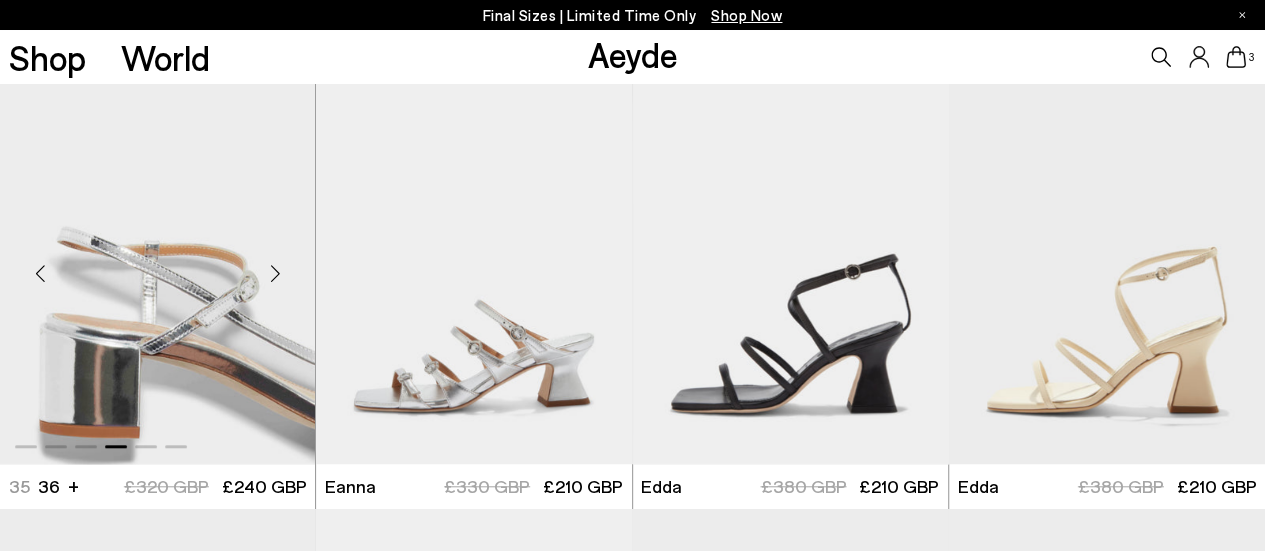 click at bounding box center [275, 273] 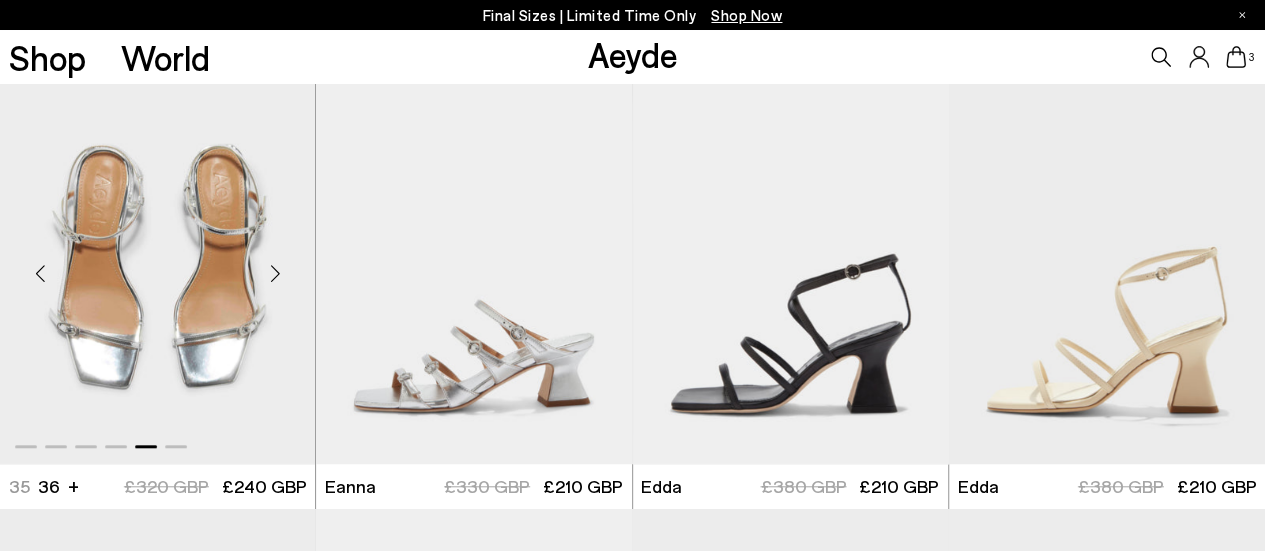 click at bounding box center [275, 273] 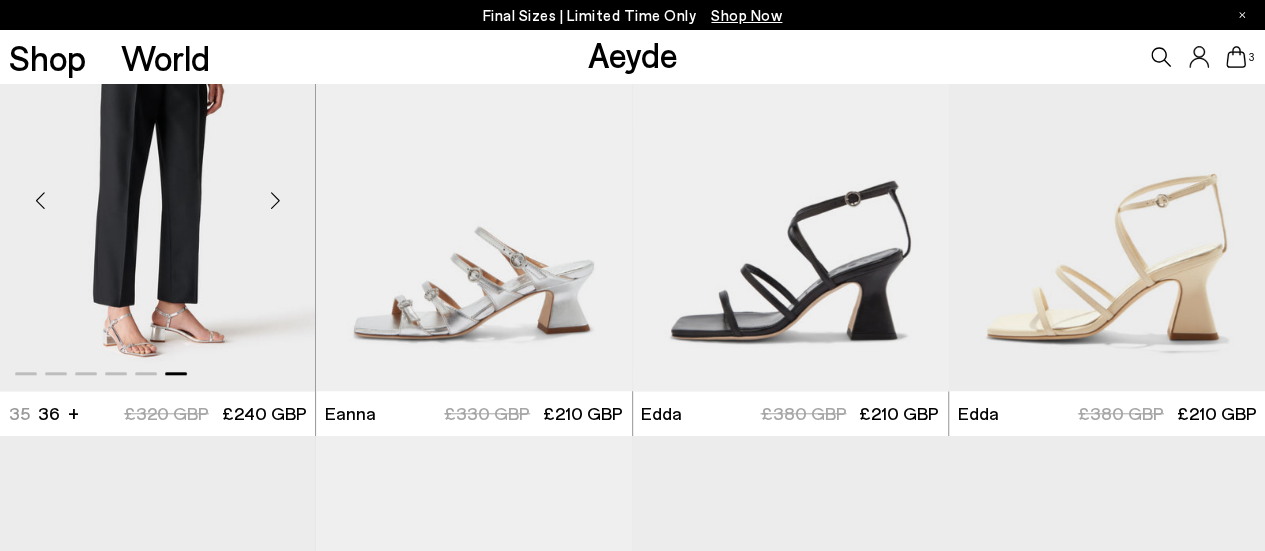 scroll, scrollTop: 4502, scrollLeft: 0, axis: vertical 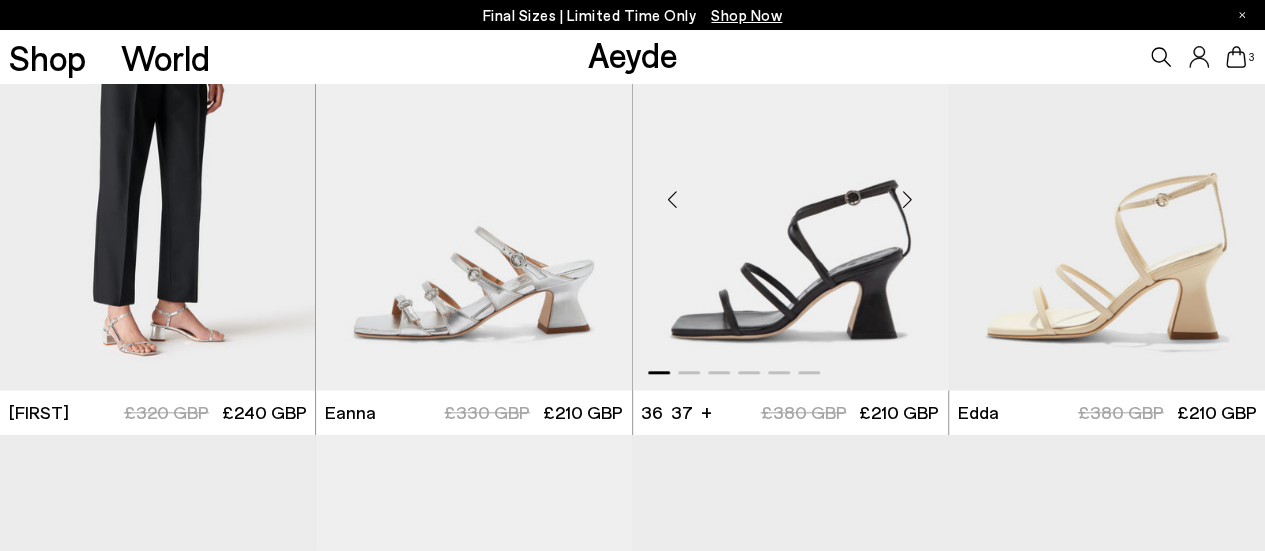 click at bounding box center [908, 199] 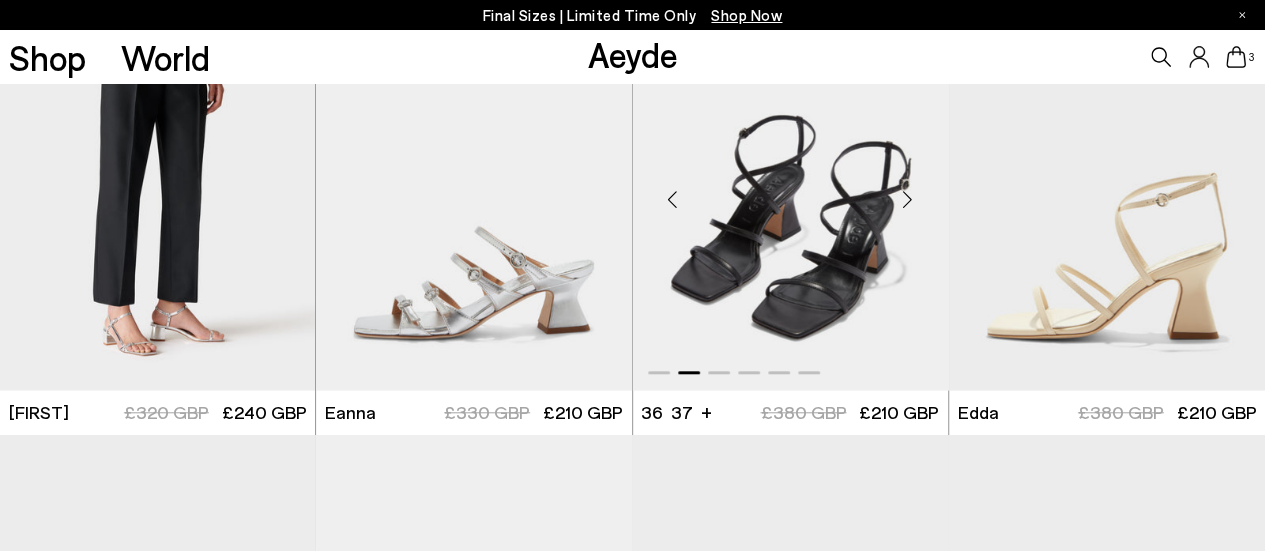 click at bounding box center [908, 199] 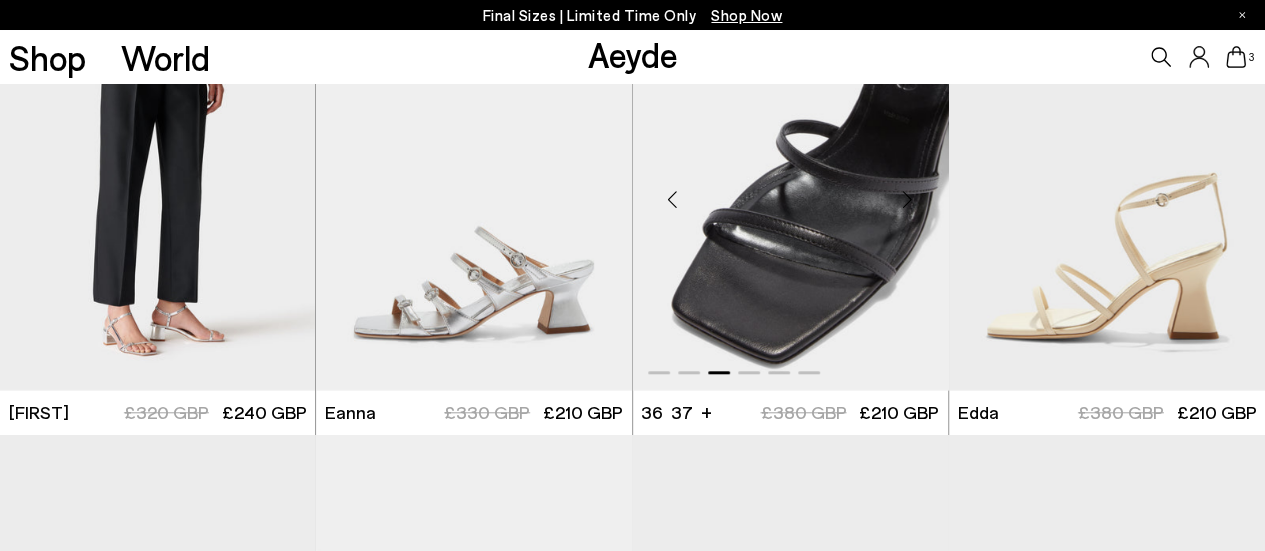 click at bounding box center (908, 199) 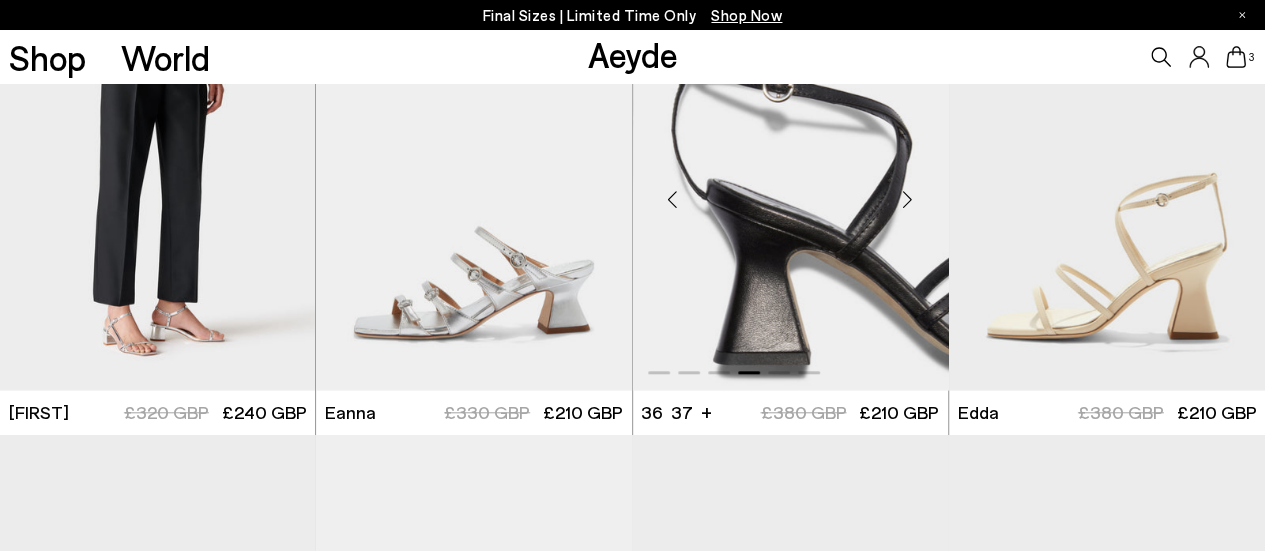 click at bounding box center [908, 199] 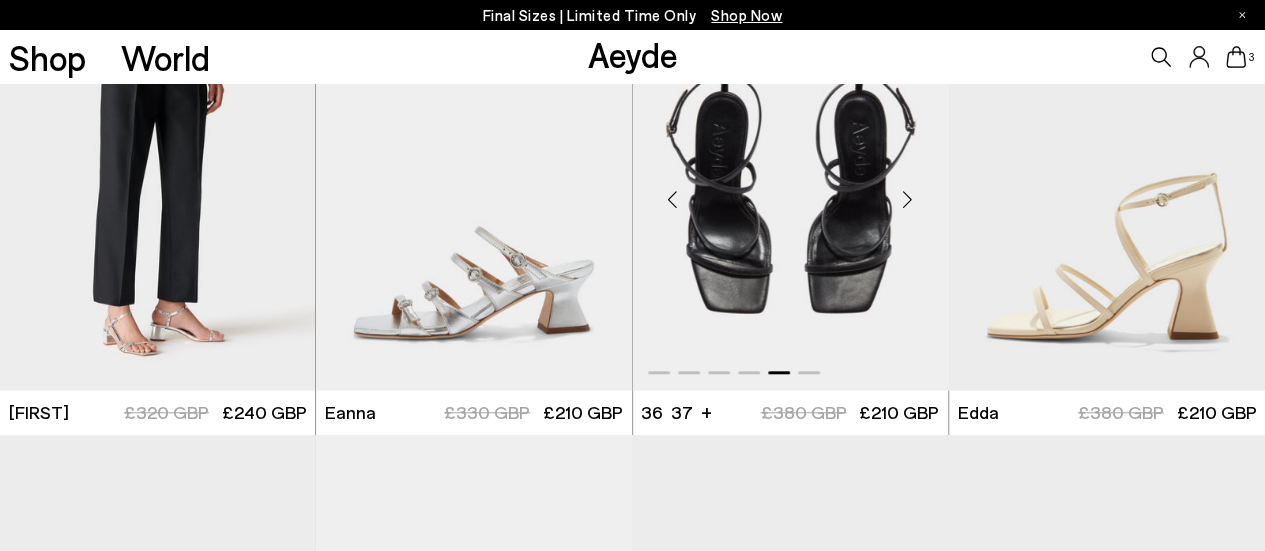 click at bounding box center (908, 199) 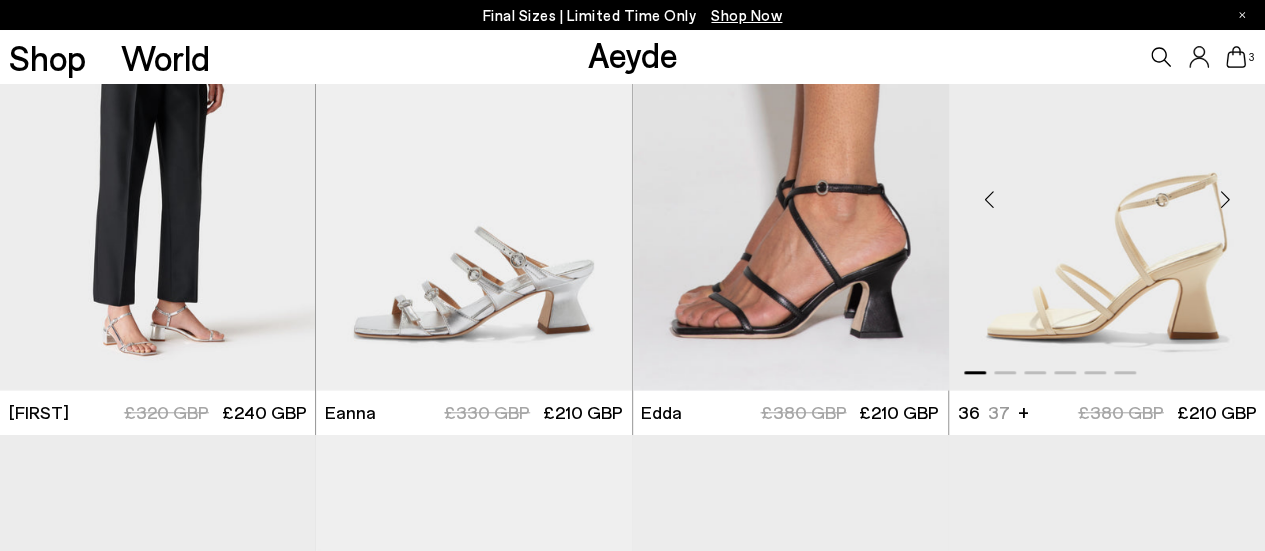 click at bounding box center [1225, 199] 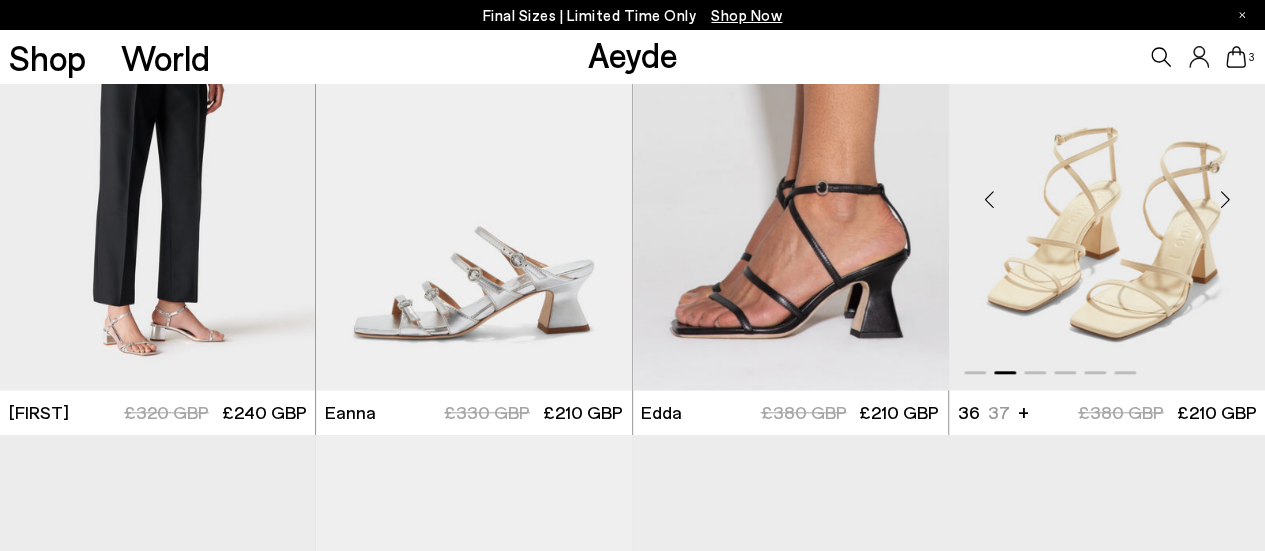 click at bounding box center [1225, 199] 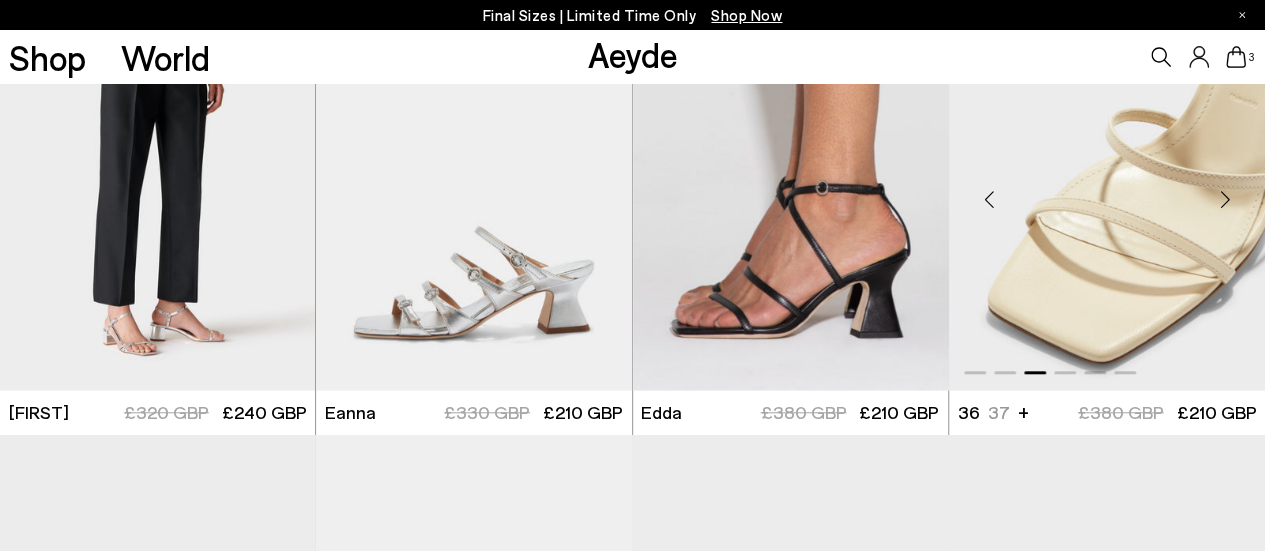 click at bounding box center [1225, 199] 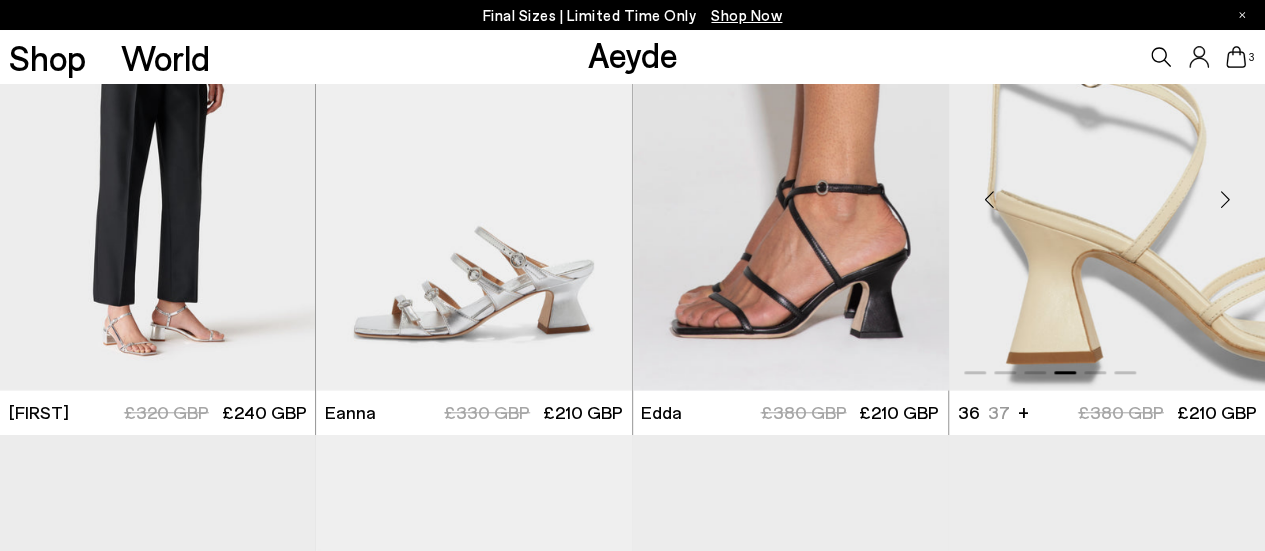 click at bounding box center [1225, 199] 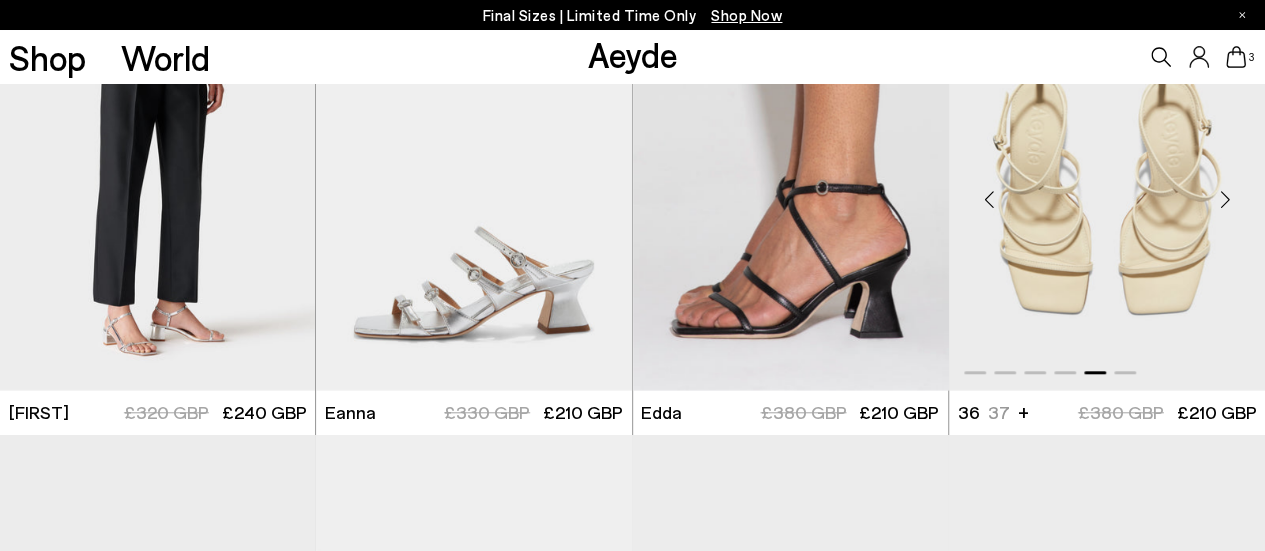 click at bounding box center (1225, 199) 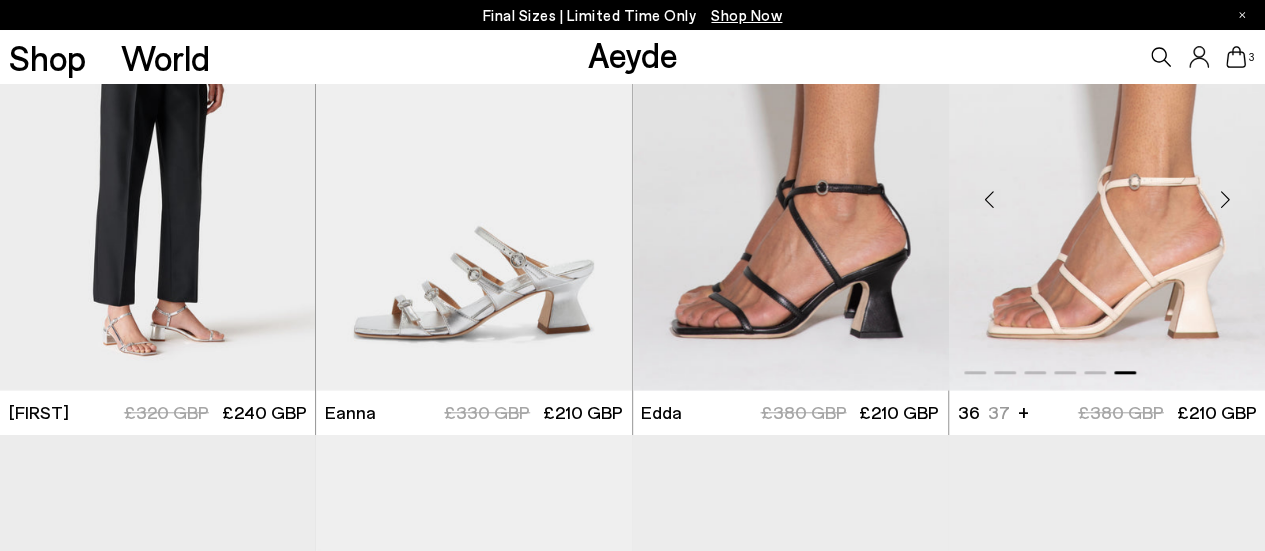 click at bounding box center (1107, 191) 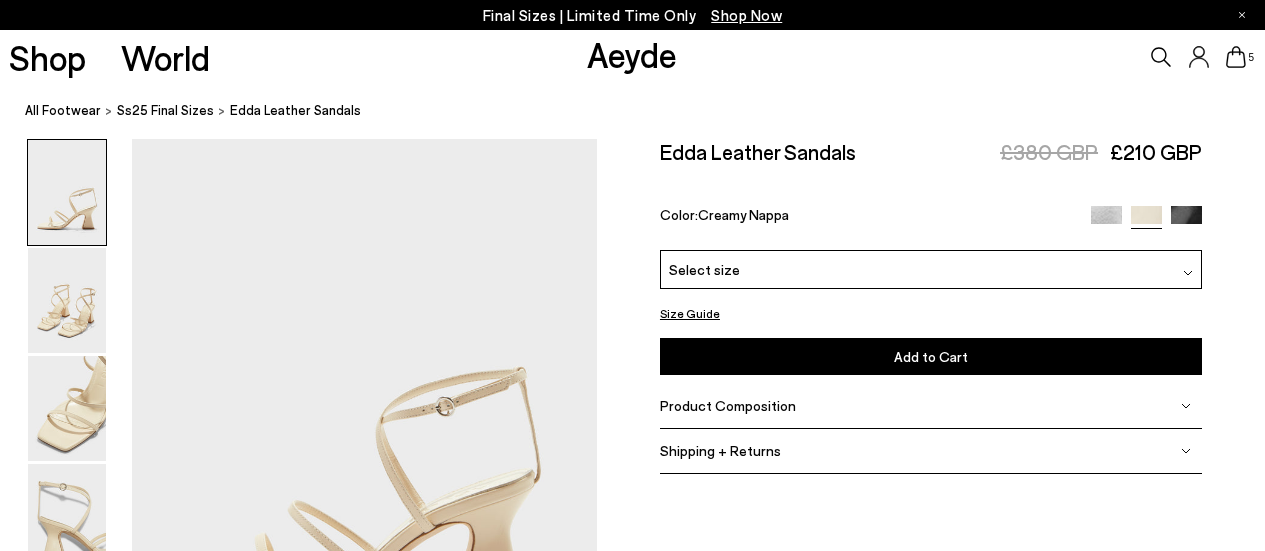 scroll, scrollTop: 0, scrollLeft: 0, axis: both 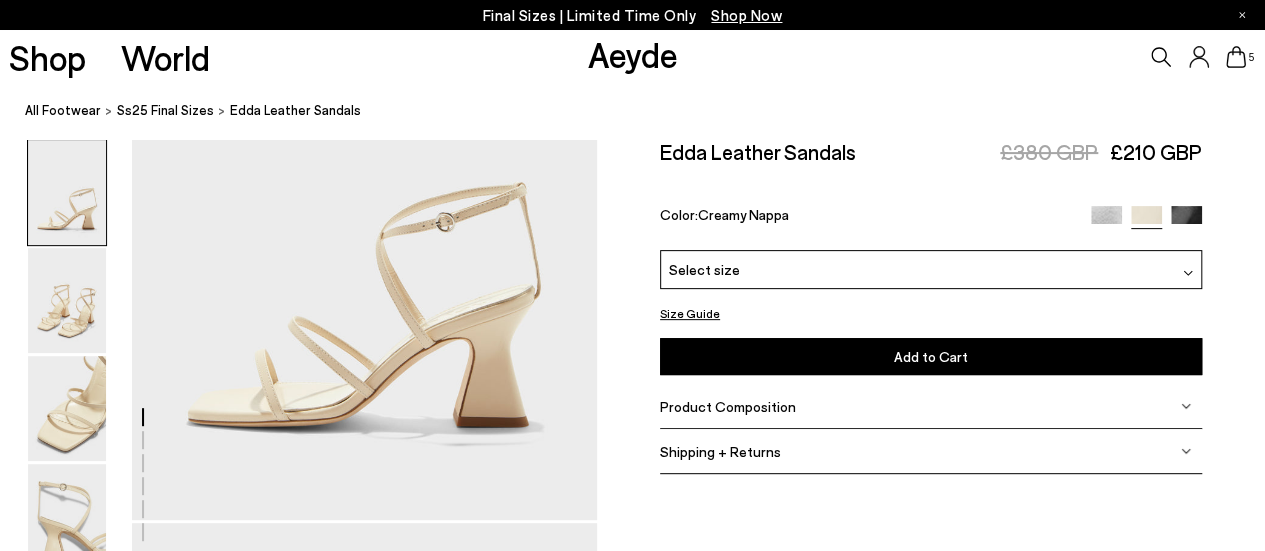 click on "Product Composition" at bounding box center [728, 405] 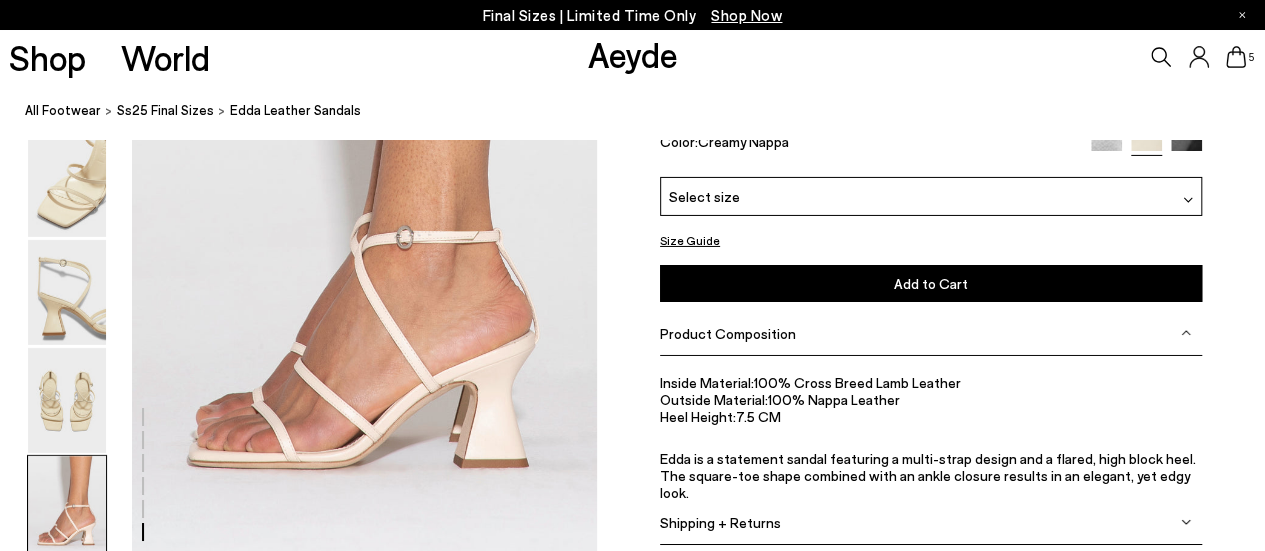 scroll, scrollTop: 3286, scrollLeft: 0, axis: vertical 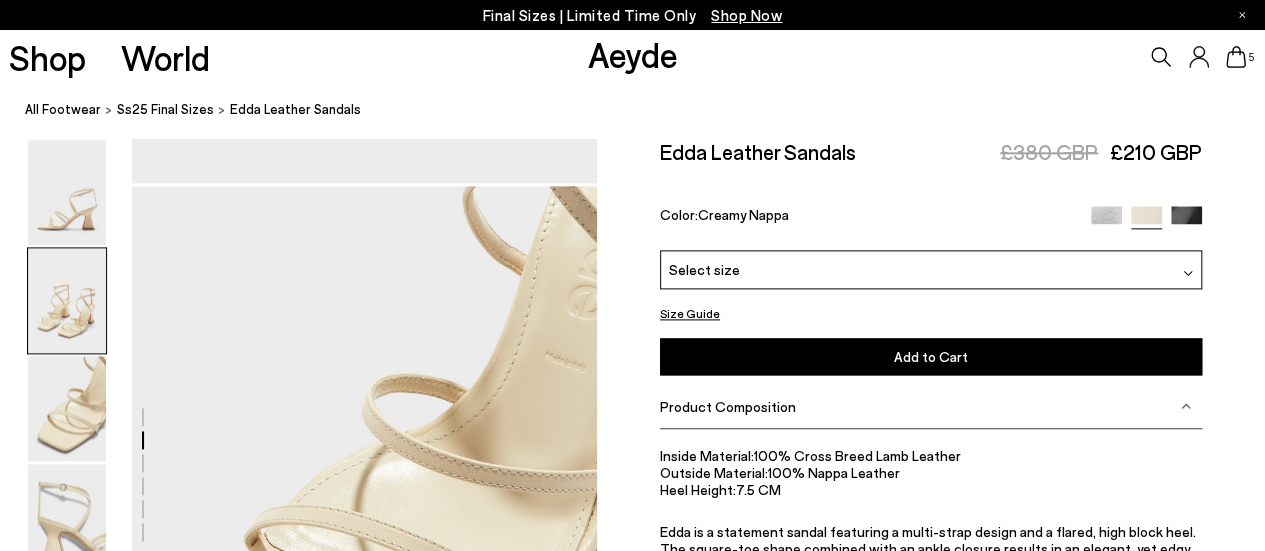 click at bounding box center [298, 807] 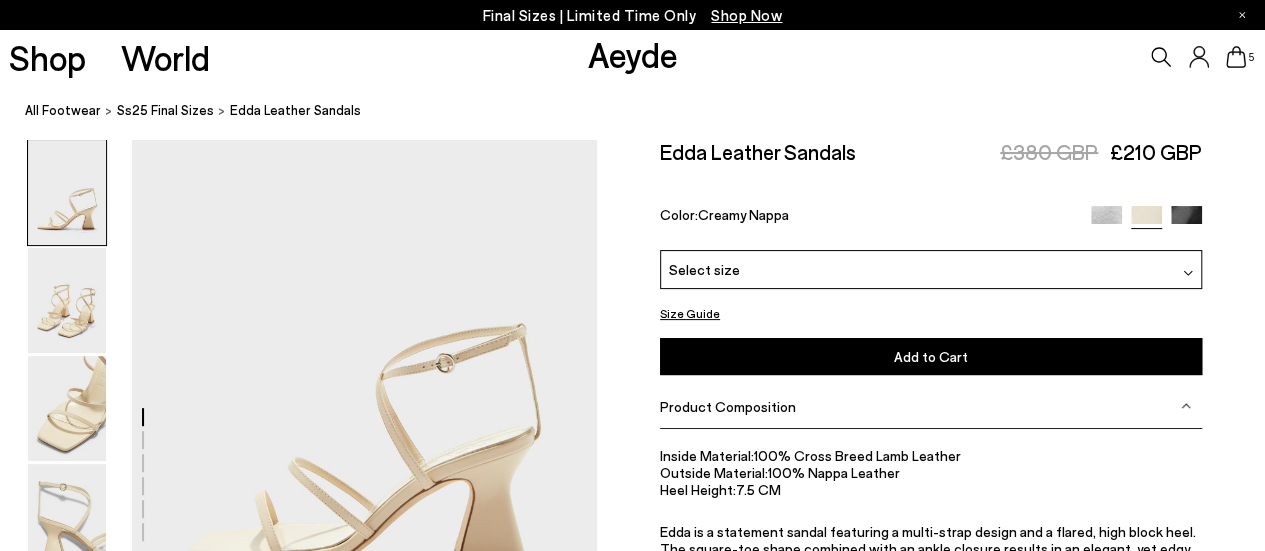 scroll, scrollTop: 0, scrollLeft: 0, axis: both 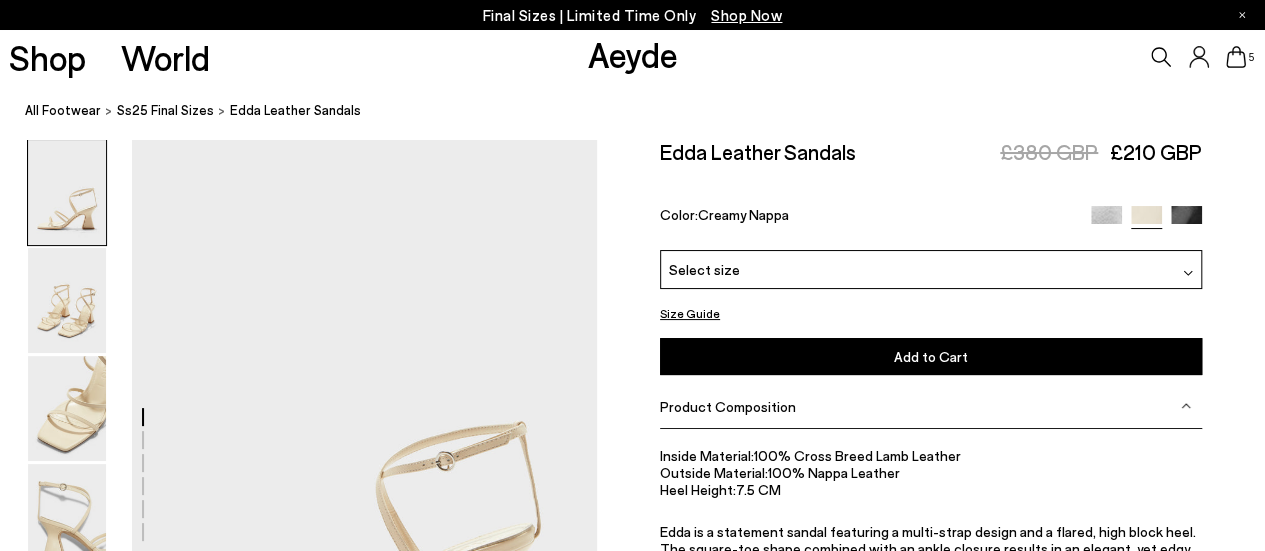 click on "Select size" at bounding box center (931, 269) 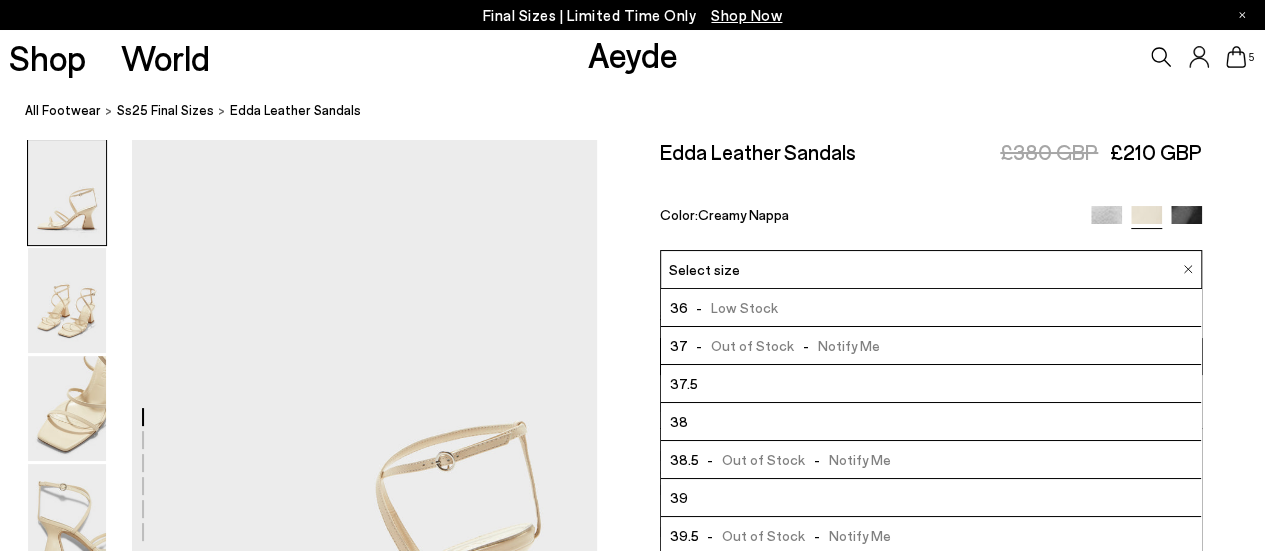 click on "38" at bounding box center (931, 422) 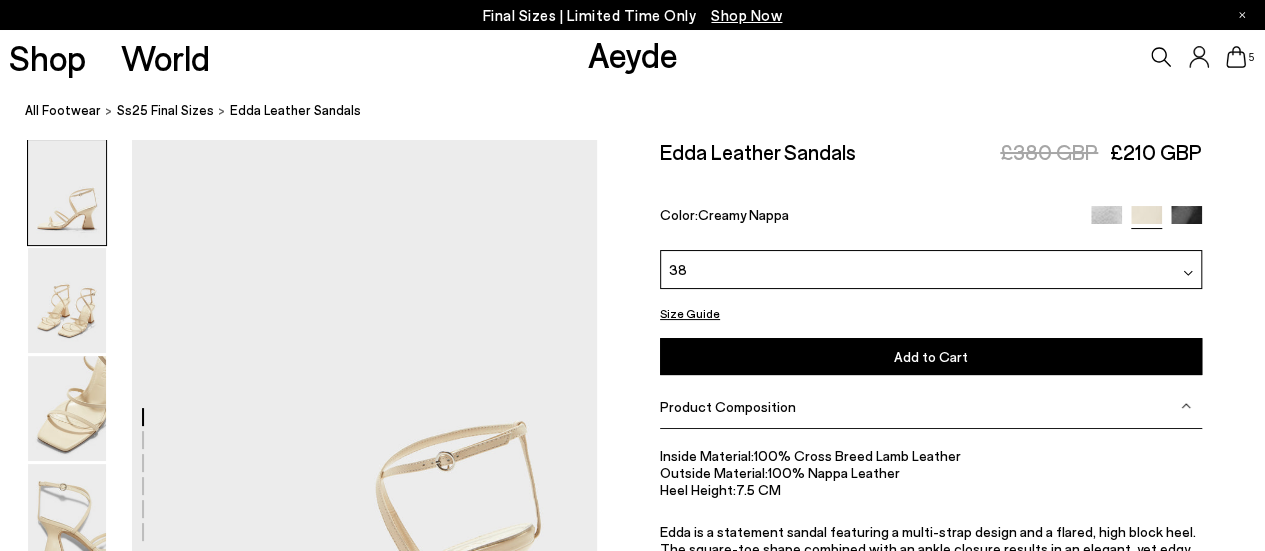 click on "Add to Cart Select a Size First" at bounding box center (931, 356) 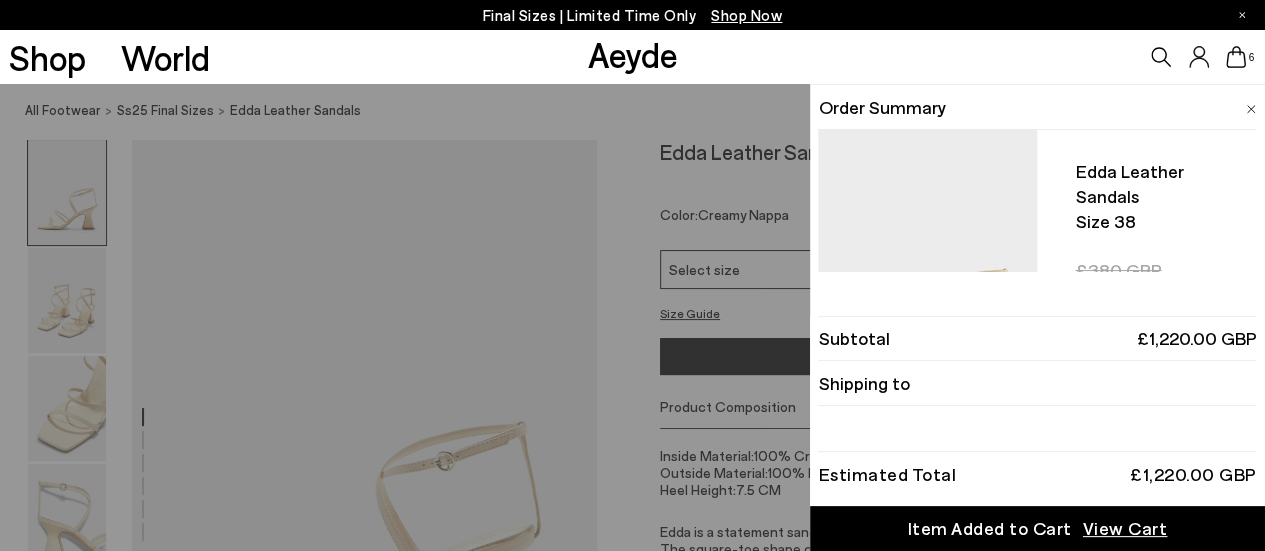 click on "Quick Add
Color
Size
View Details
Order Summary
Edda leather sandals
Size
38" at bounding box center [632, 317] 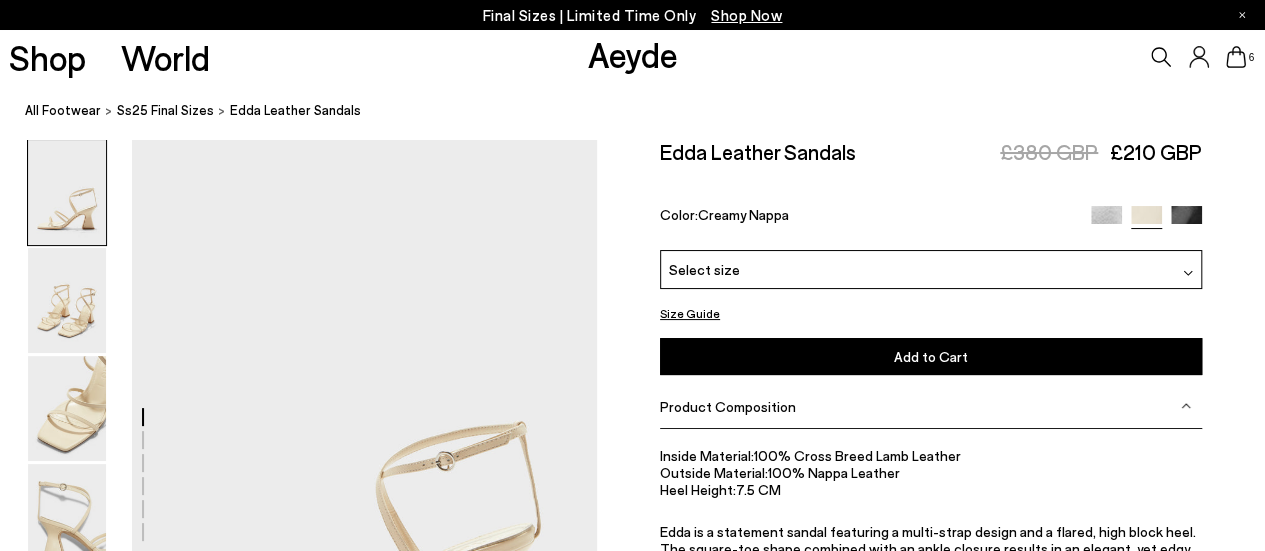 click at bounding box center [1146, 217] 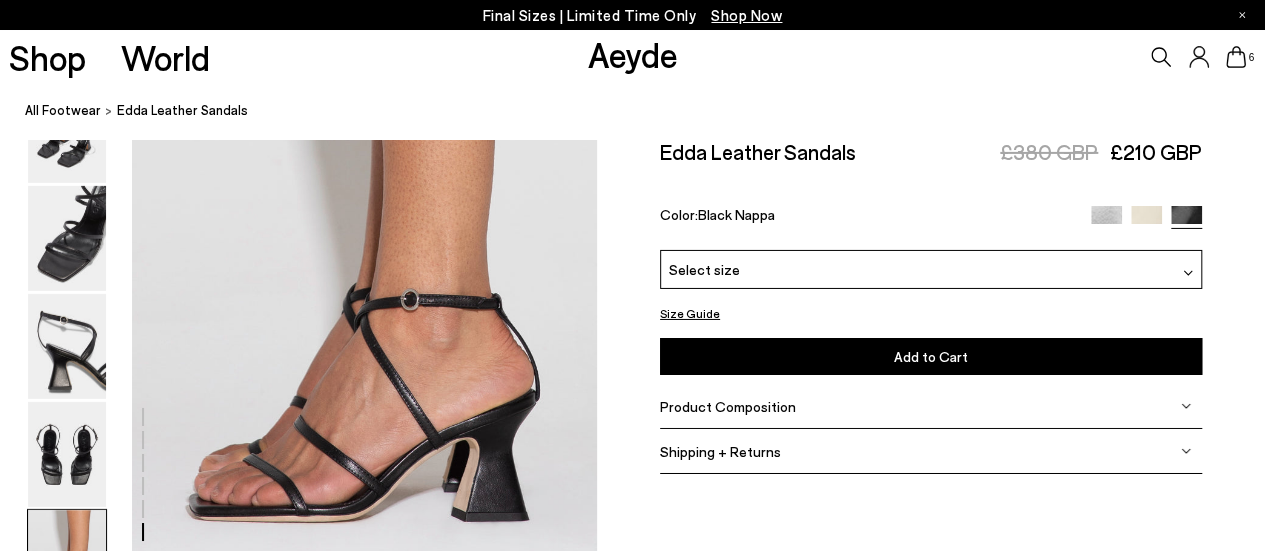 scroll, scrollTop: 3256, scrollLeft: 0, axis: vertical 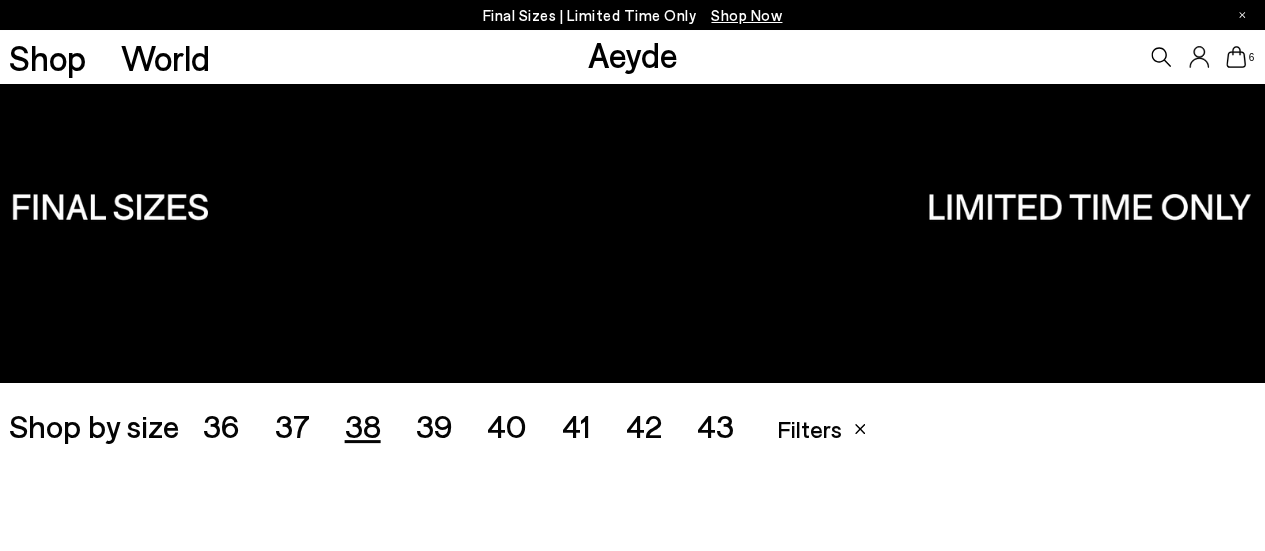 type 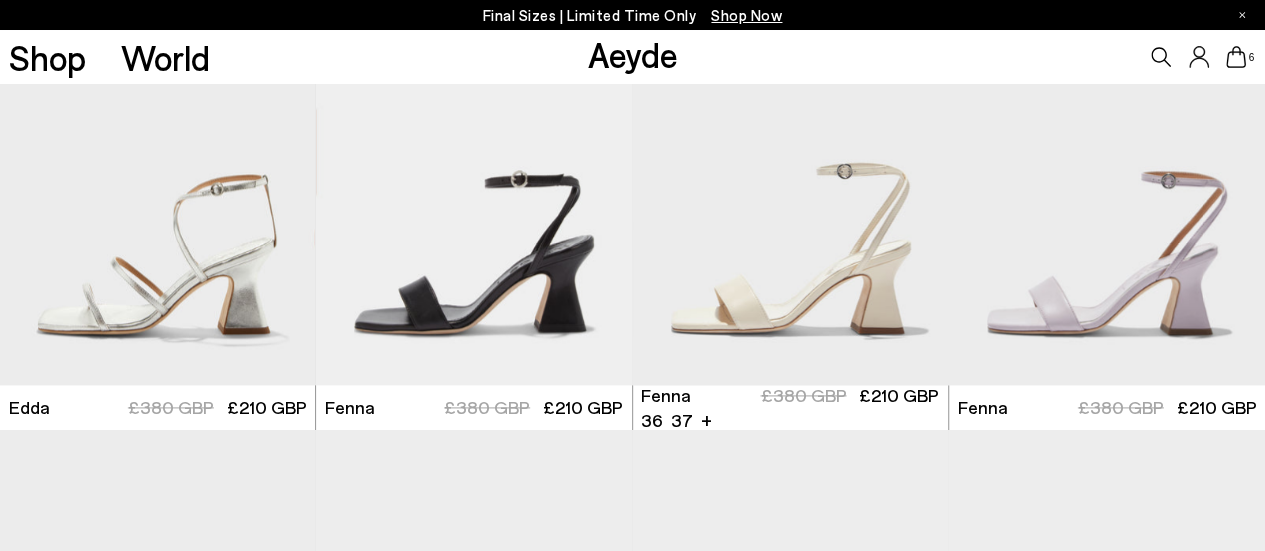 scroll, scrollTop: 4951, scrollLeft: 0, axis: vertical 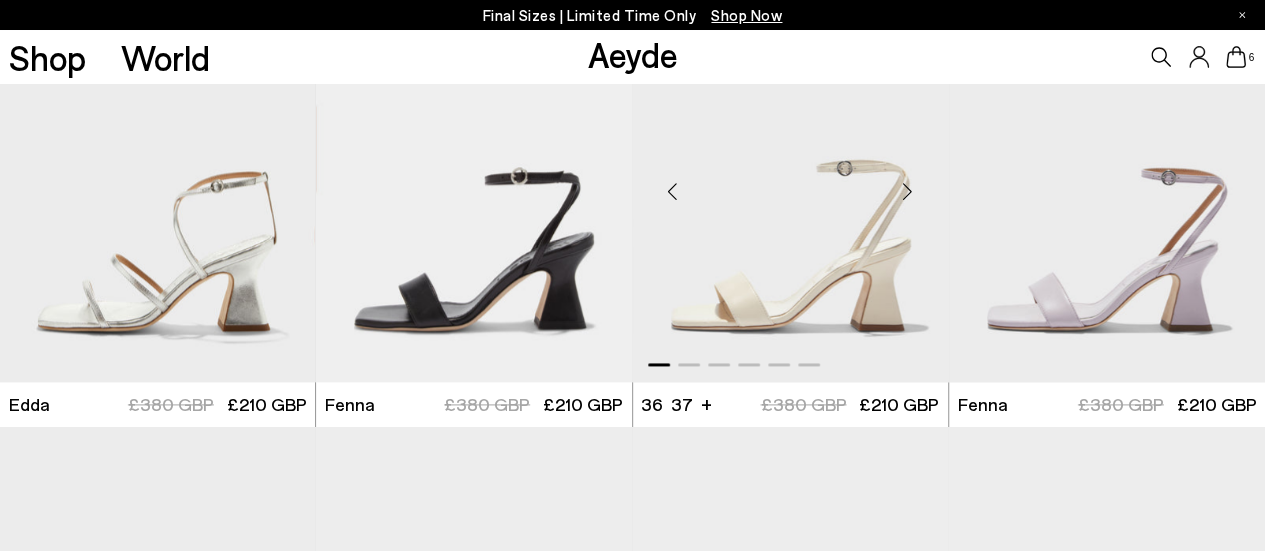 click at bounding box center [908, 192] 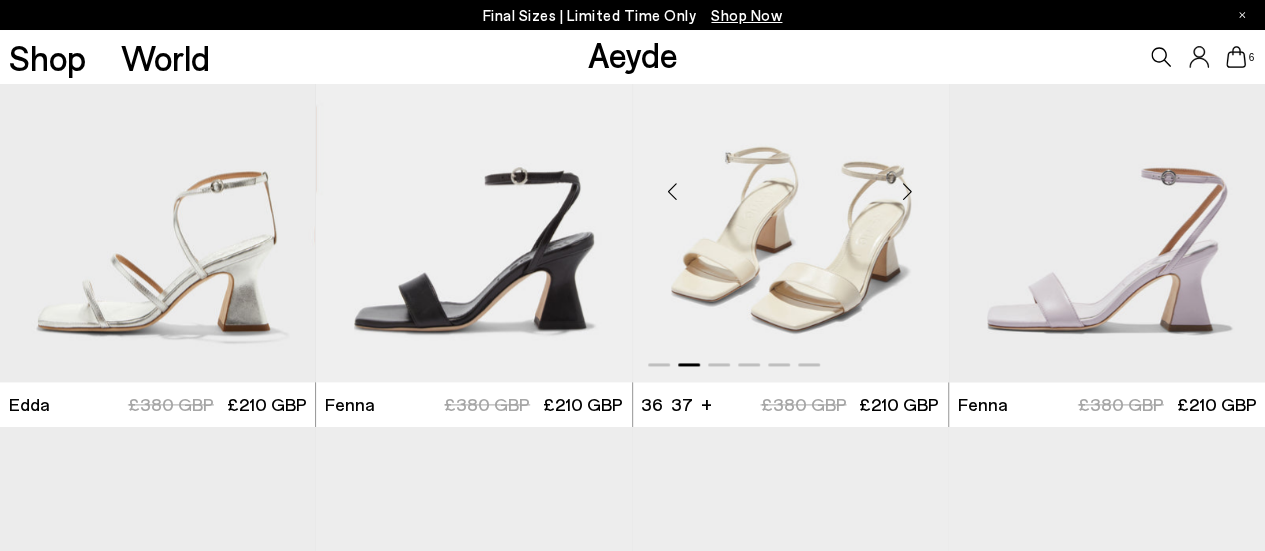click at bounding box center (908, 192) 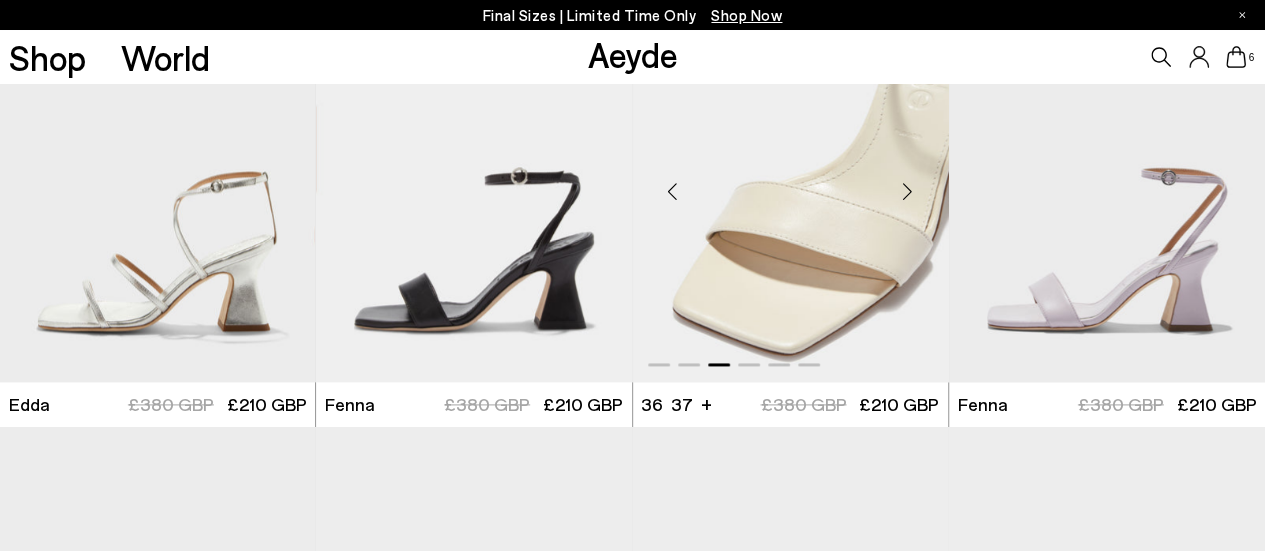 click at bounding box center (908, 192) 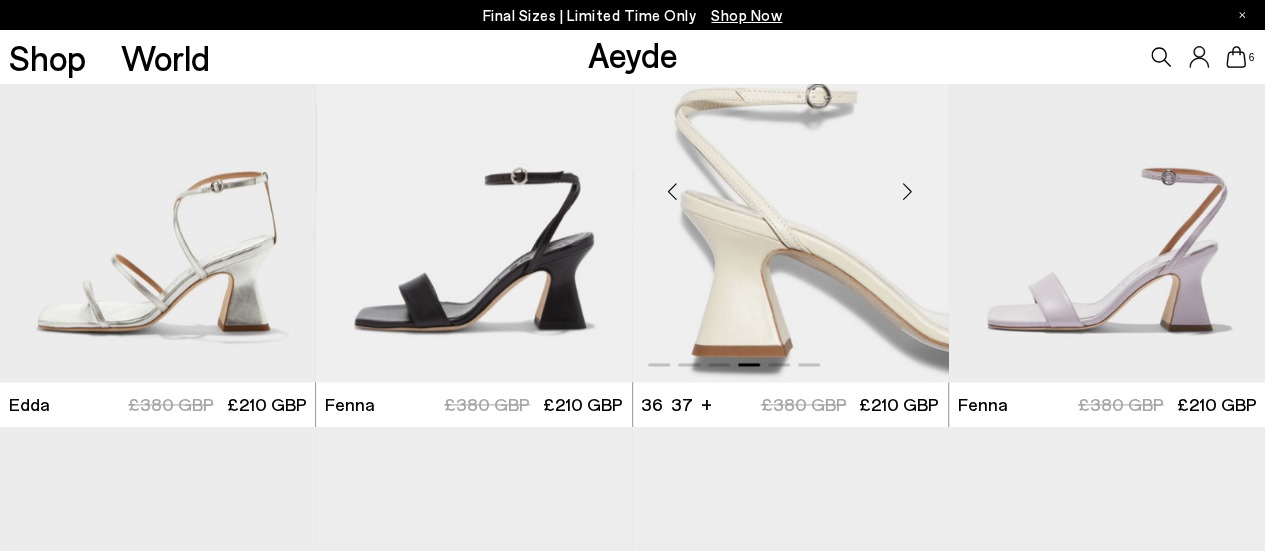 click at bounding box center (908, 192) 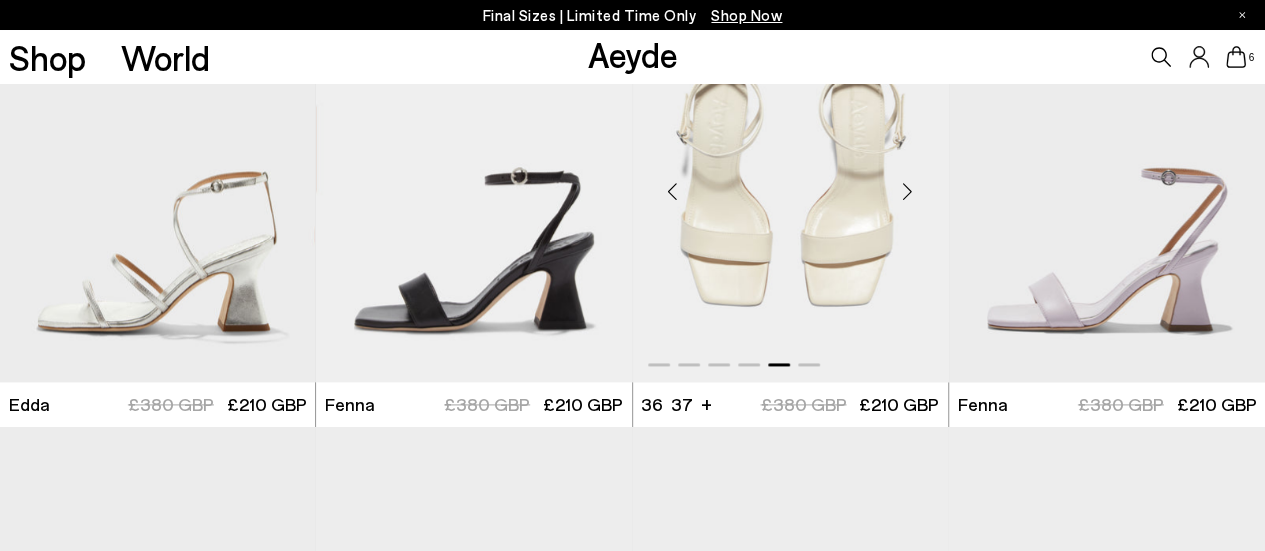 click at bounding box center (908, 192) 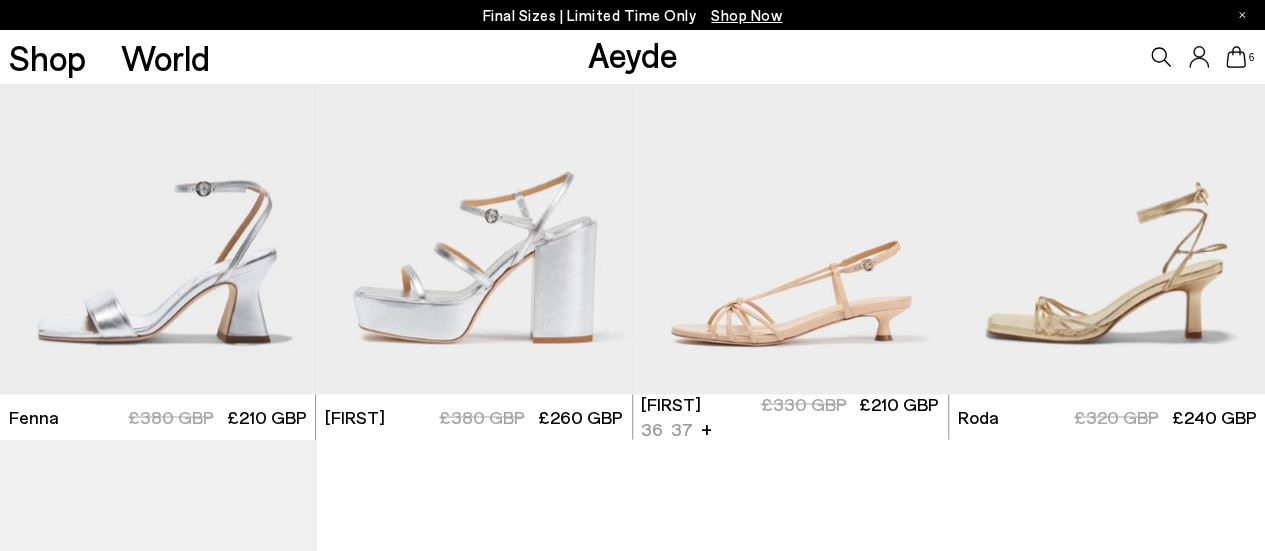 scroll, scrollTop: 5380, scrollLeft: 0, axis: vertical 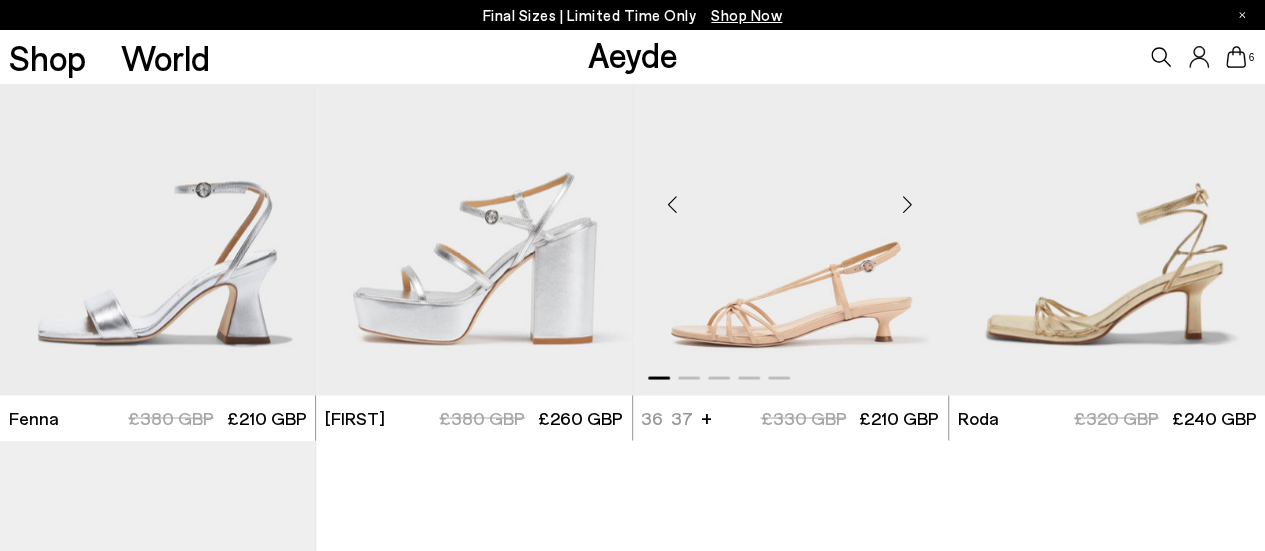 click at bounding box center (908, 204) 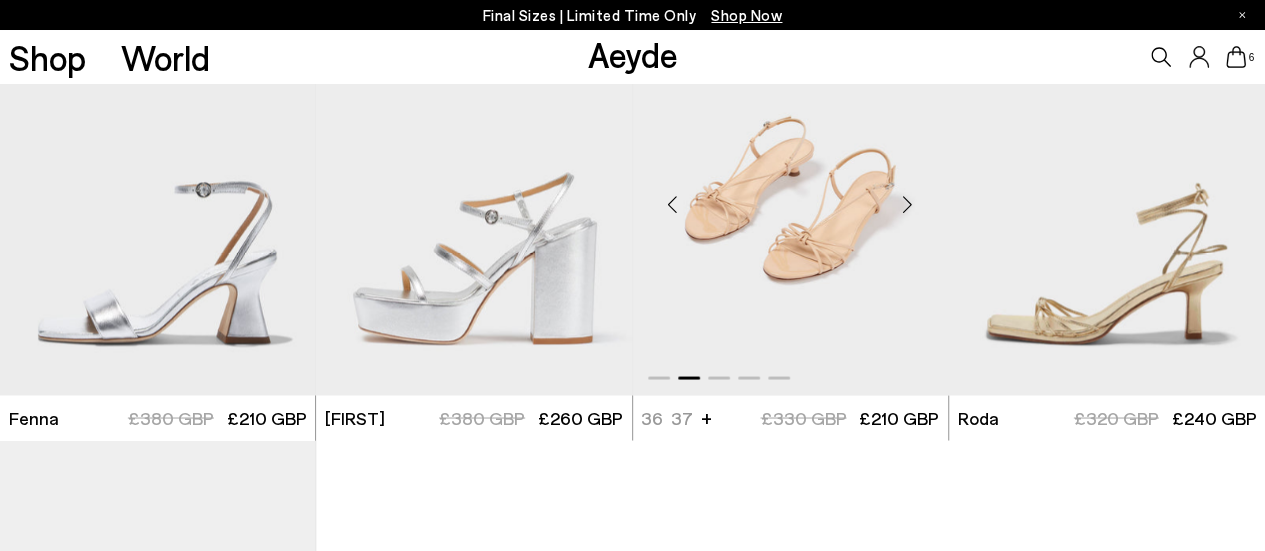 click at bounding box center [908, 204] 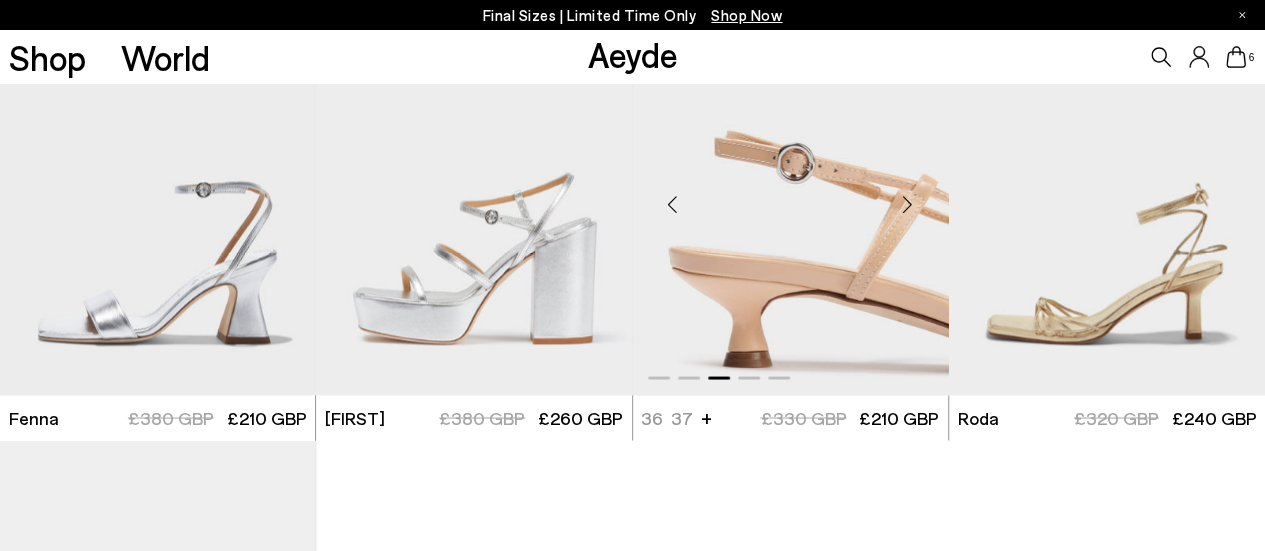 click at bounding box center [908, 204] 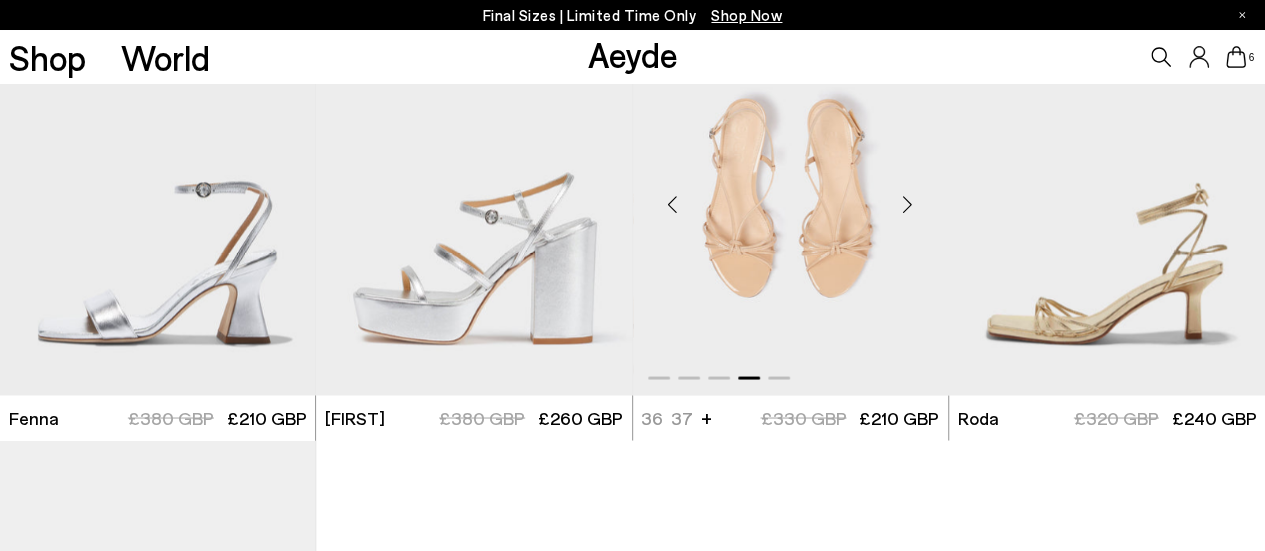 click at bounding box center (908, 204) 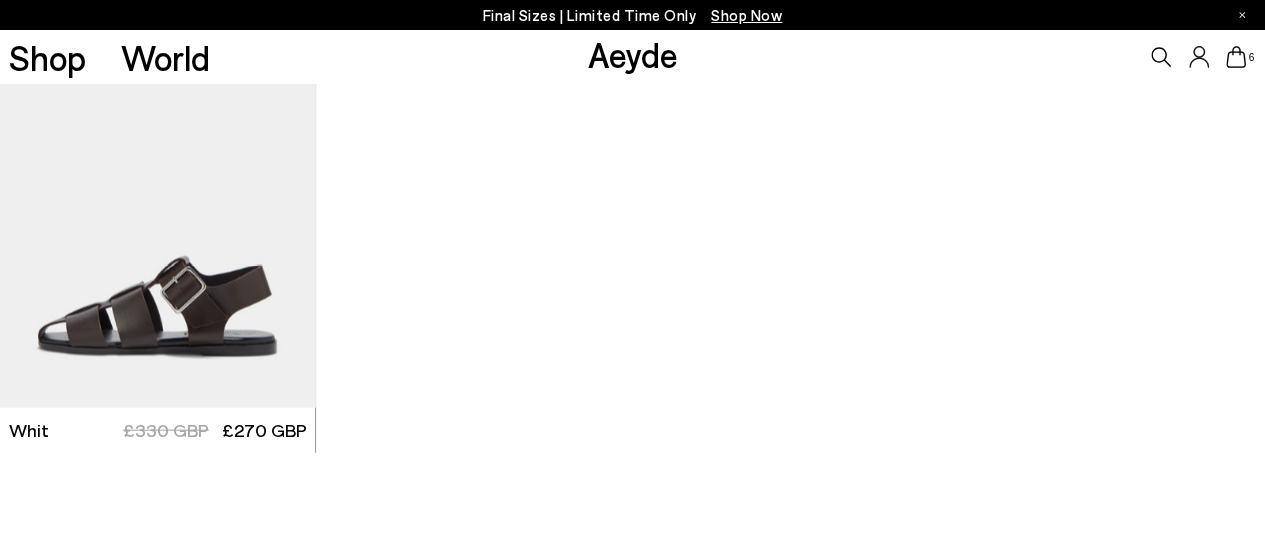 scroll, scrollTop: 5852, scrollLeft: 0, axis: vertical 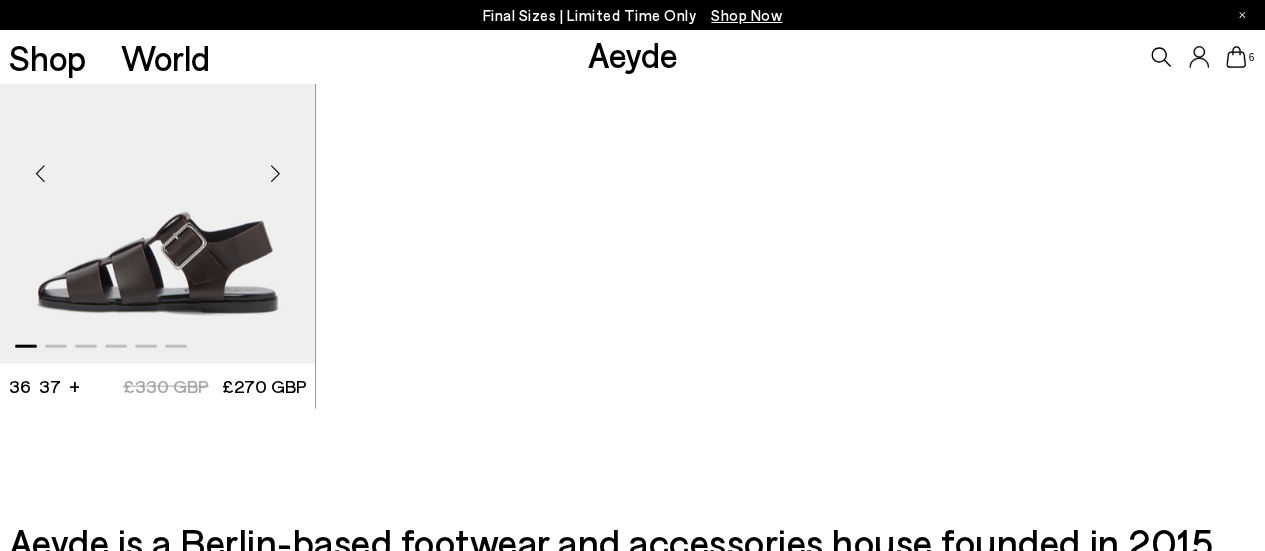 click at bounding box center [275, 174] 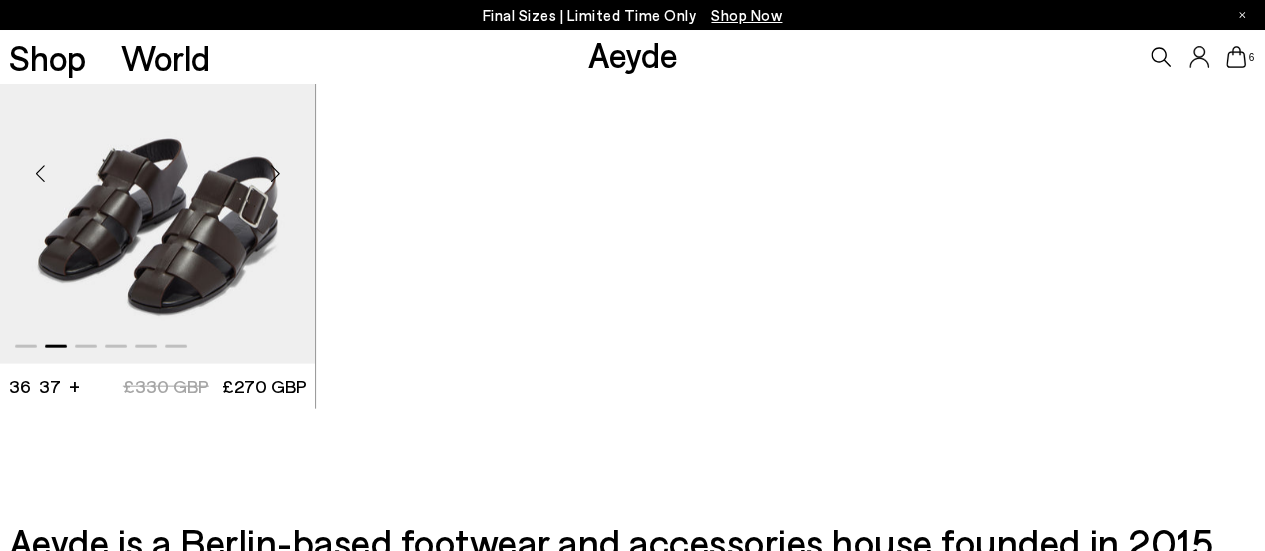 click at bounding box center (275, 174) 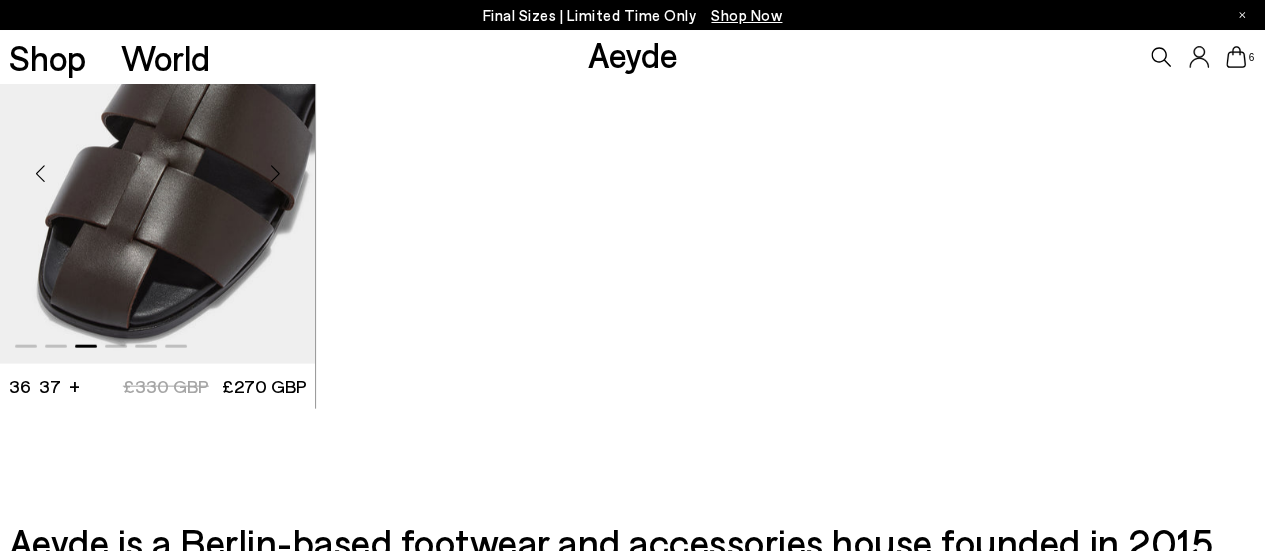 click at bounding box center (275, 174) 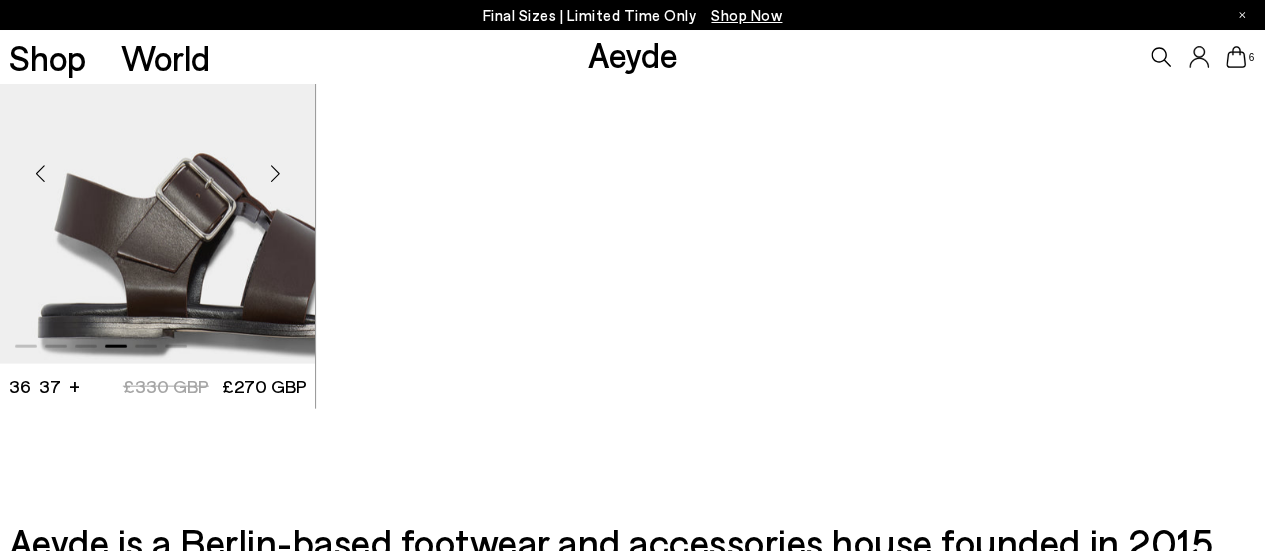 click at bounding box center (275, 174) 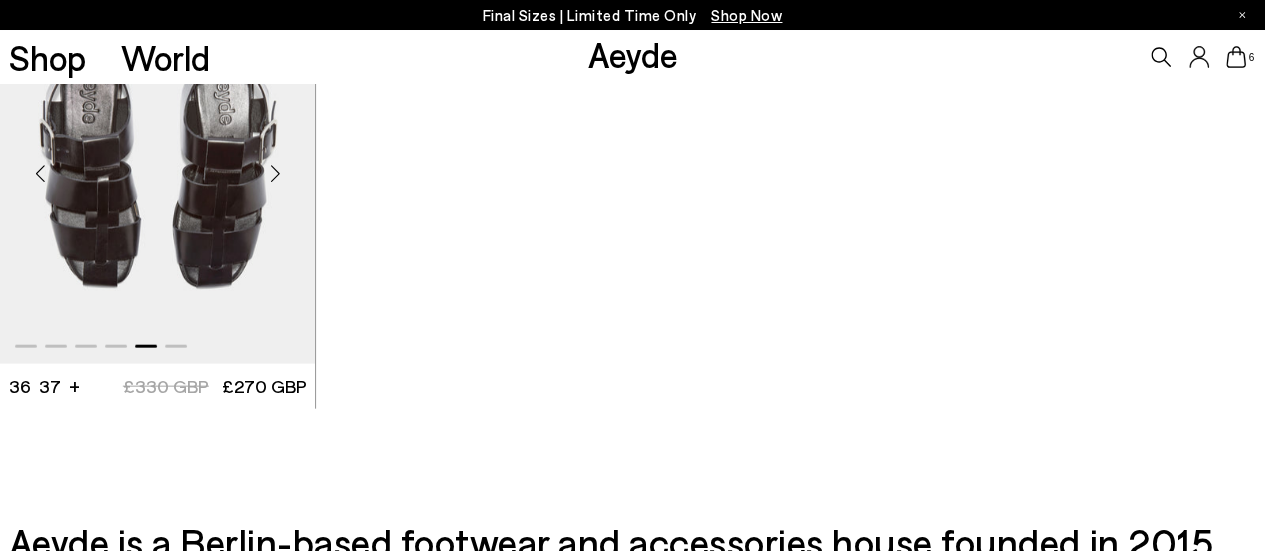 click at bounding box center (275, 174) 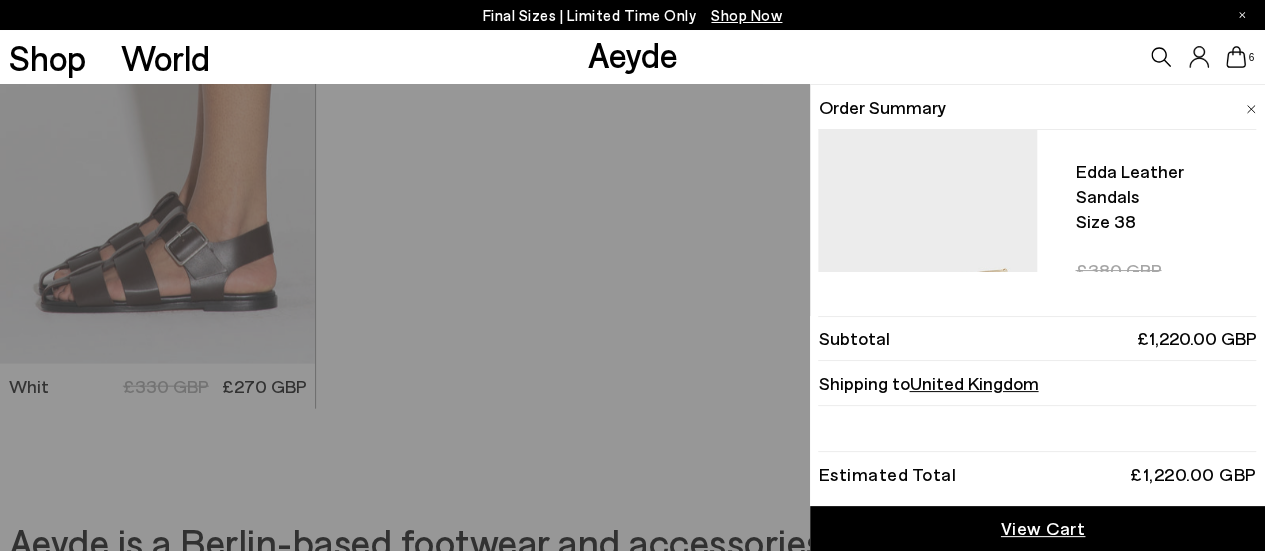 click 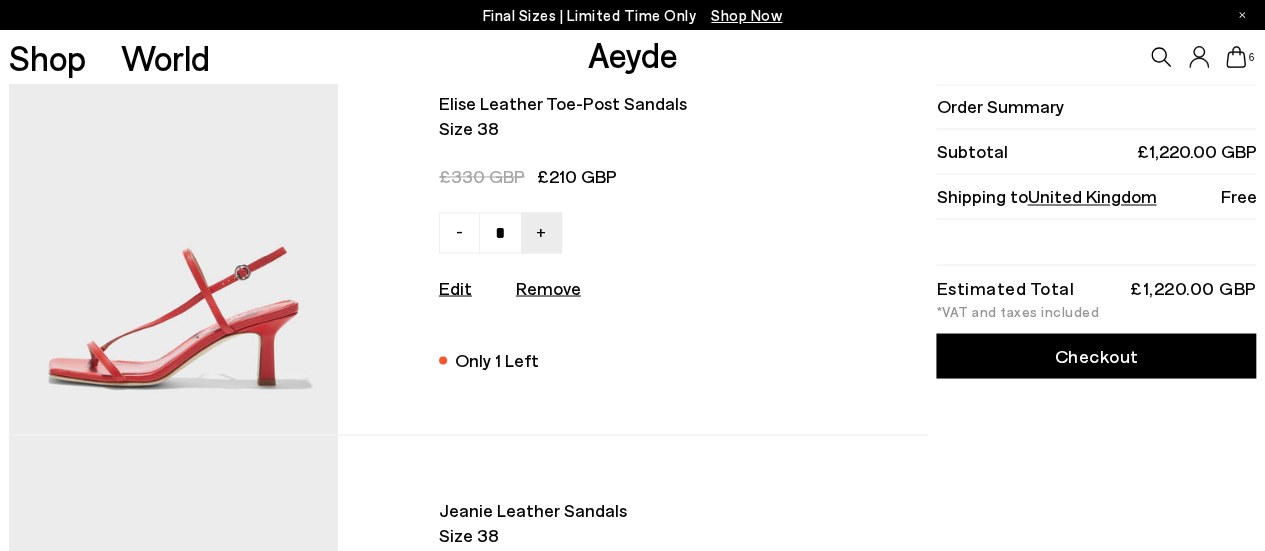 scroll, scrollTop: 1680, scrollLeft: 0, axis: vertical 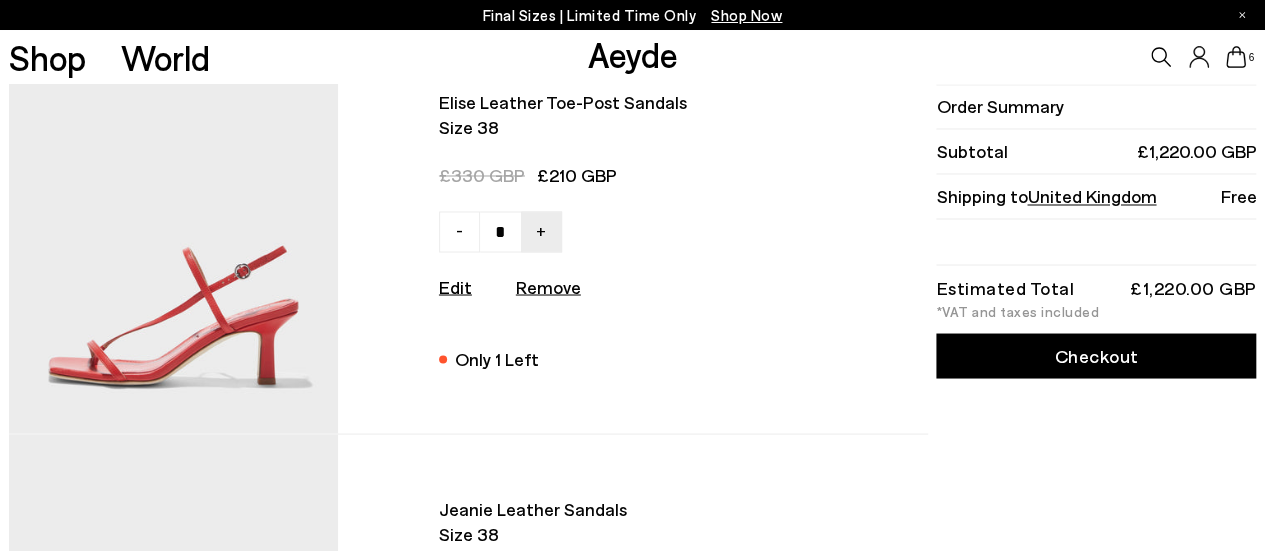 click on "Remove" at bounding box center [548, 286] 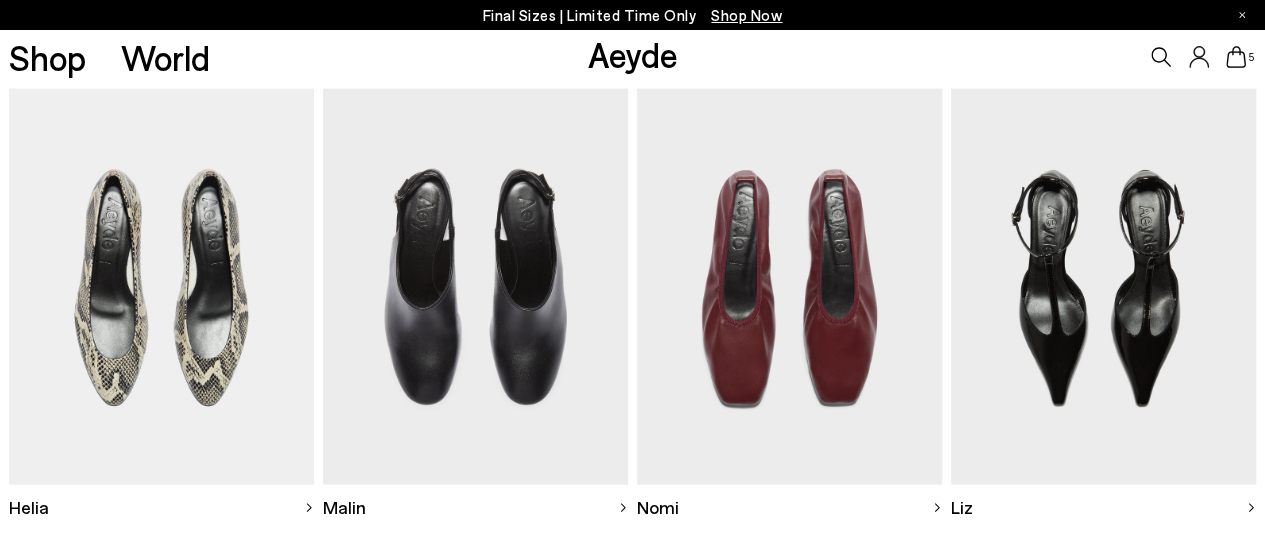 scroll, scrollTop: 2153, scrollLeft: 0, axis: vertical 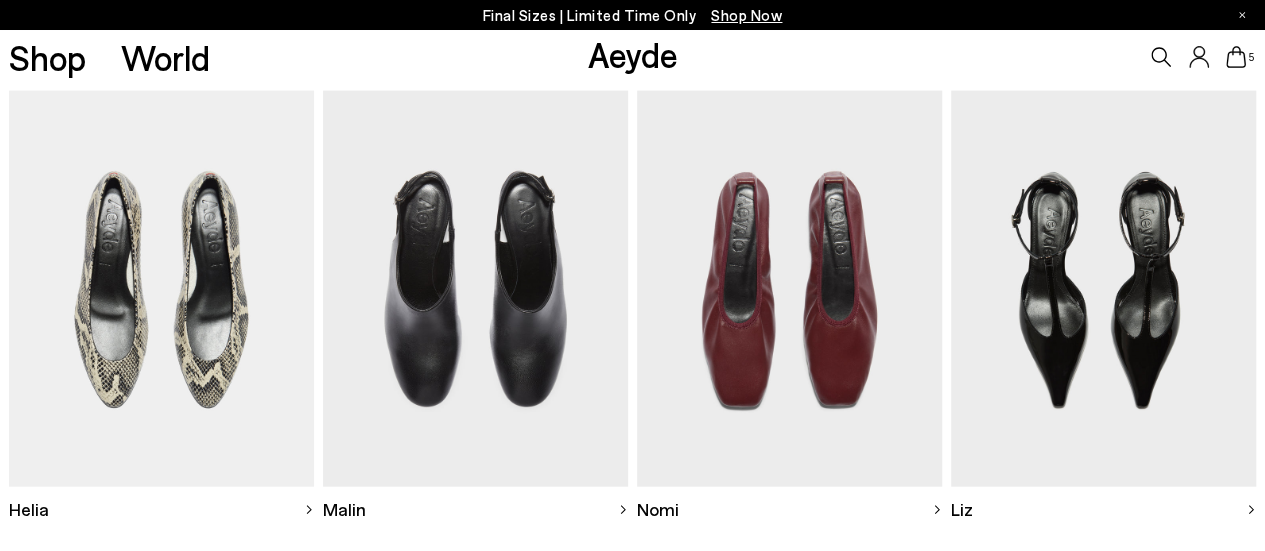 click at bounding box center [161, 289] 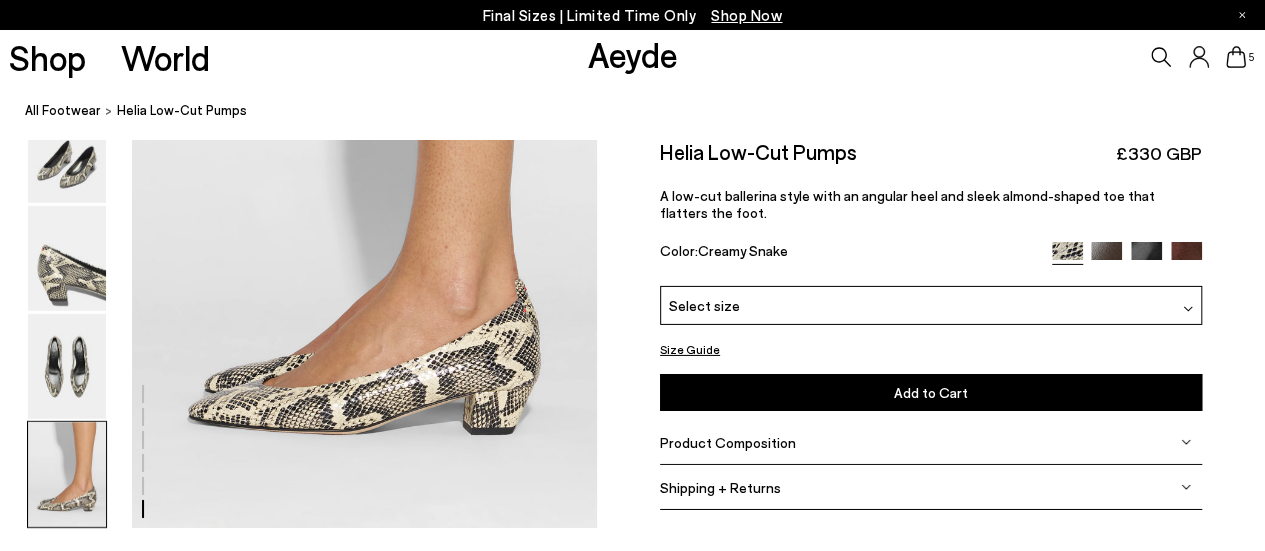scroll, scrollTop: 3138, scrollLeft: 0, axis: vertical 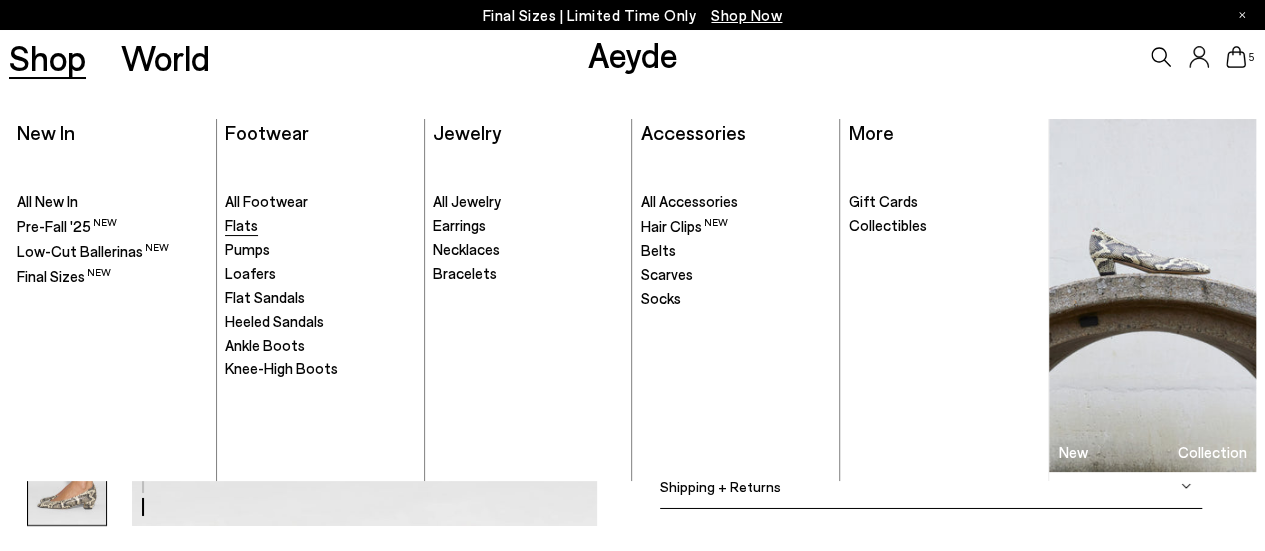 click on "Flats" at bounding box center (241, 225) 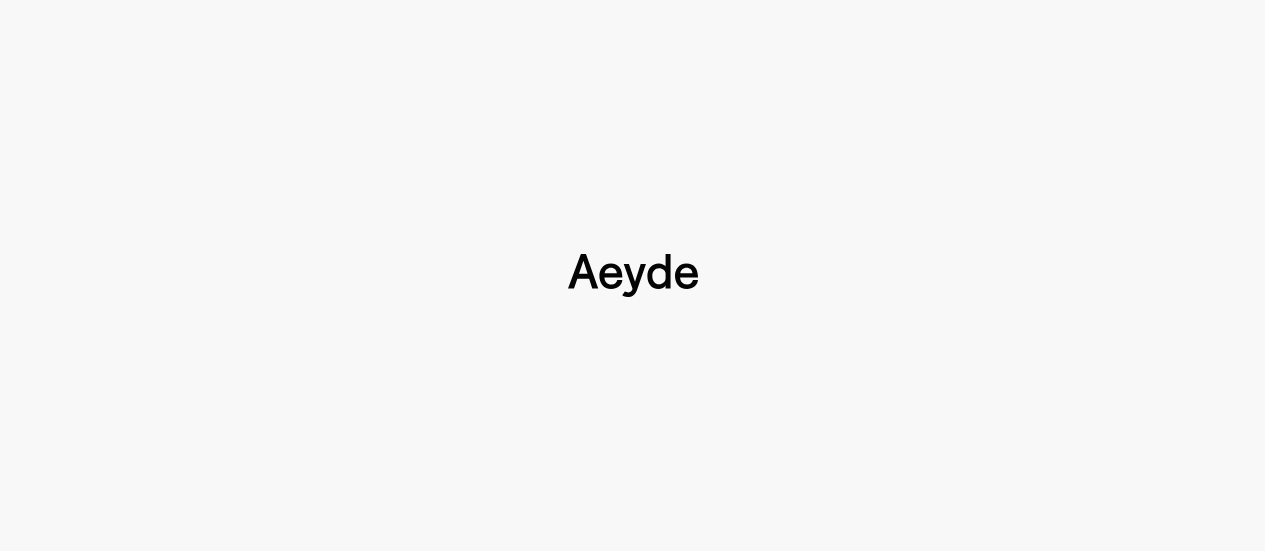 type 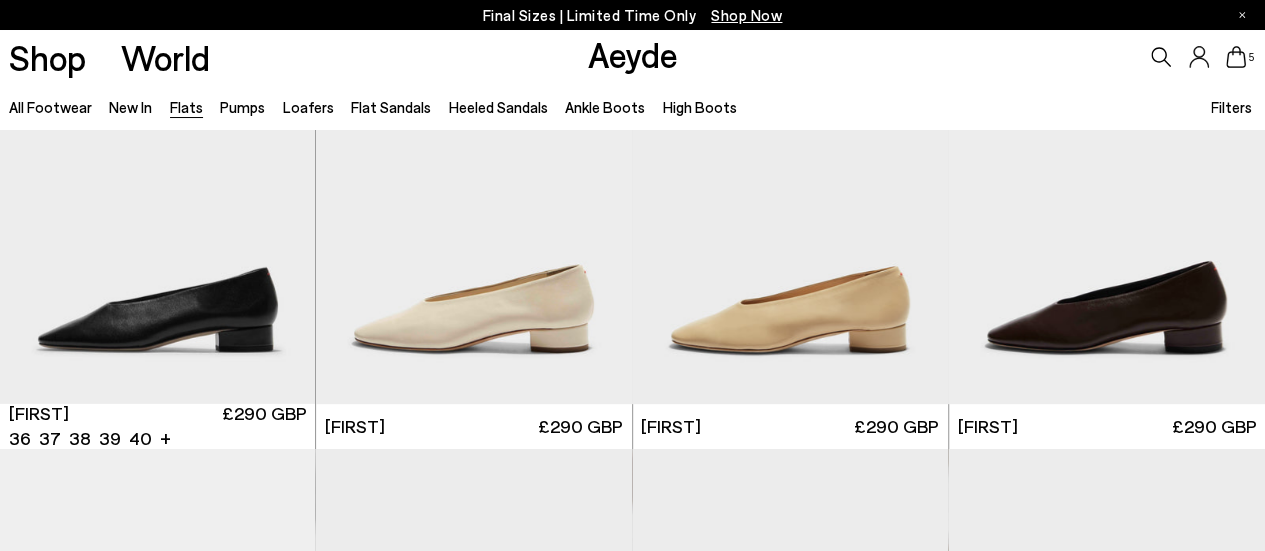 scroll, scrollTop: 120, scrollLeft: 0, axis: vertical 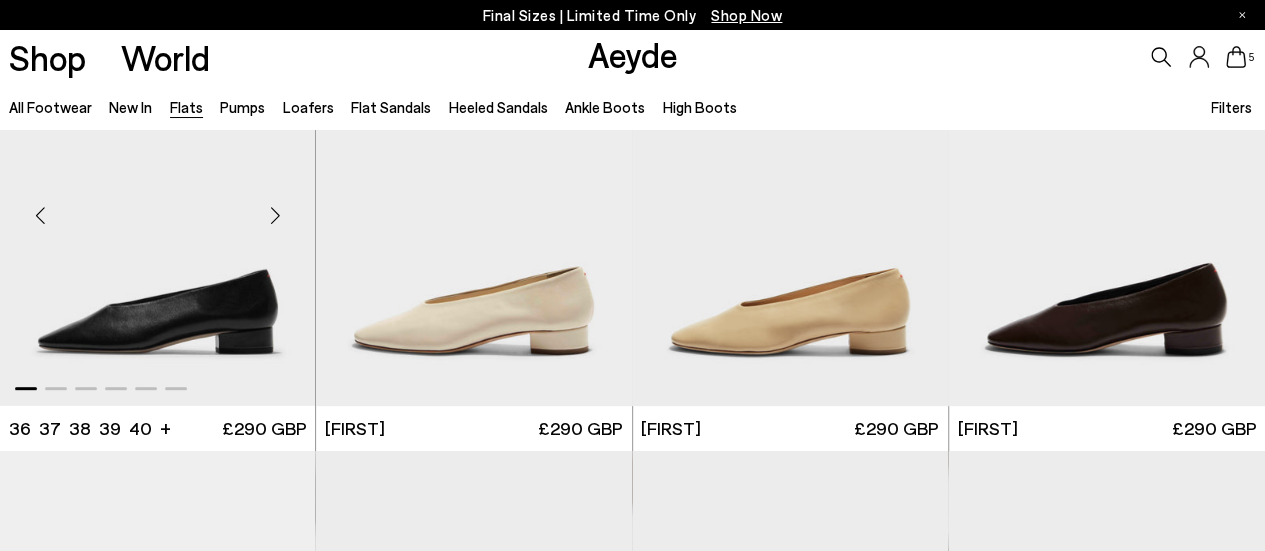 click at bounding box center [275, 216] 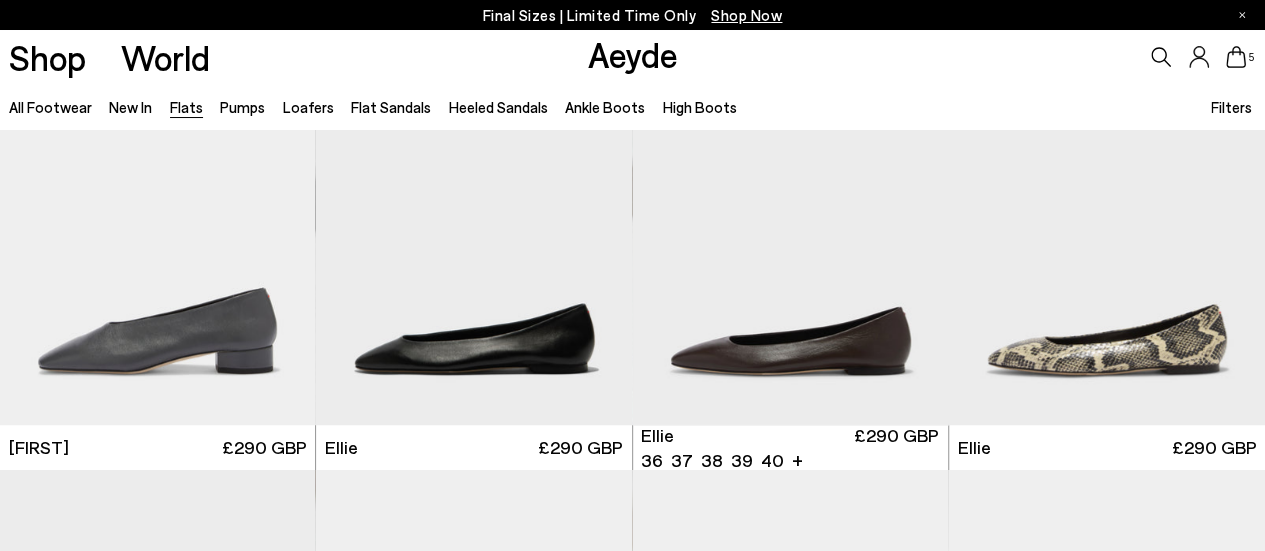 scroll, scrollTop: 543, scrollLeft: 0, axis: vertical 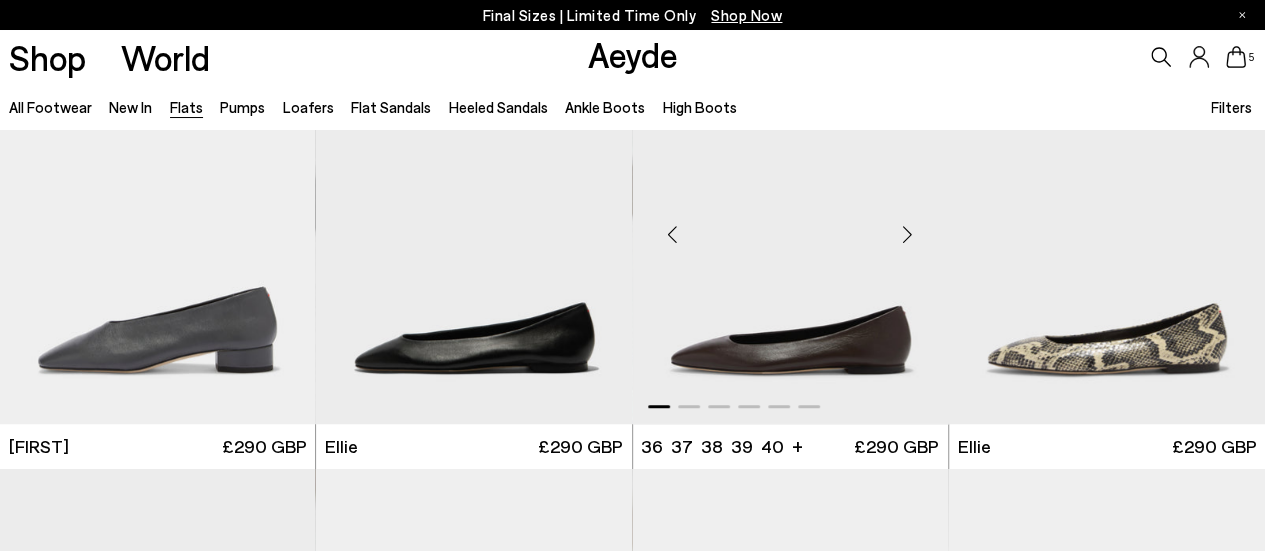 click at bounding box center (908, 234) 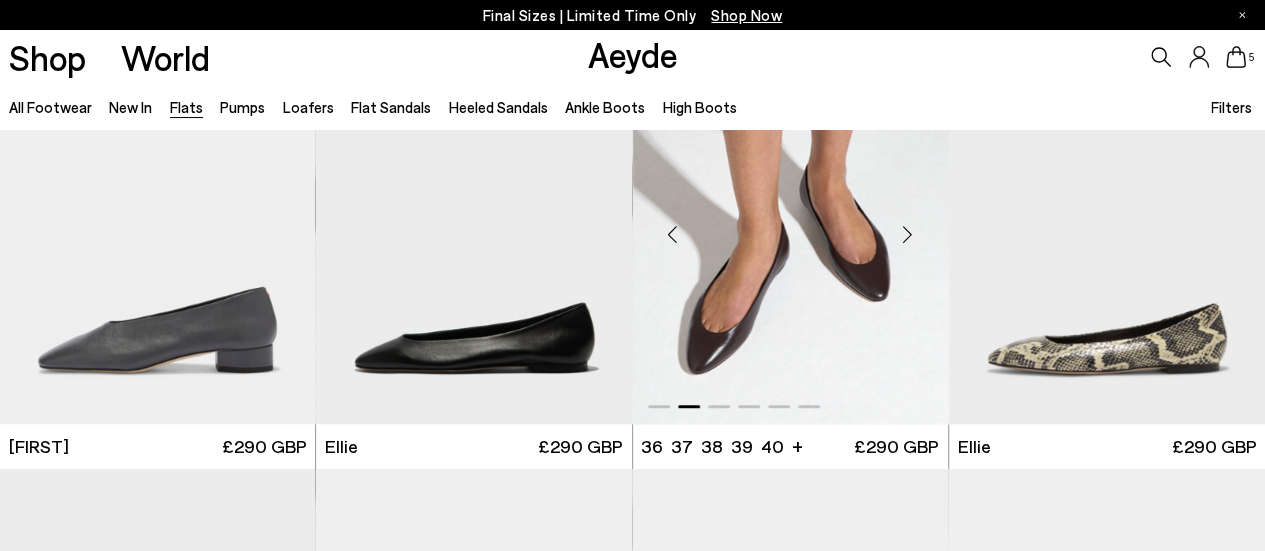 click at bounding box center [908, 234] 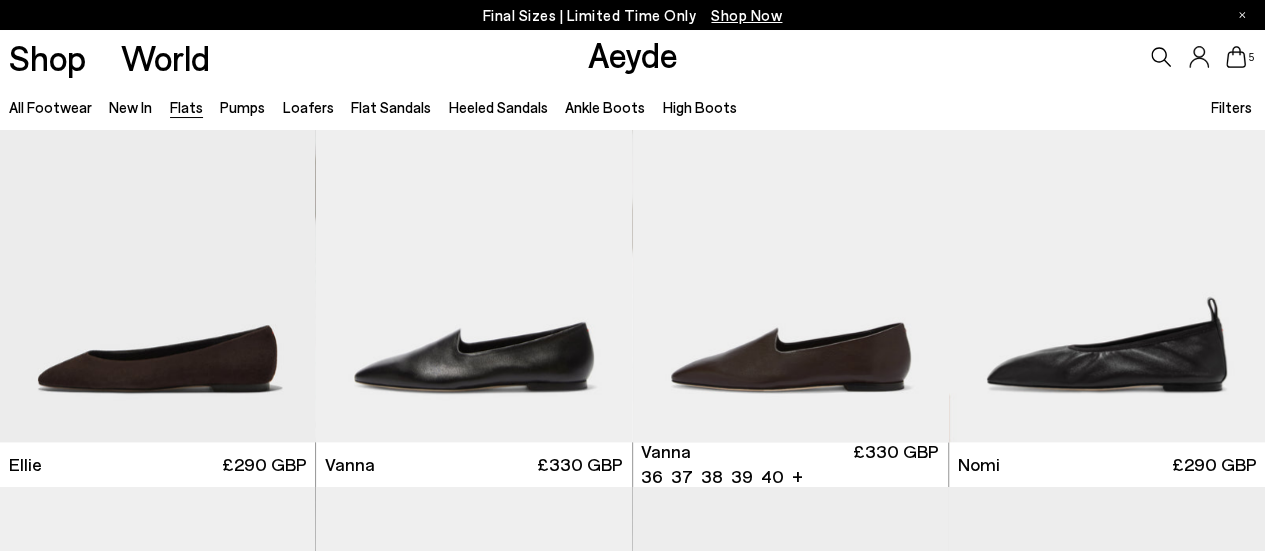 scroll, scrollTop: 968, scrollLeft: 0, axis: vertical 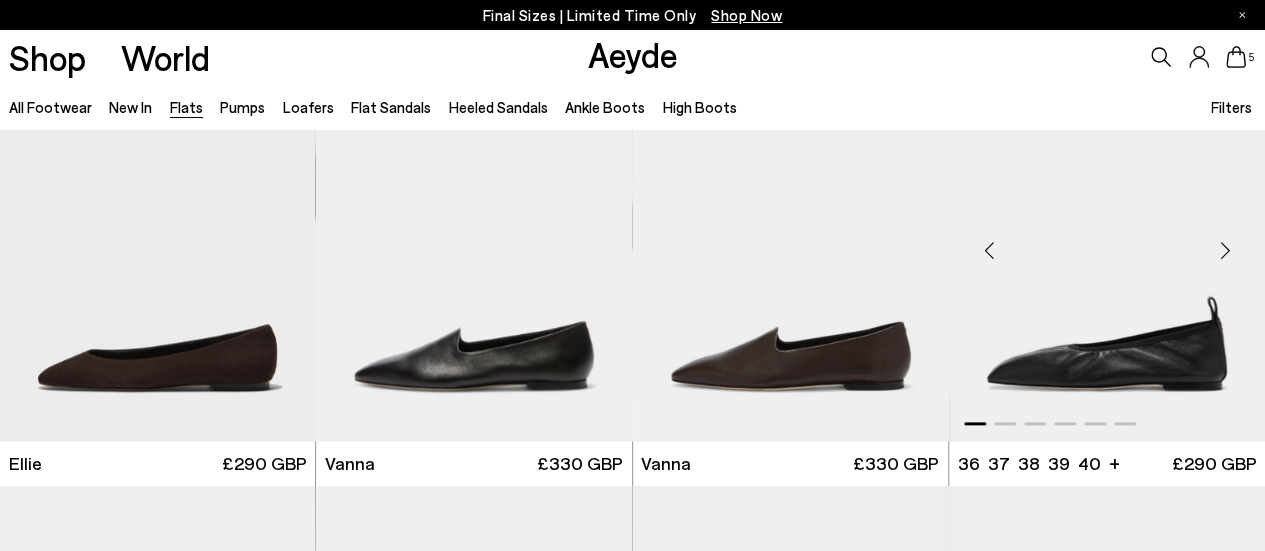 click at bounding box center [1225, 251] 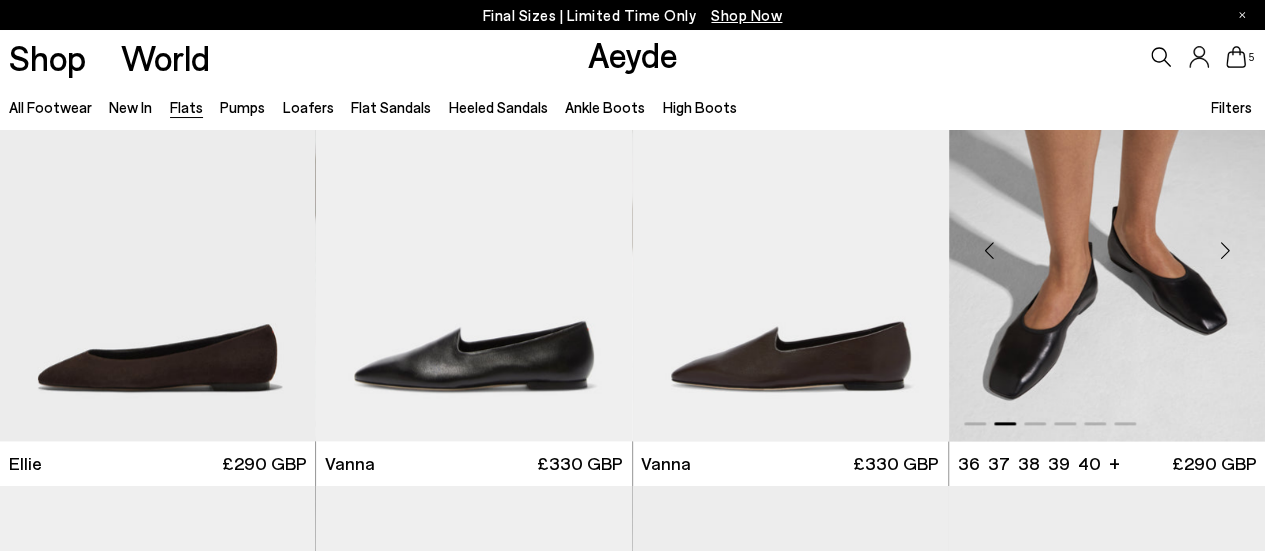 click at bounding box center (1225, 251) 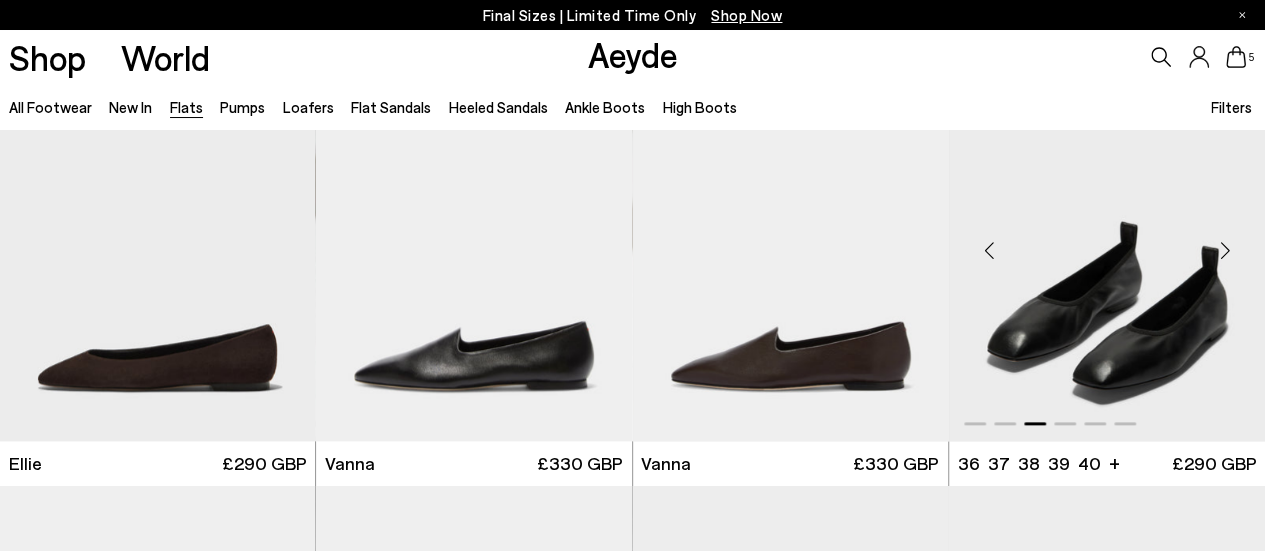 click at bounding box center [1225, 251] 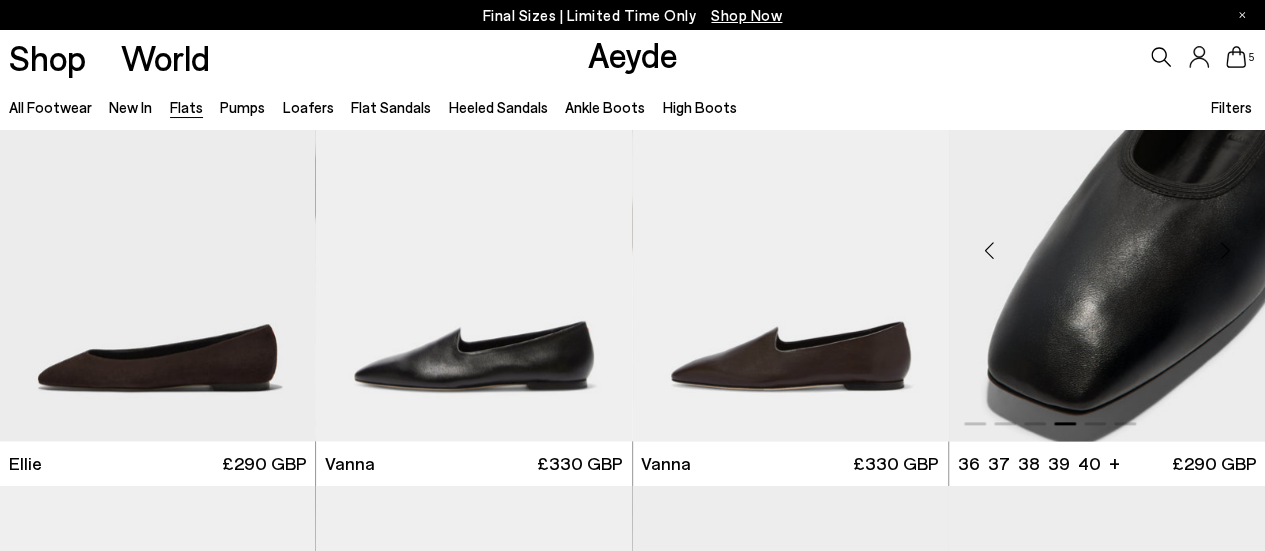 click at bounding box center (1225, 251) 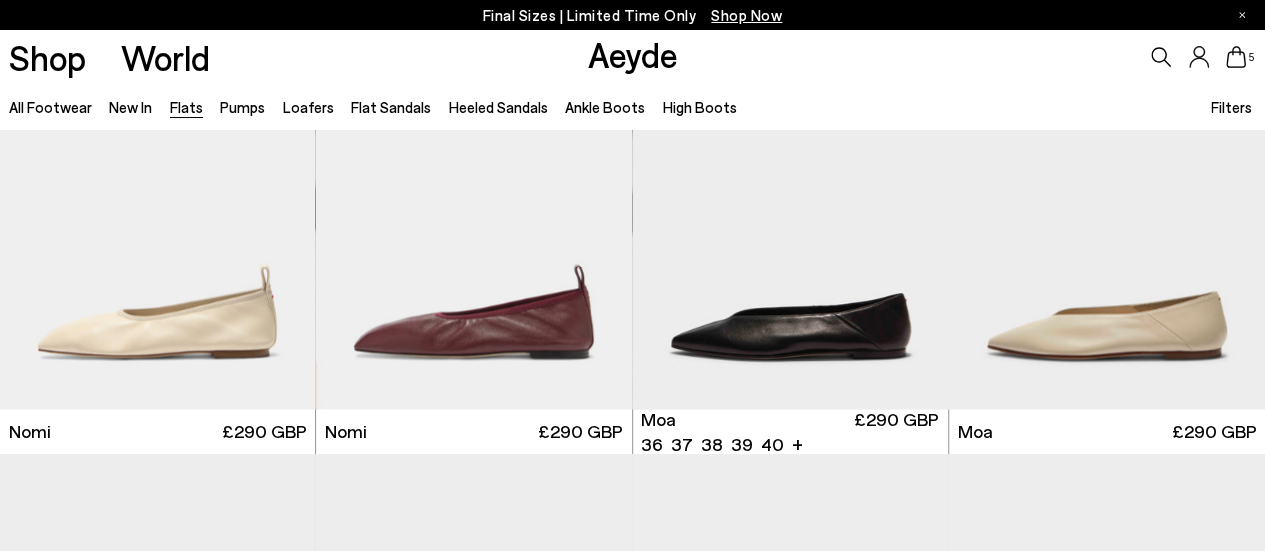 scroll, scrollTop: 1446, scrollLeft: 0, axis: vertical 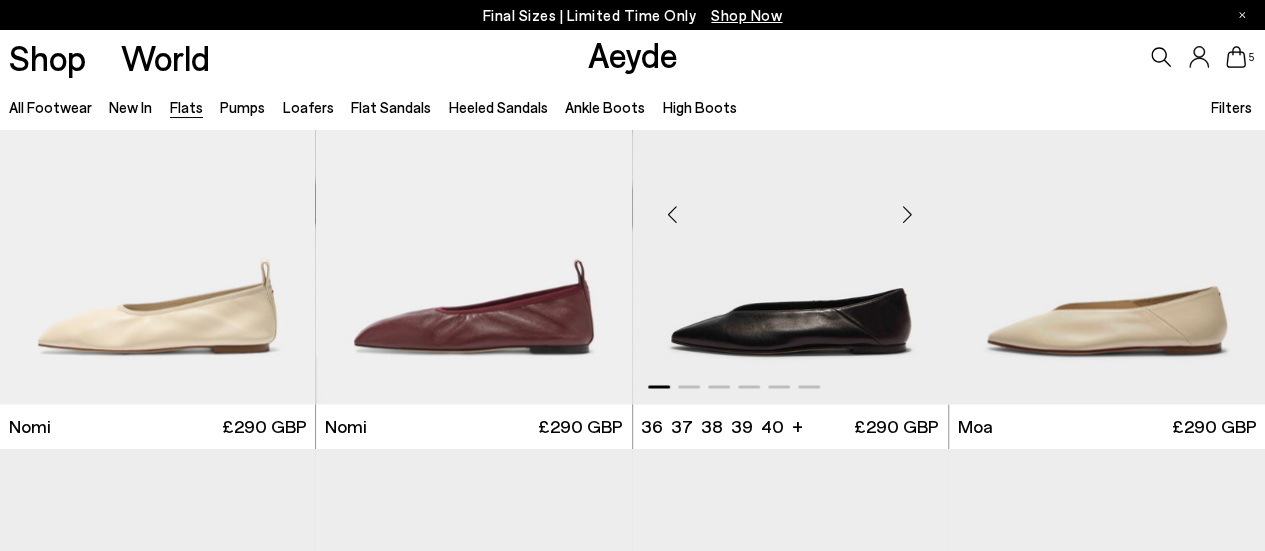click at bounding box center (908, 214) 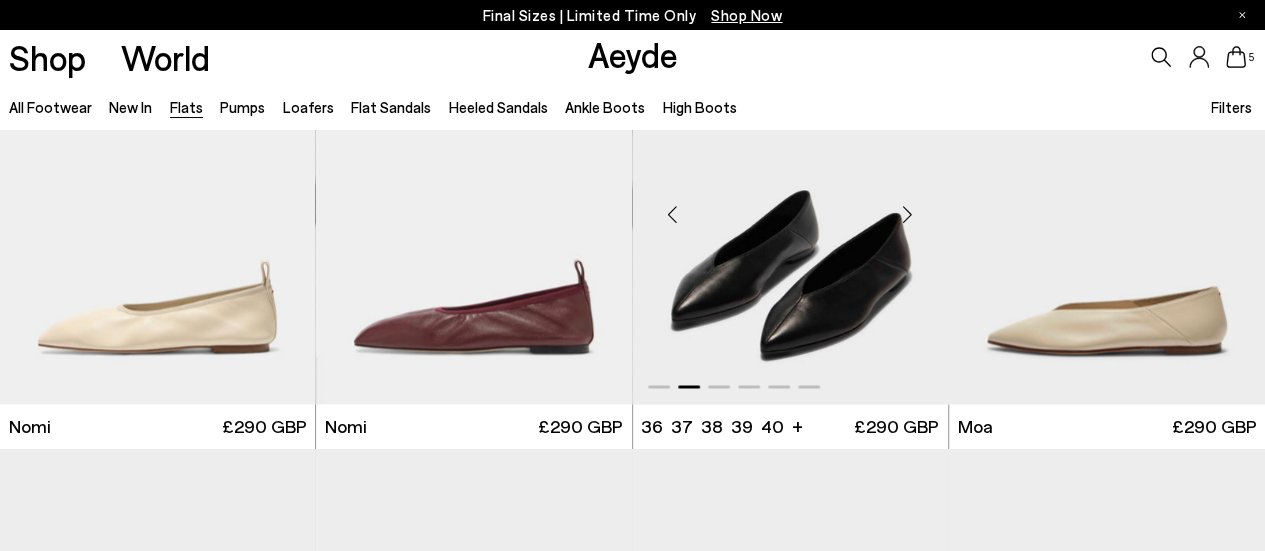 click at bounding box center (908, 214) 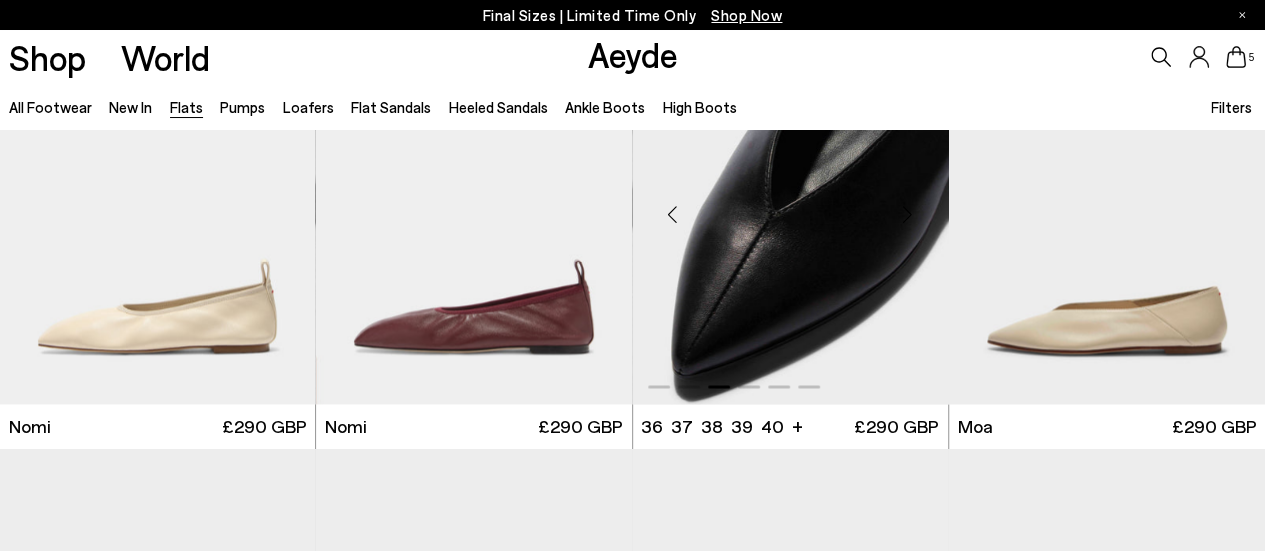 click at bounding box center [908, 214] 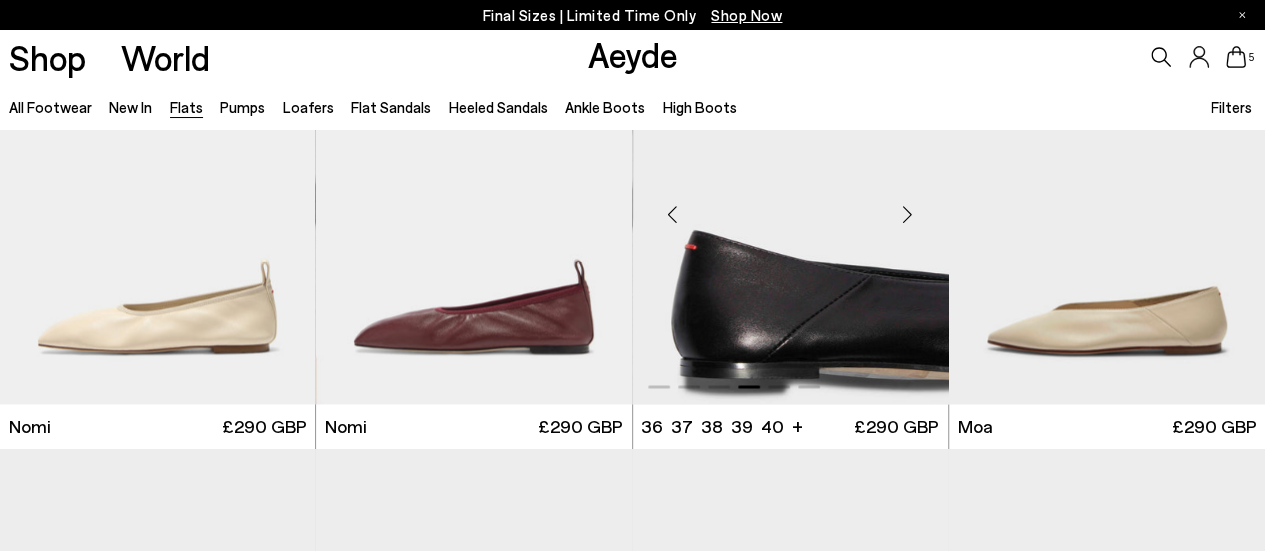 click at bounding box center [908, 214] 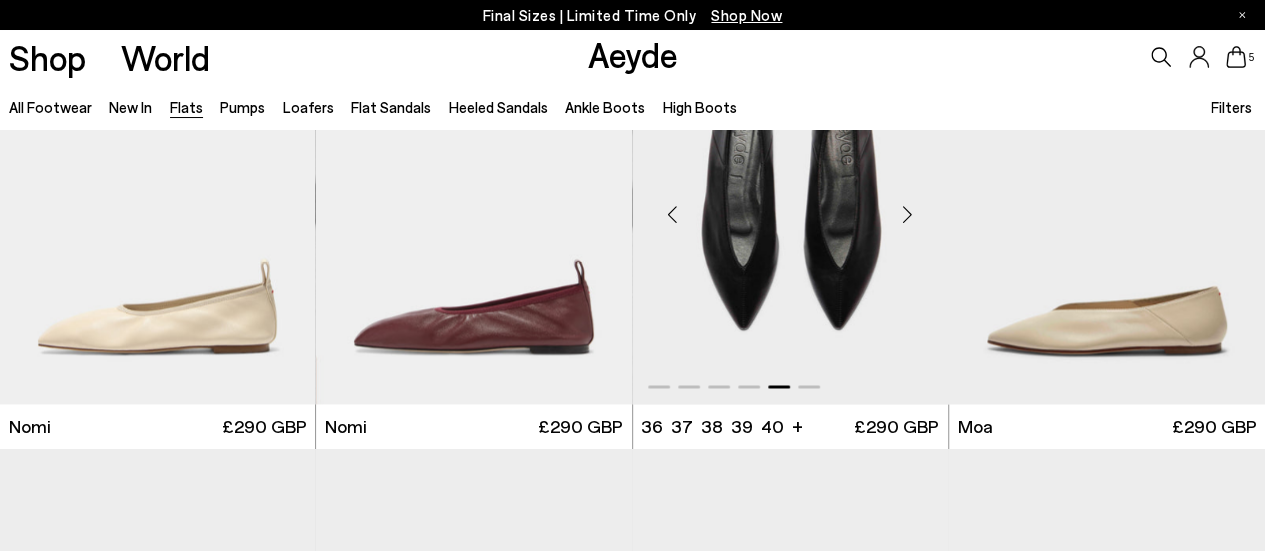 click at bounding box center (908, 214) 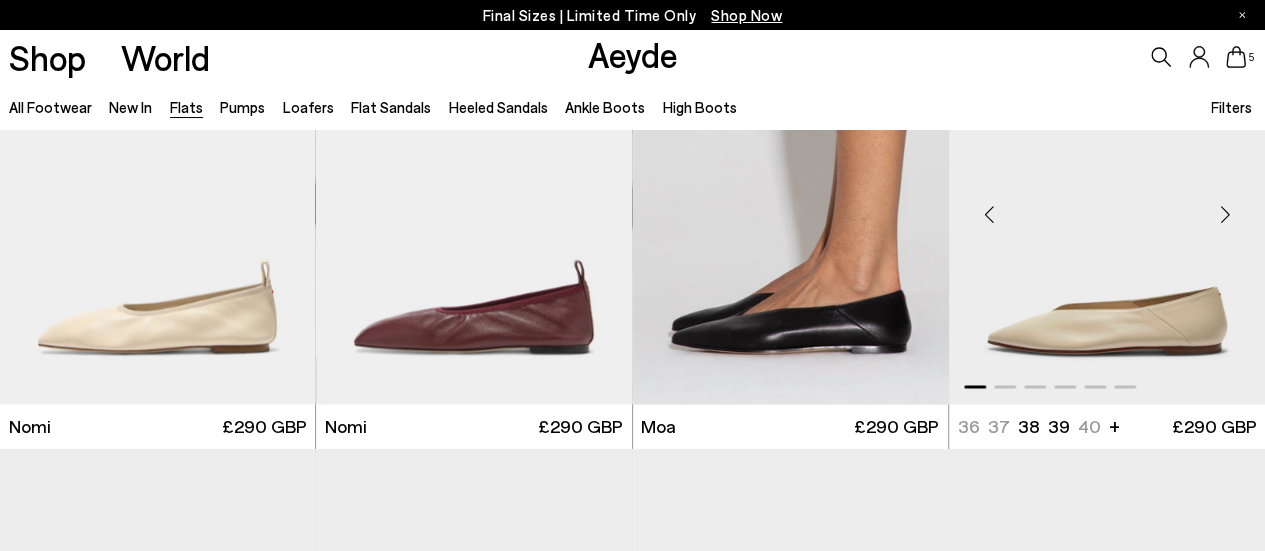 click at bounding box center (1225, 214) 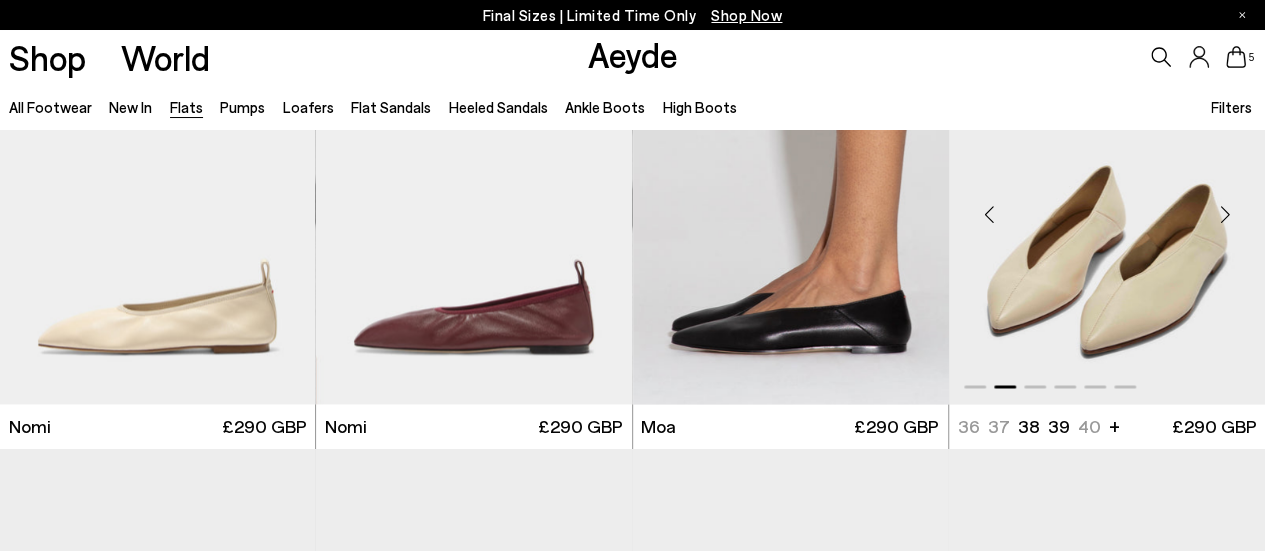 click at bounding box center [1225, 214] 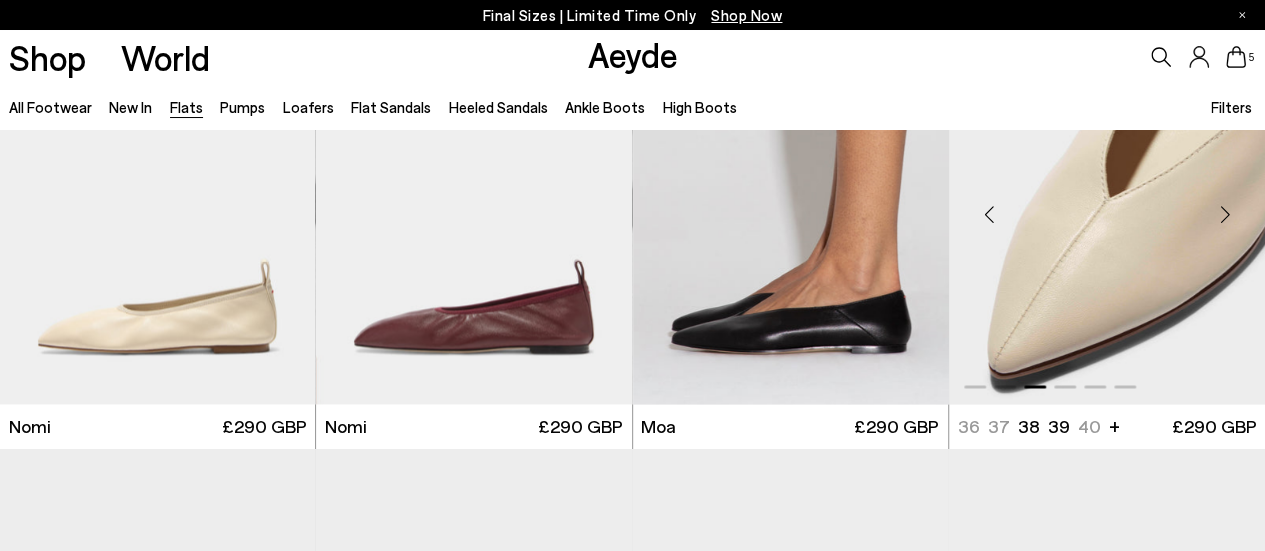 click at bounding box center (1225, 214) 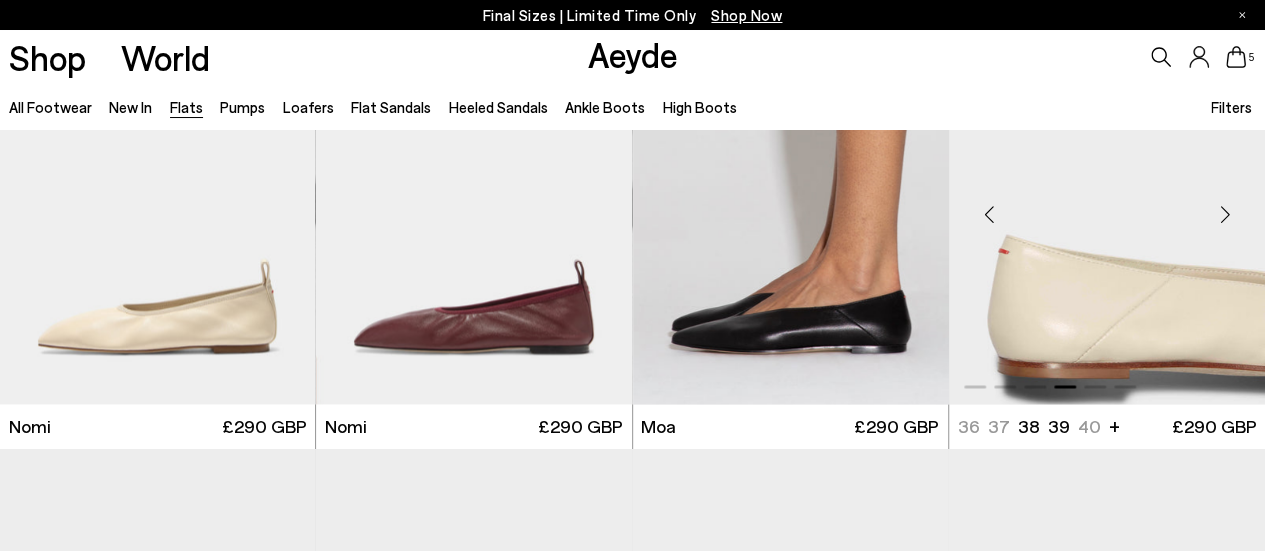 click at bounding box center (1225, 214) 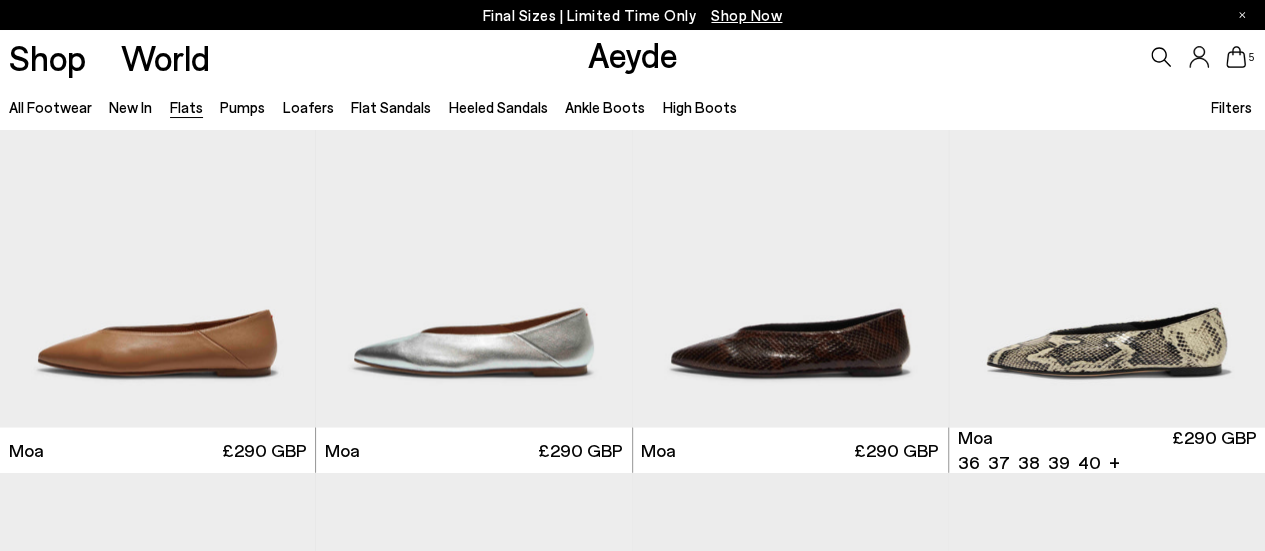 scroll, scrollTop: 1866, scrollLeft: 0, axis: vertical 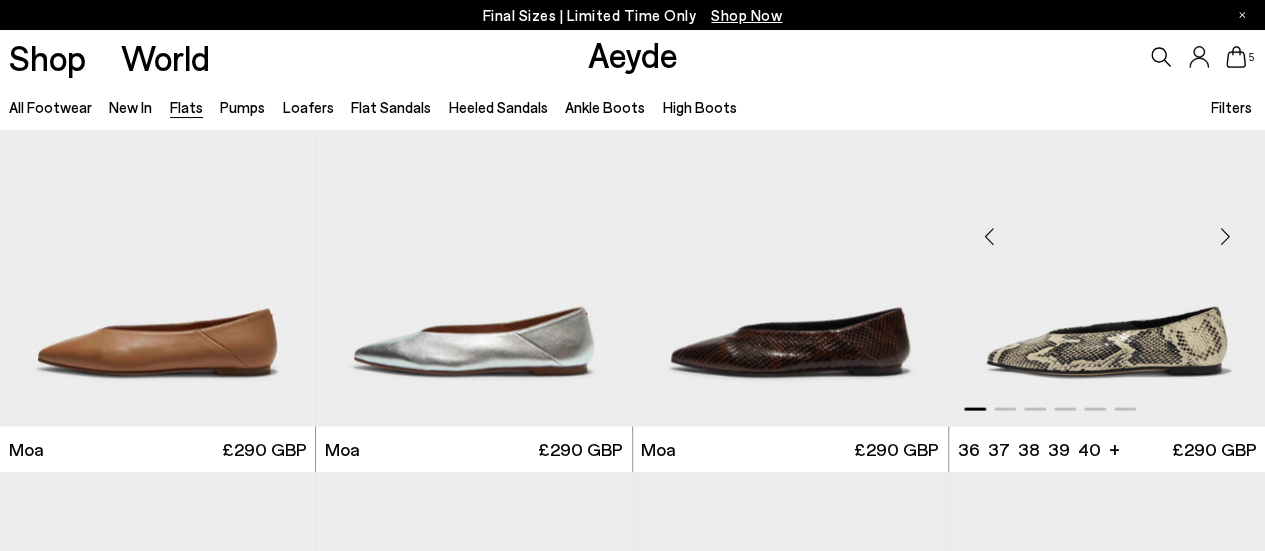 click at bounding box center (1225, 236) 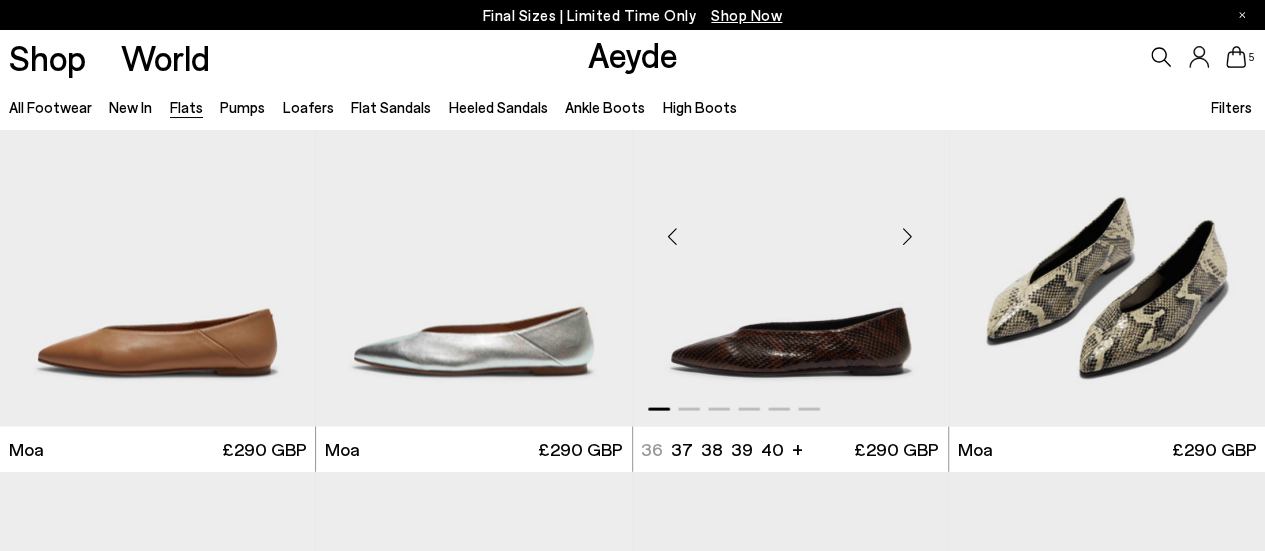 click at bounding box center (908, 236) 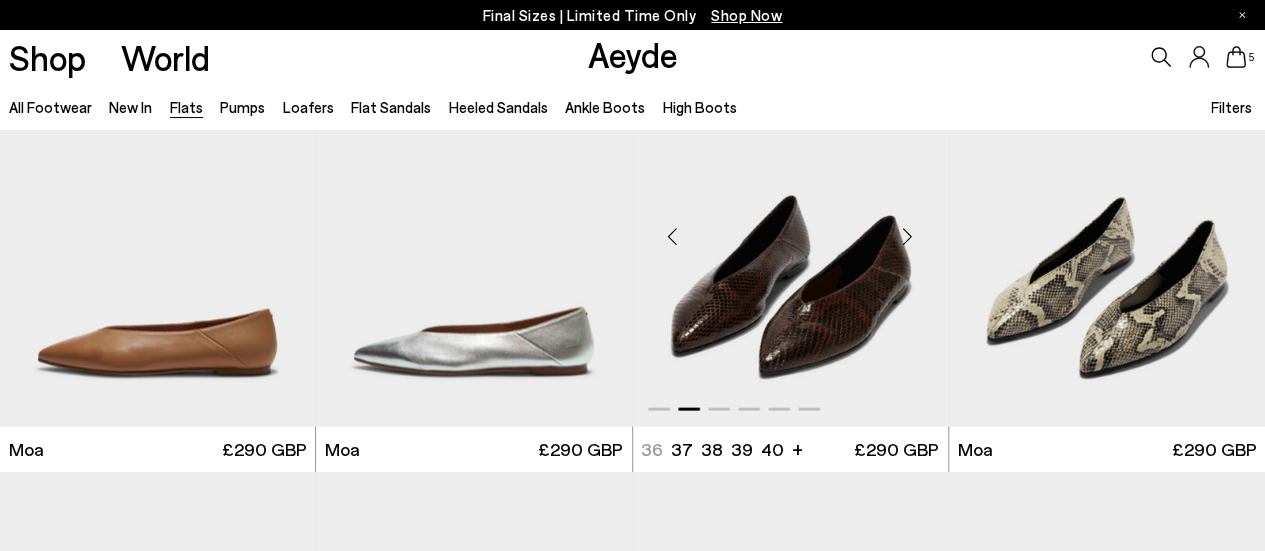click at bounding box center (908, 236) 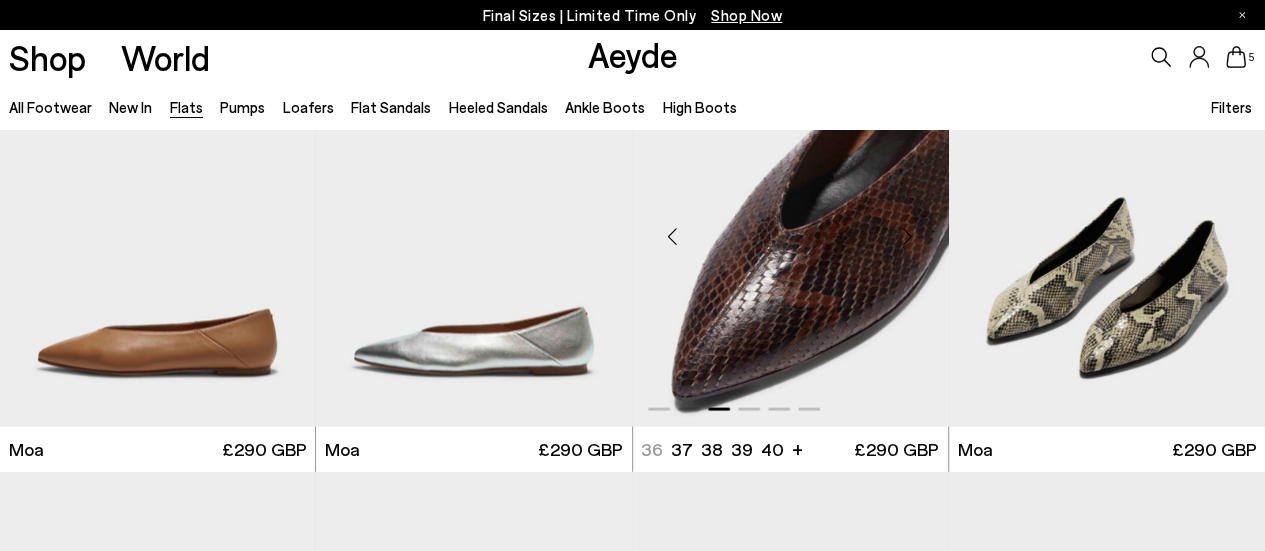 click at bounding box center [908, 236] 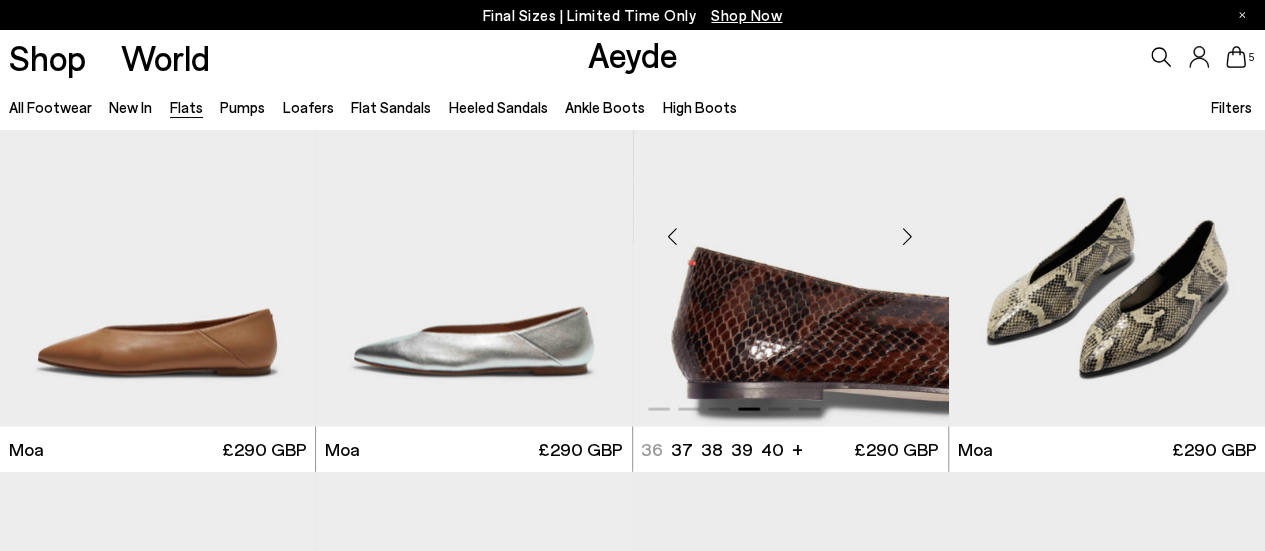 click at bounding box center [908, 236] 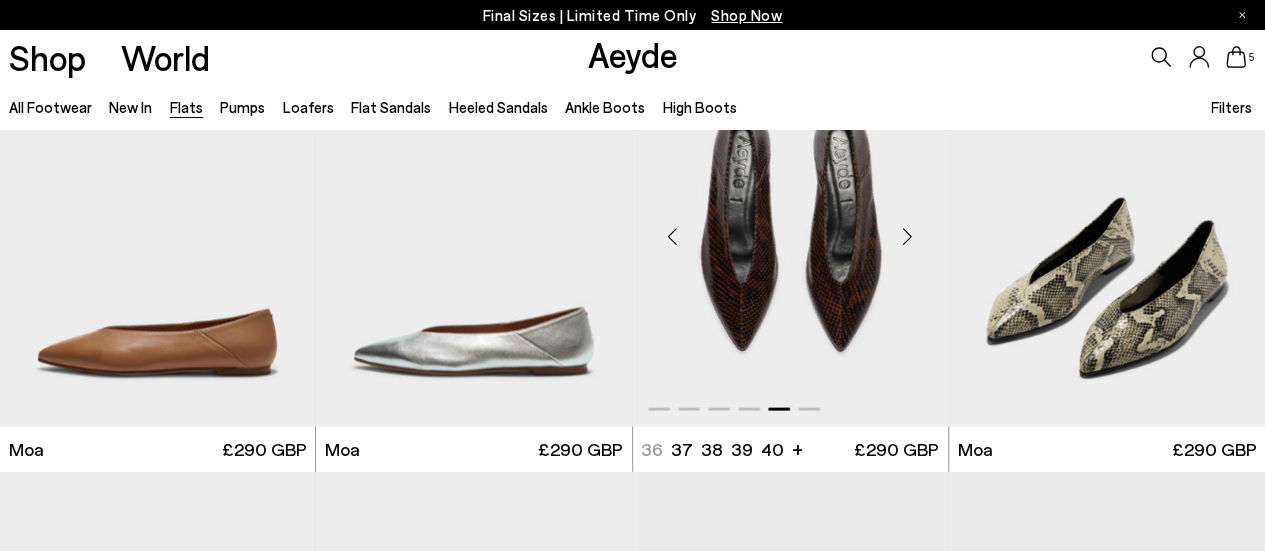 click at bounding box center (908, 236) 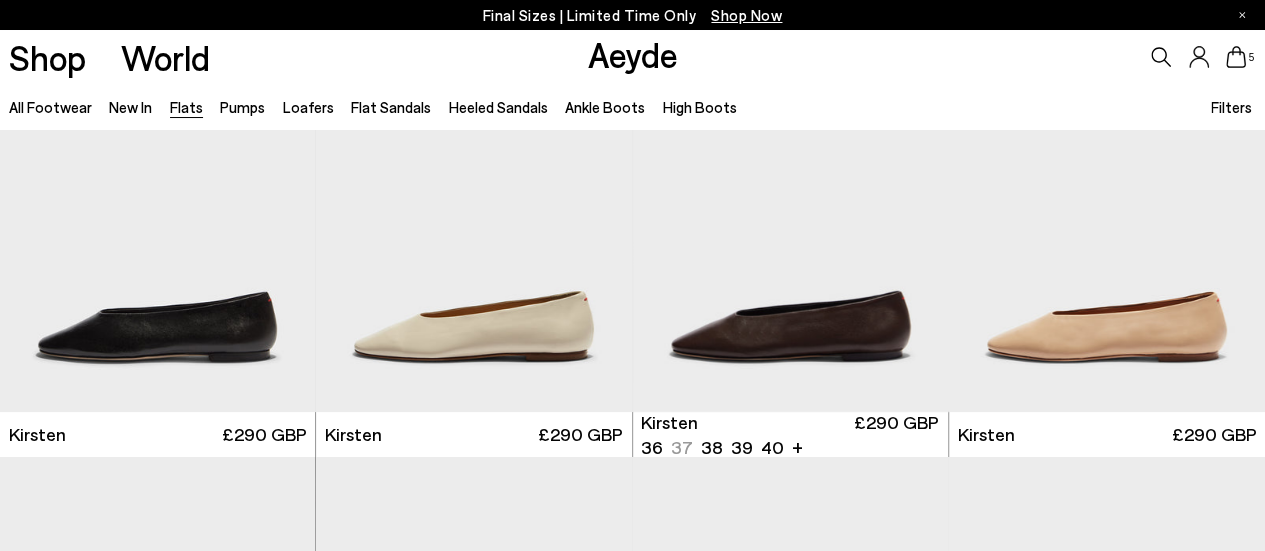 scroll, scrollTop: 3648, scrollLeft: 0, axis: vertical 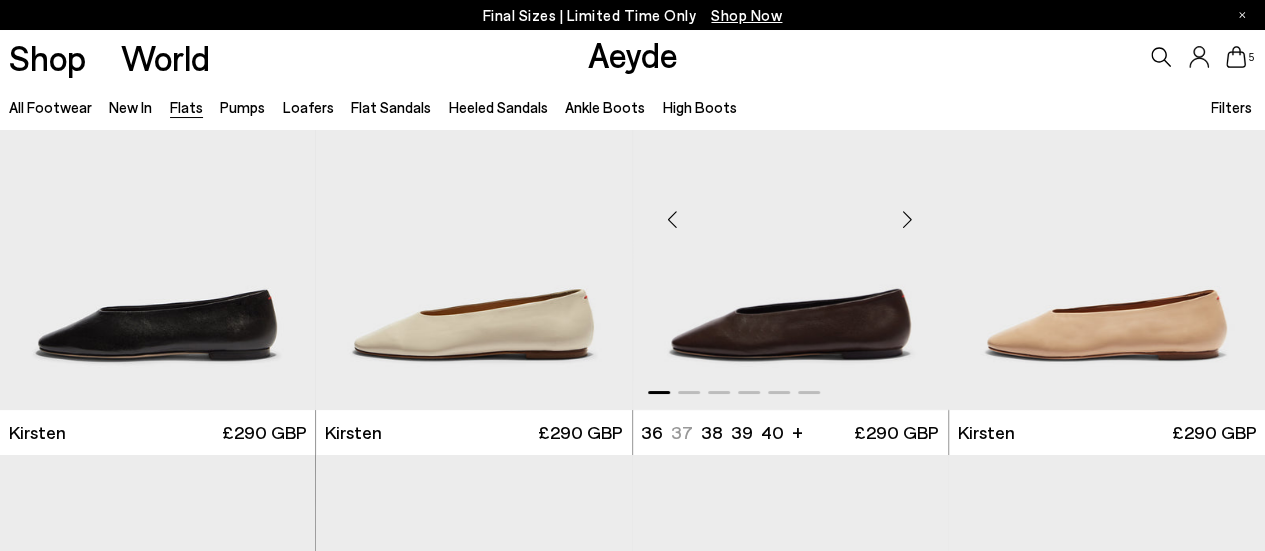 click at bounding box center (908, 220) 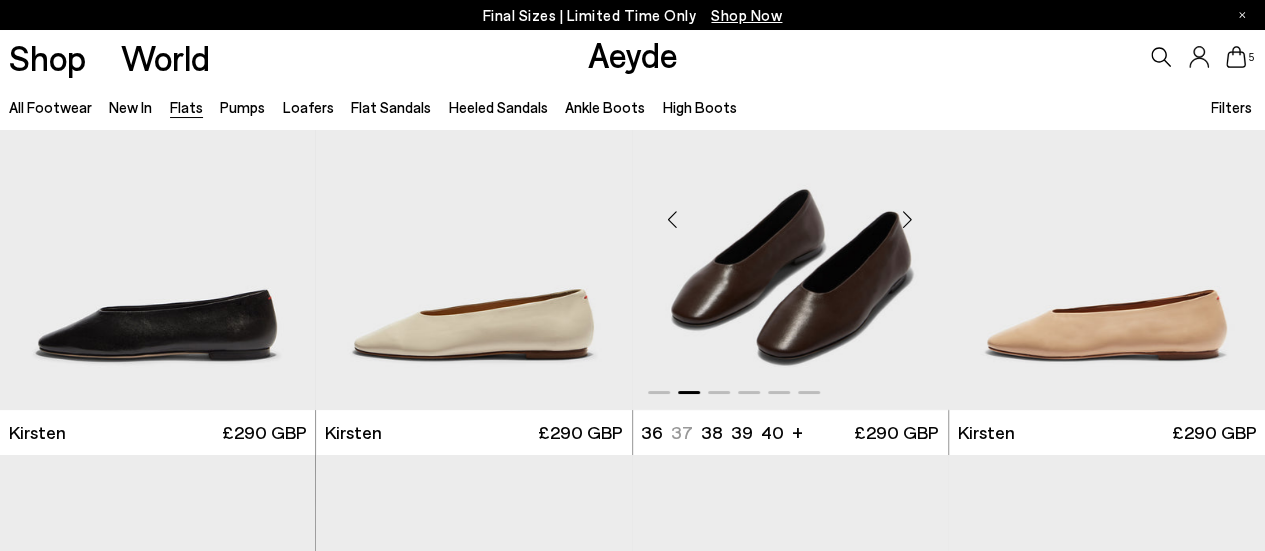 click at bounding box center (908, 220) 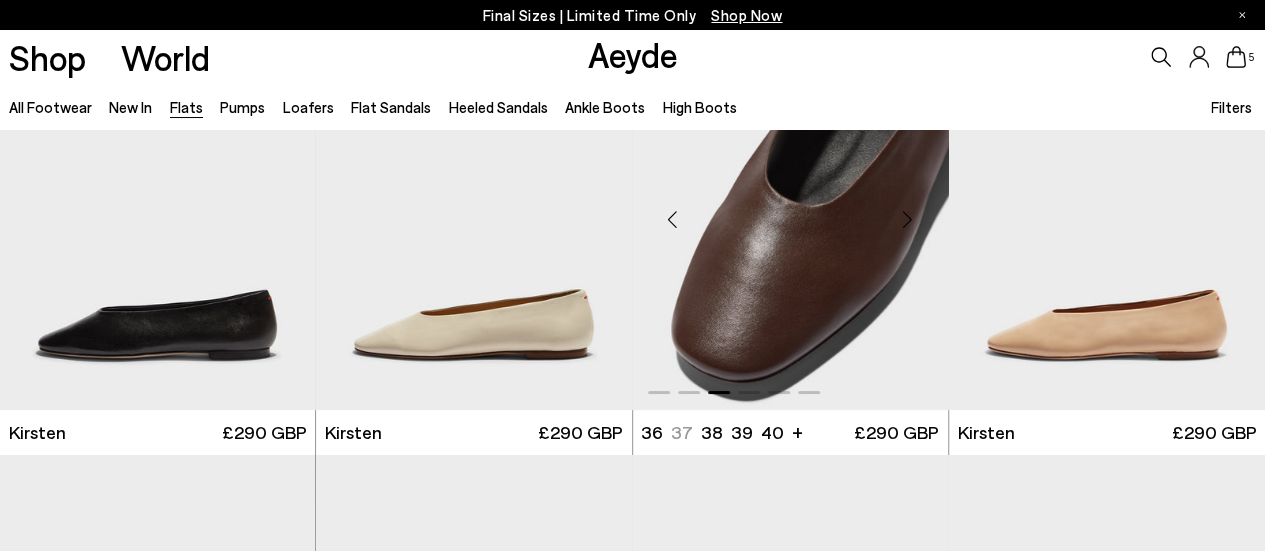 click at bounding box center (908, 220) 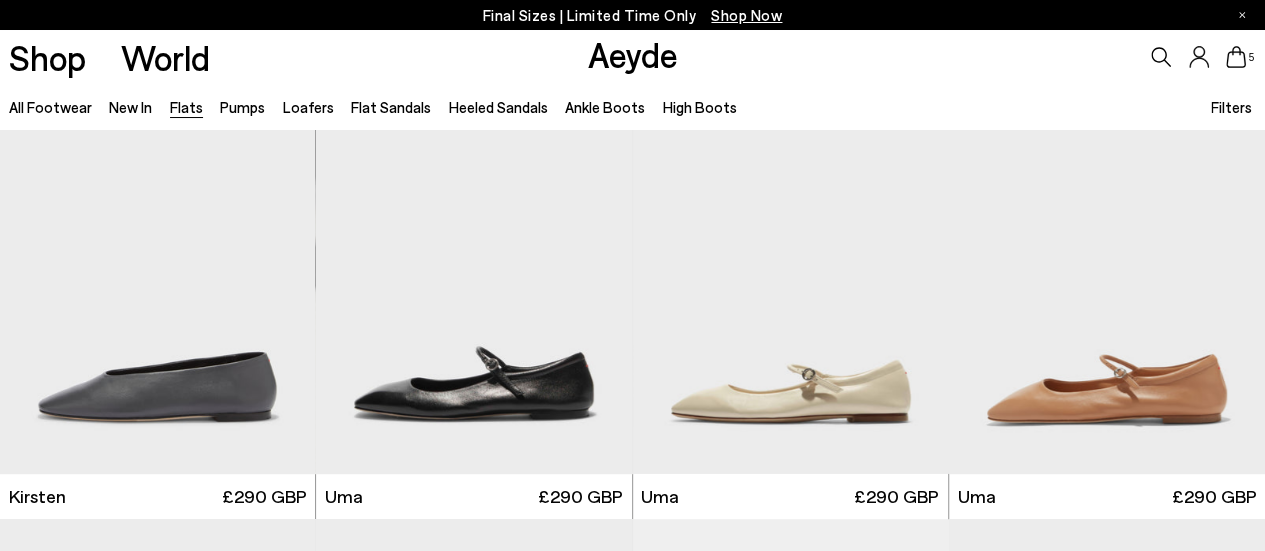 scroll, scrollTop: 4499, scrollLeft: 0, axis: vertical 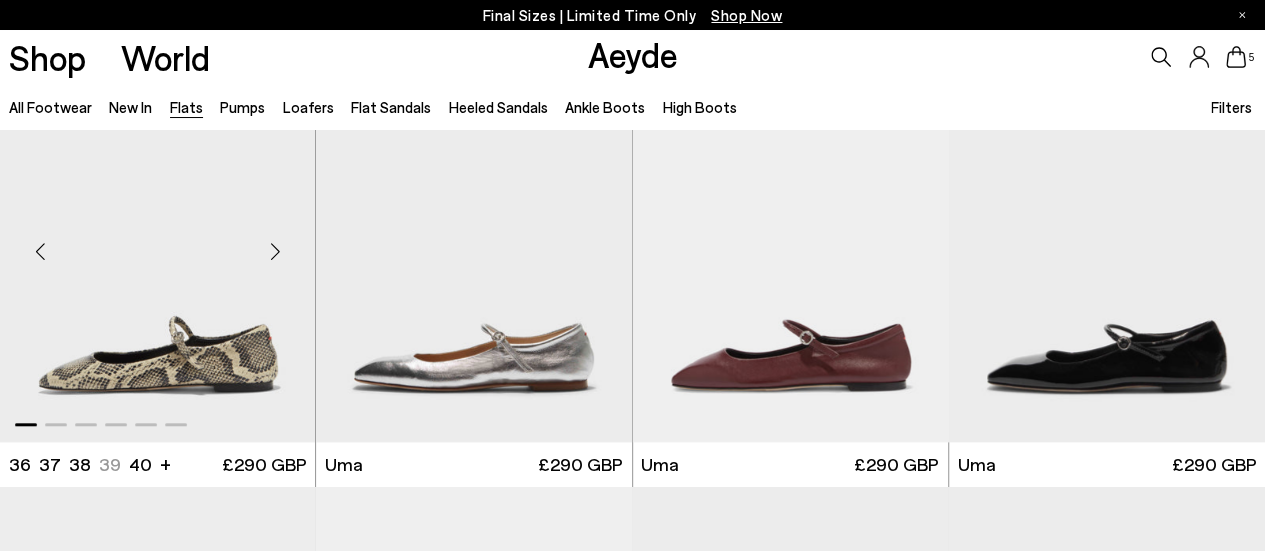 click at bounding box center [275, 252] 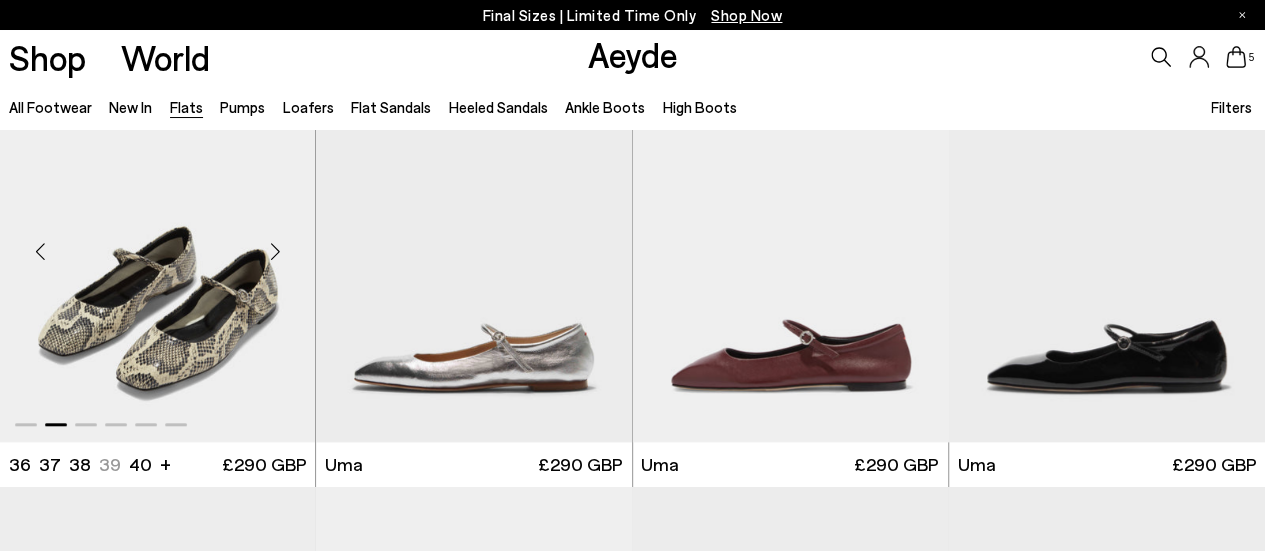 click at bounding box center (275, 252) 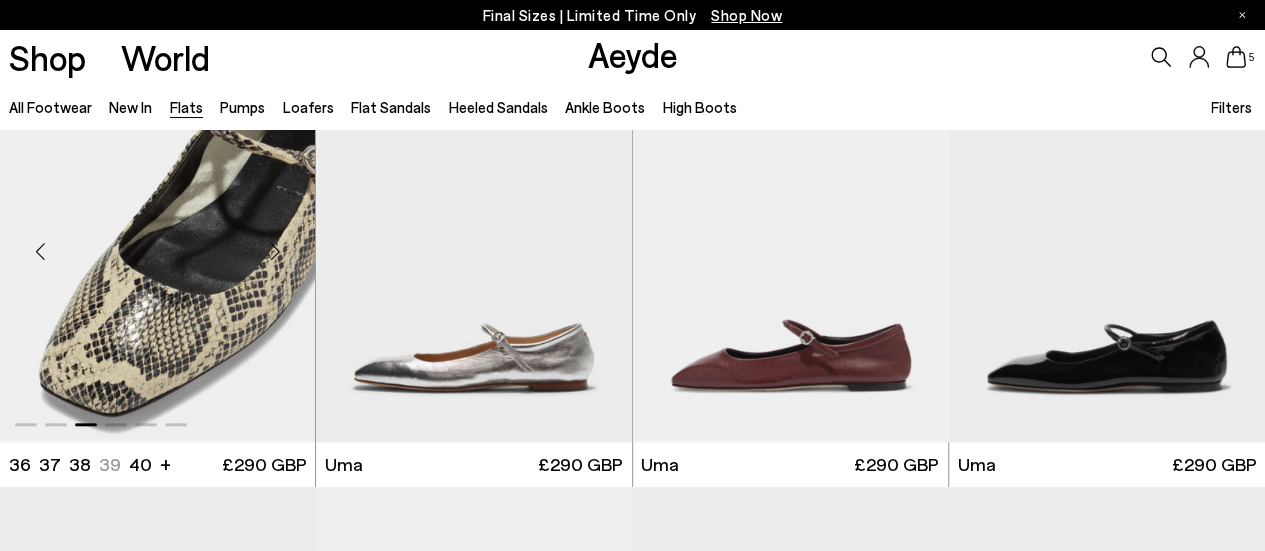 click at bounding box center (275, 252) 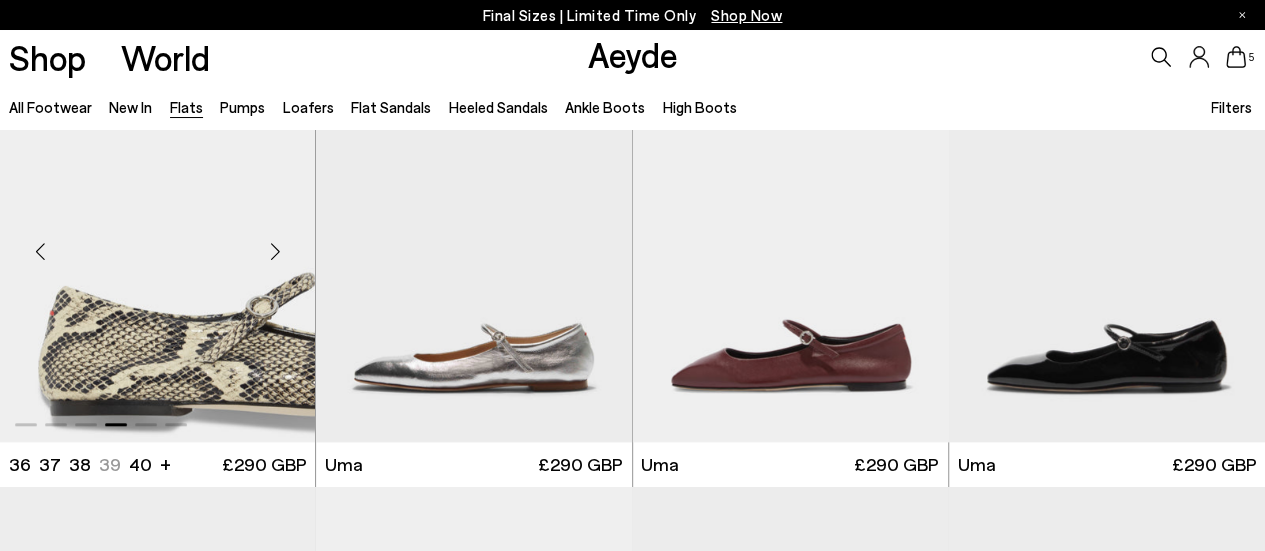 click at bounding box center [275, 252] 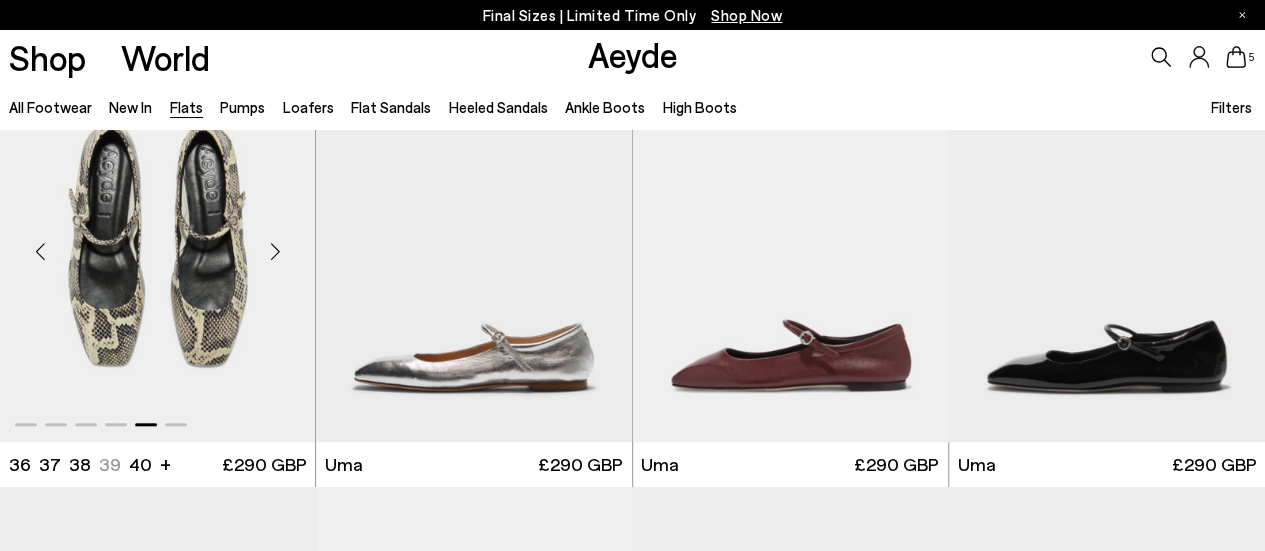 click at bounding box center (275, 252) 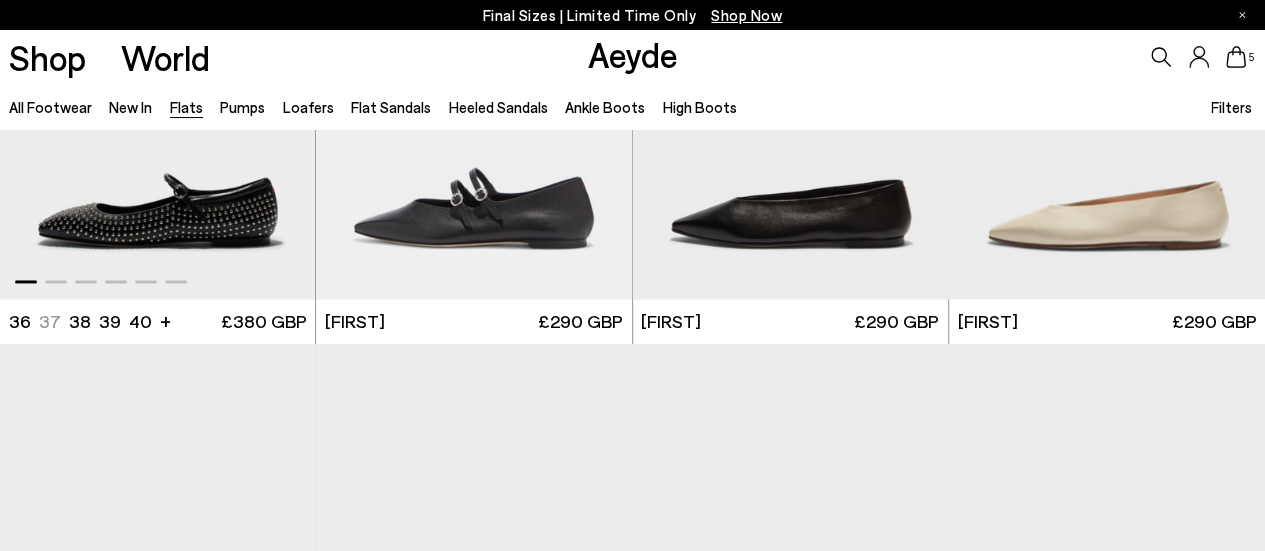 scroll, scrollTop: 4931, scrollLeft: 0, axis: vertical 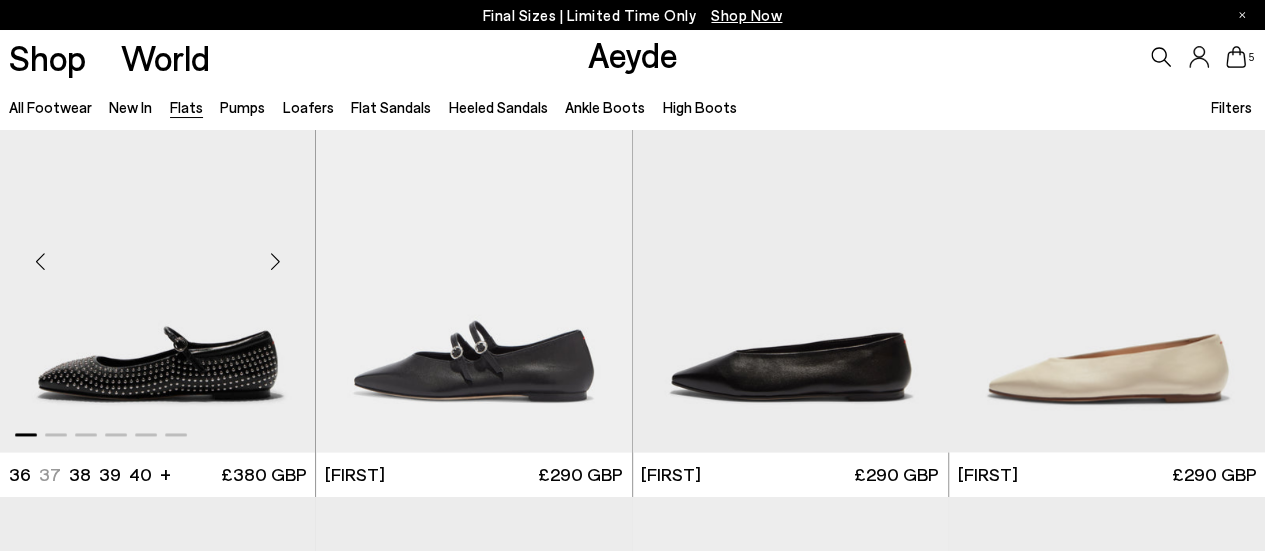 click at bounding box center (275, 261) 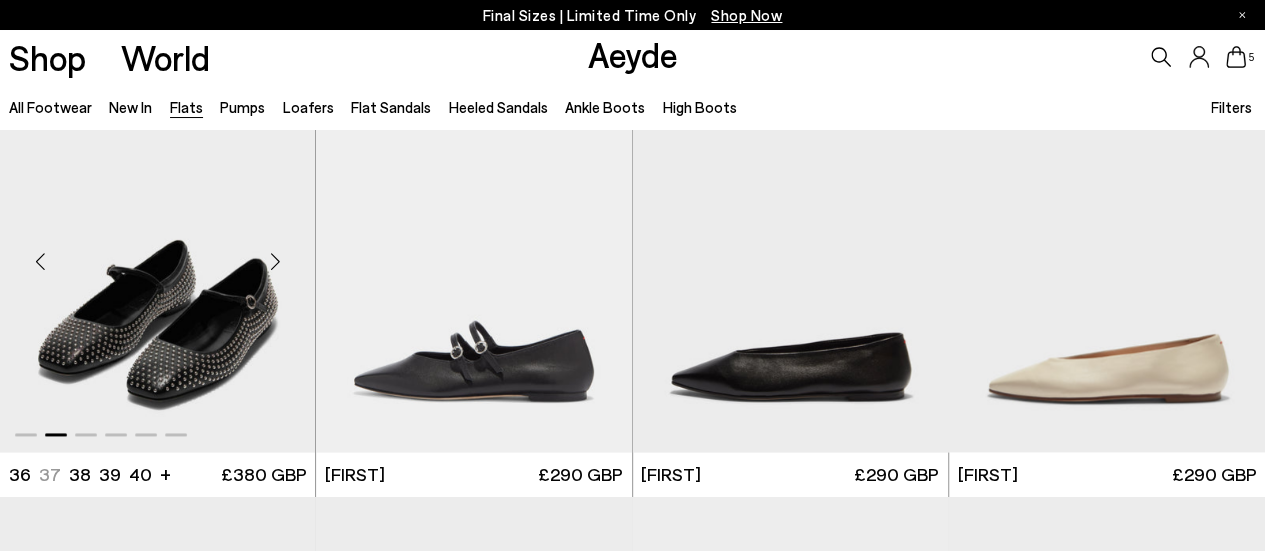 click at bounding box center (275, 261) 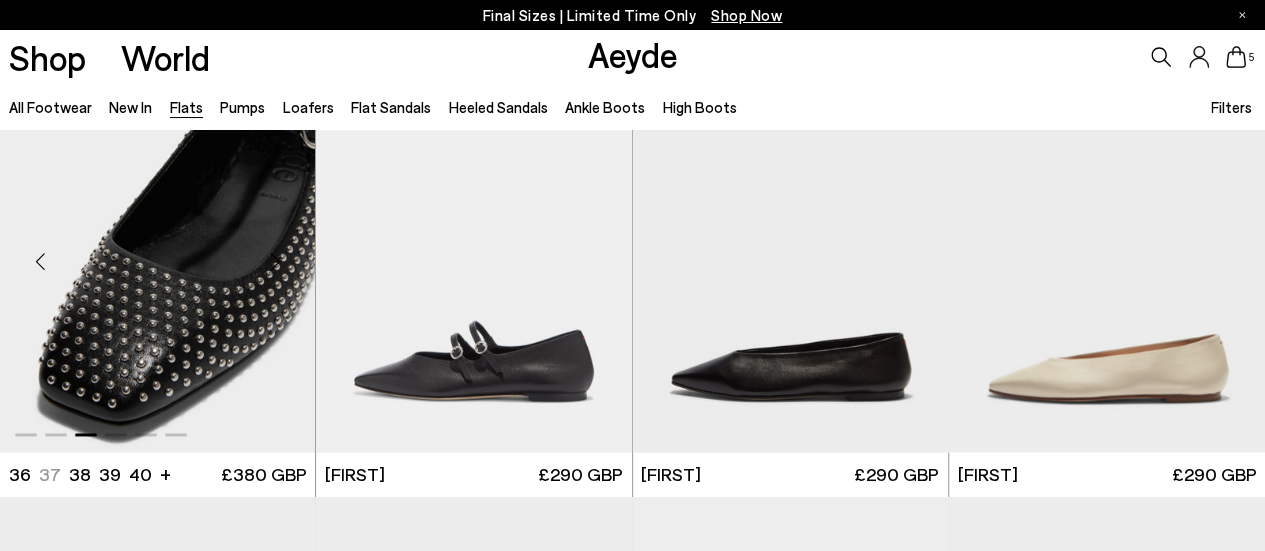 click at bounding box center (275, 261) 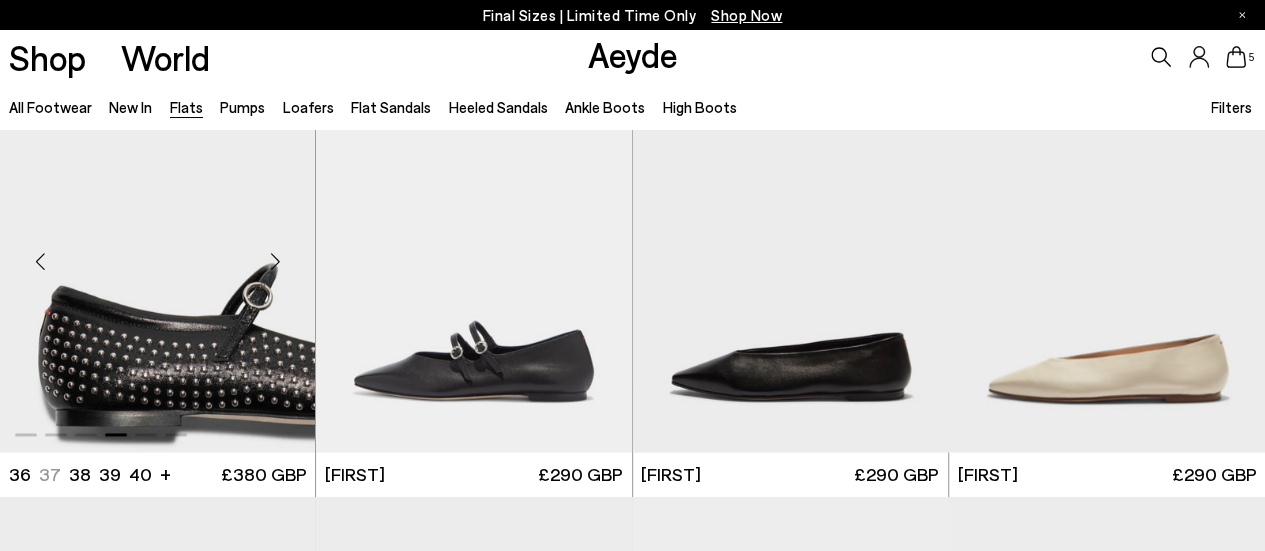click at bounding box center (275, 261) 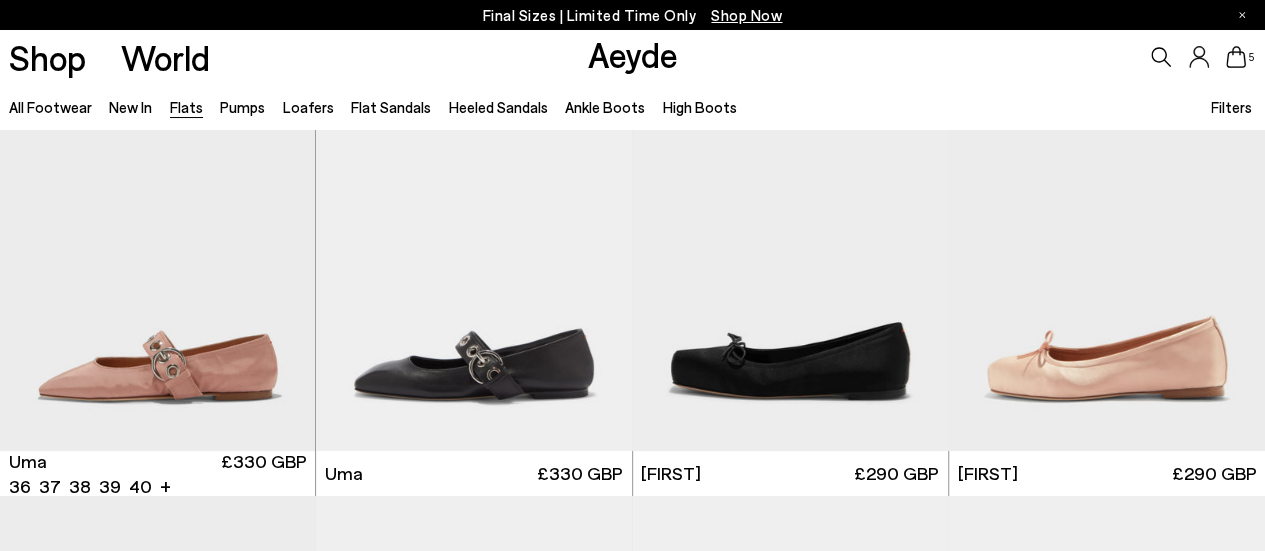 scroll, scrollTop: 7141, scrollLeft: 0, axis: vertical 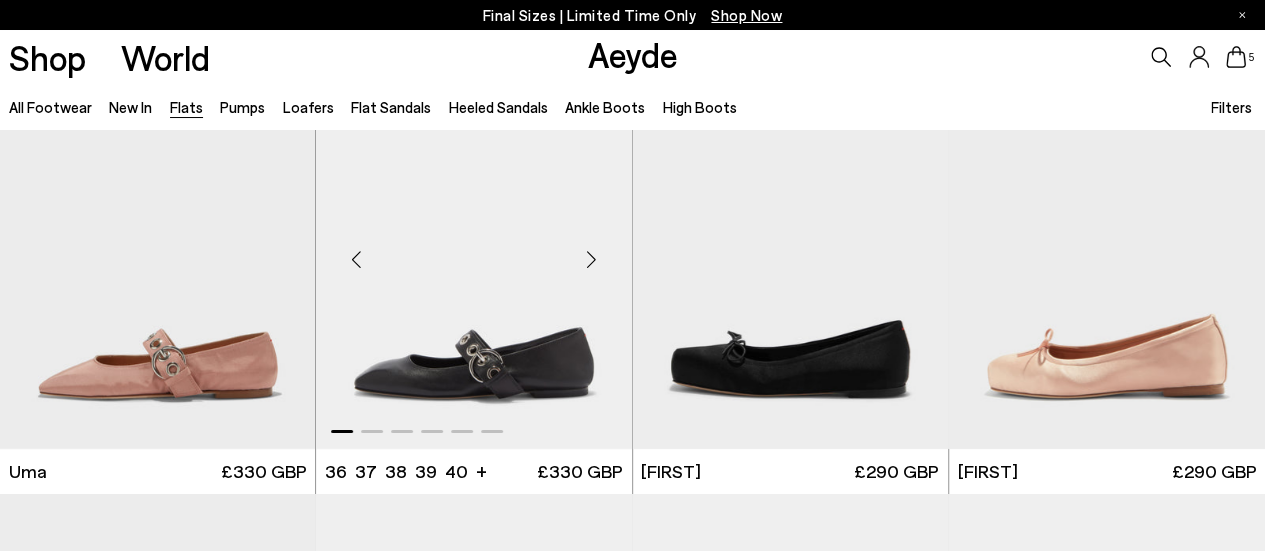 click at bounding box center [592, 259] 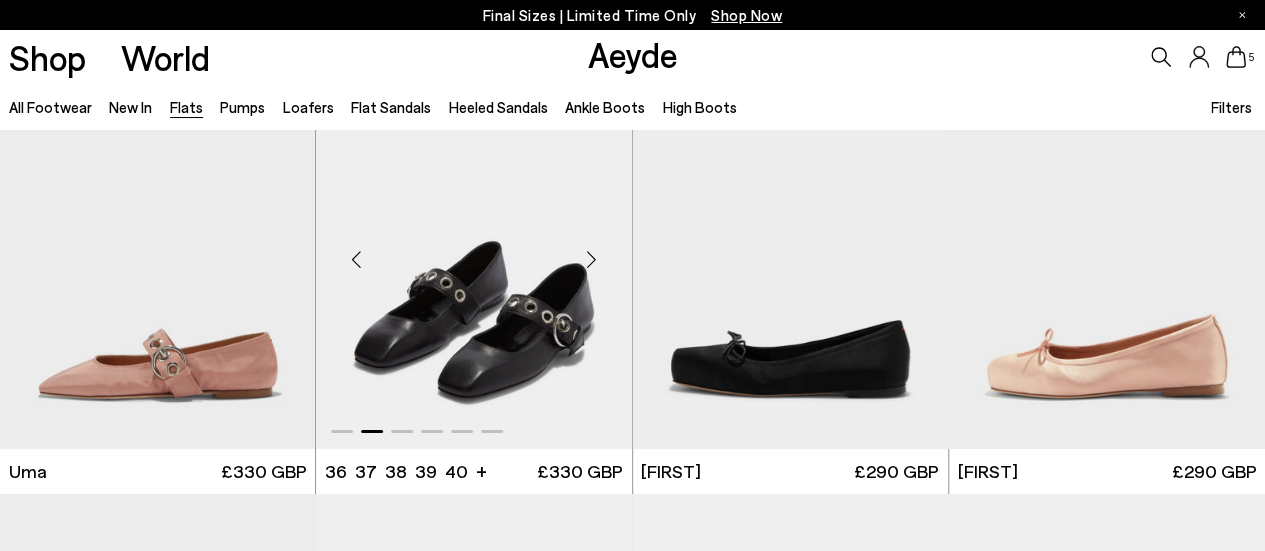 click at bounding box center [592, 259] 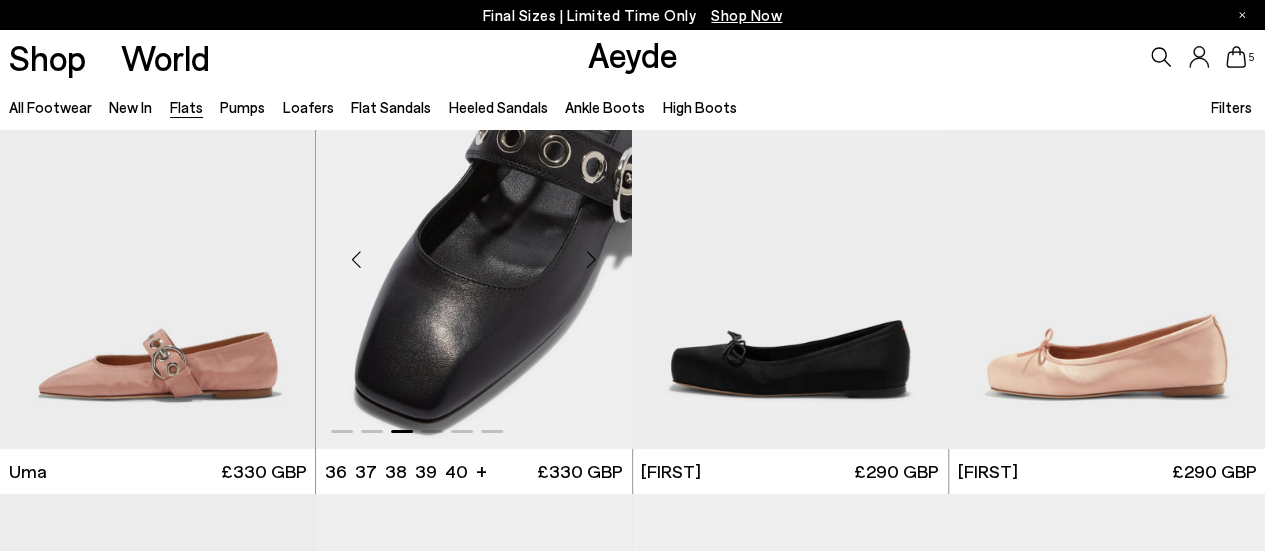 click at bounding box center (592, 259) 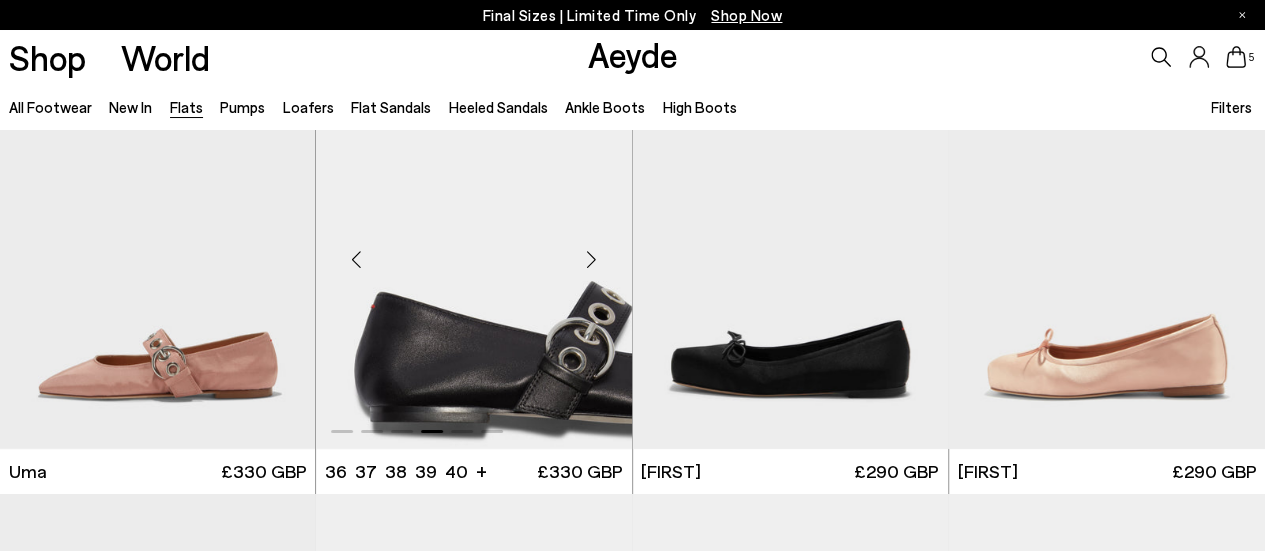 click at bounding box center [592, 259] 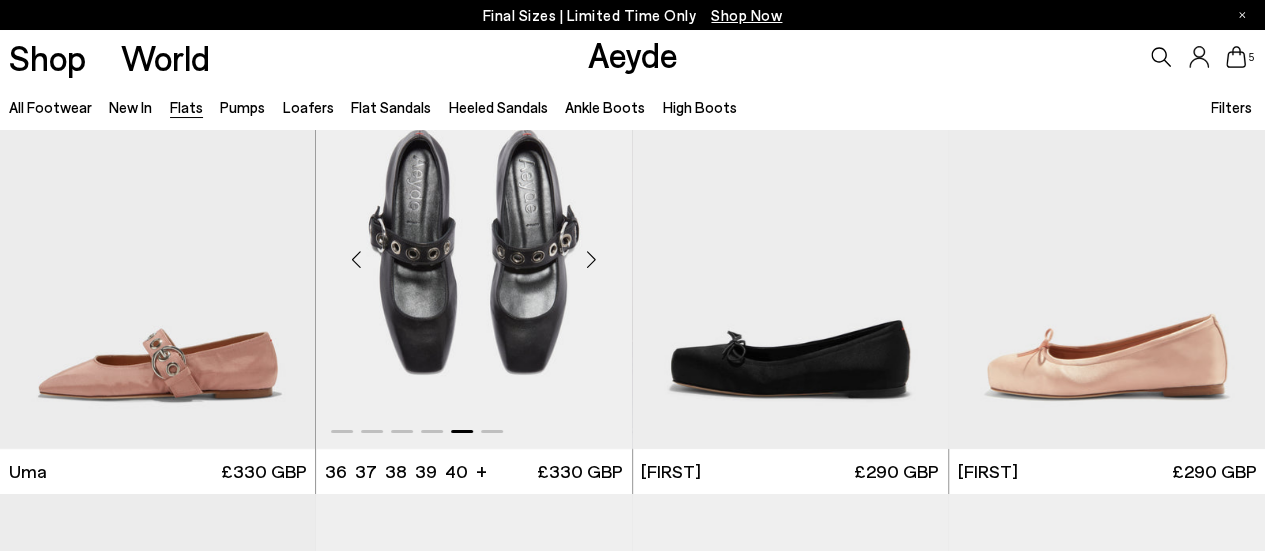 click at bounding box center (592, 259) 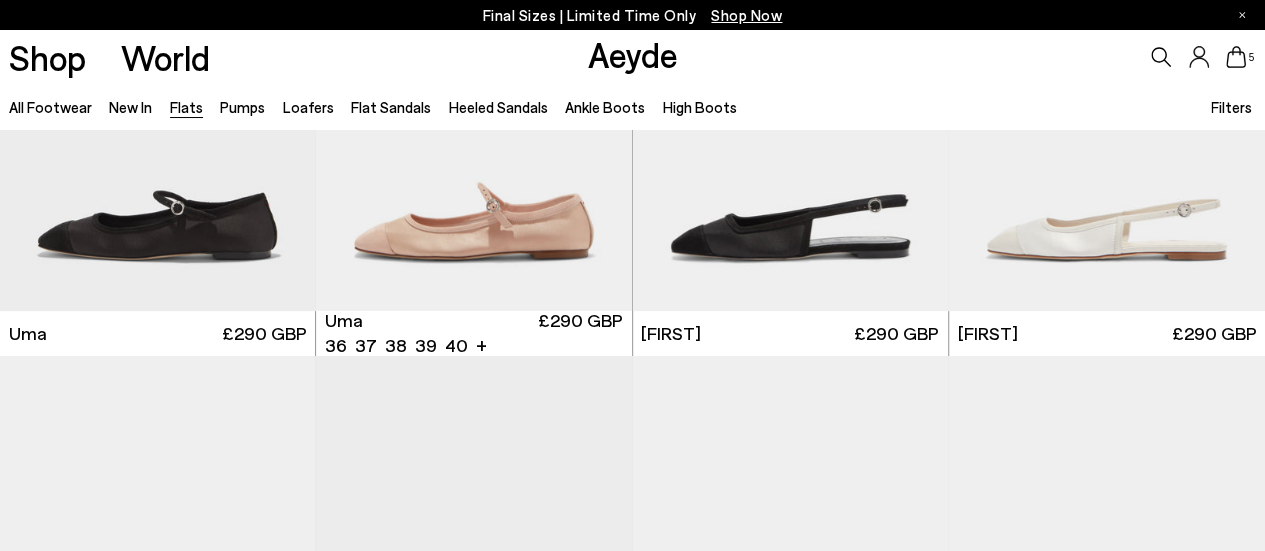 scroll, scrollTop: 8070, scrollLeft: 0, axis: vertical 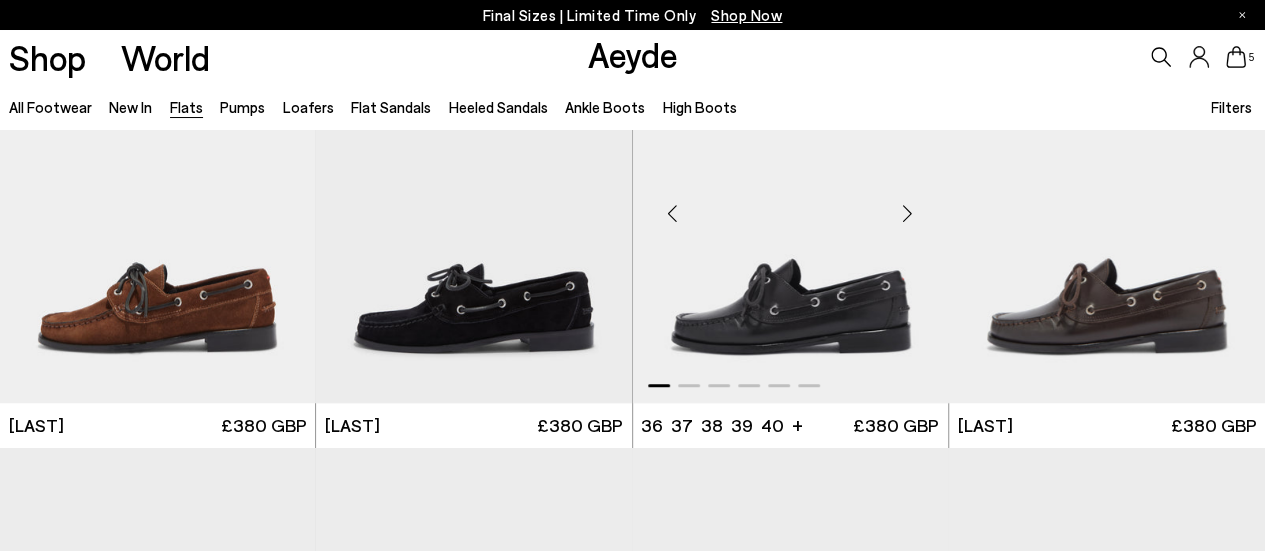 click at bounding box center [908, 213] 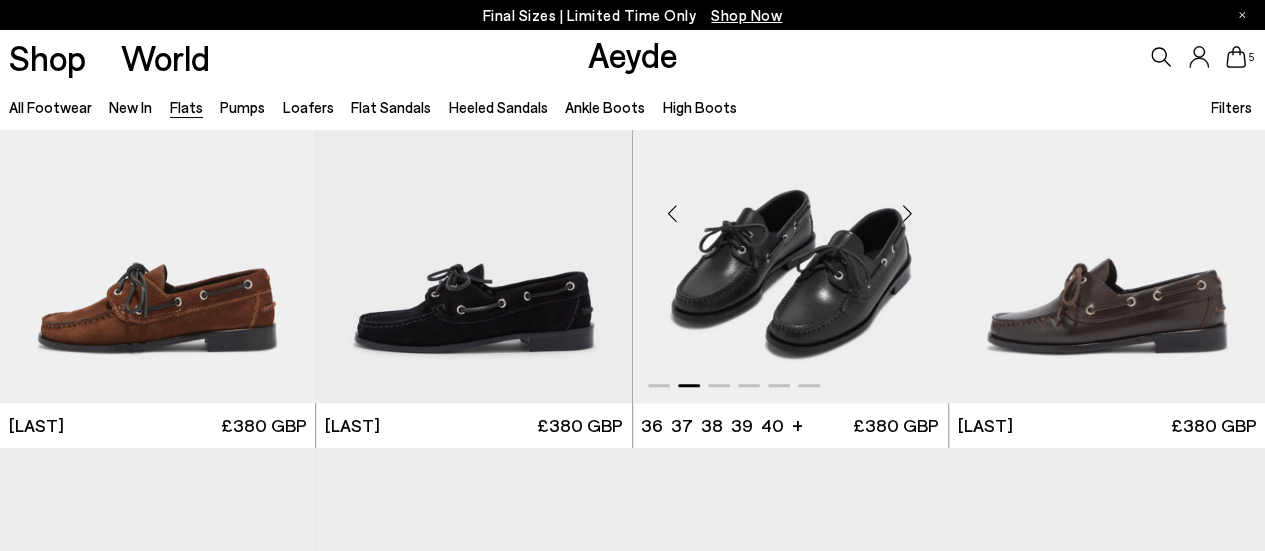 click at bounding box center [908, 213] 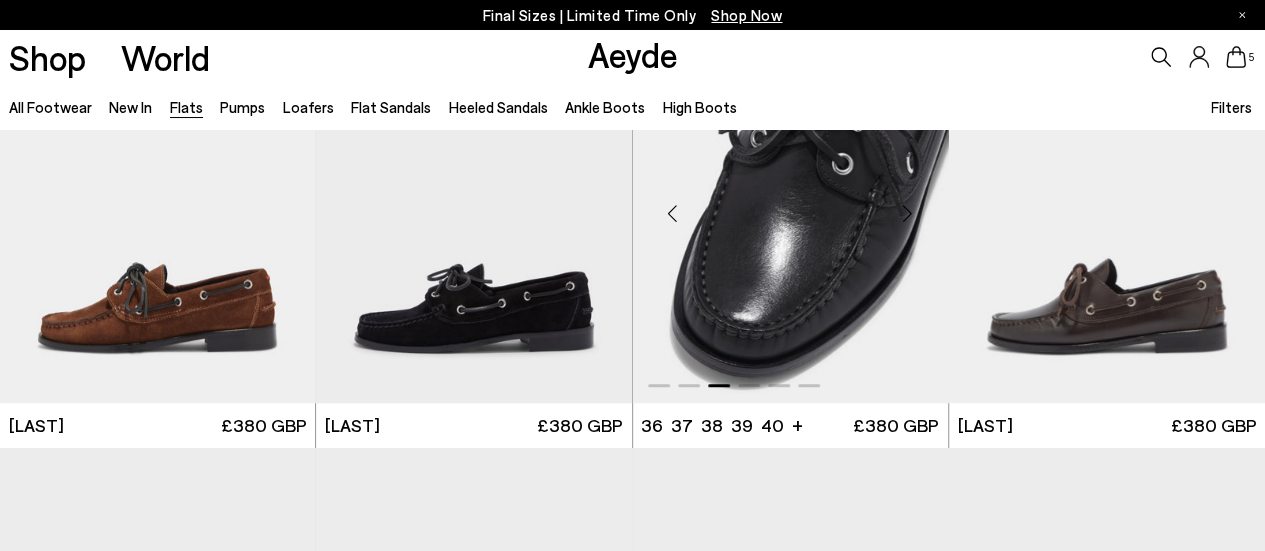 click at bounding box center (908, 213) 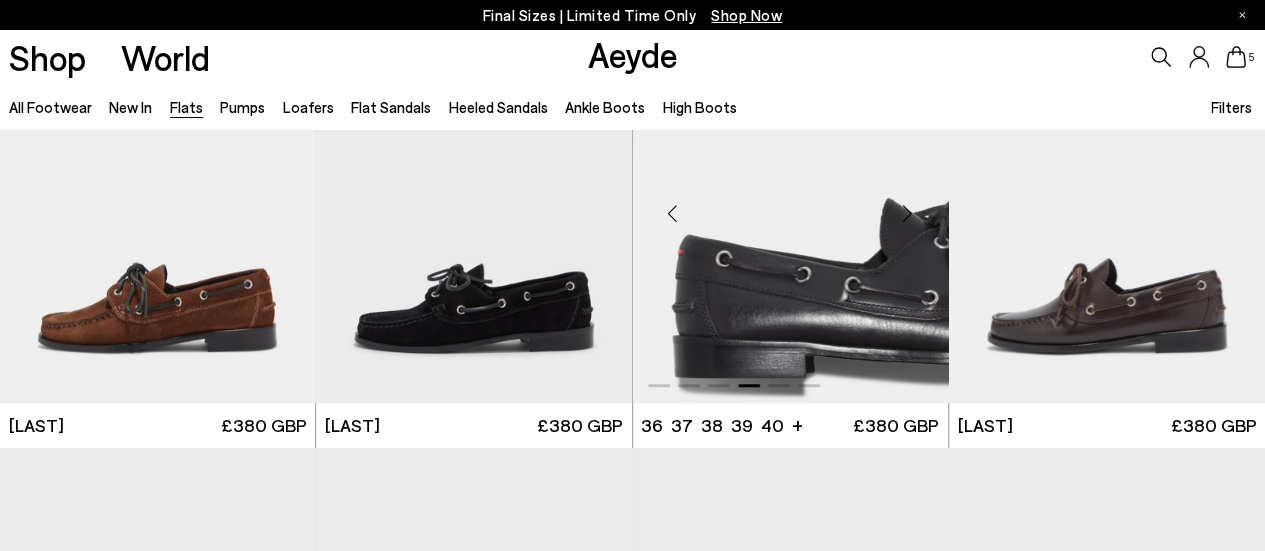 click at bounding box center [908, 213] 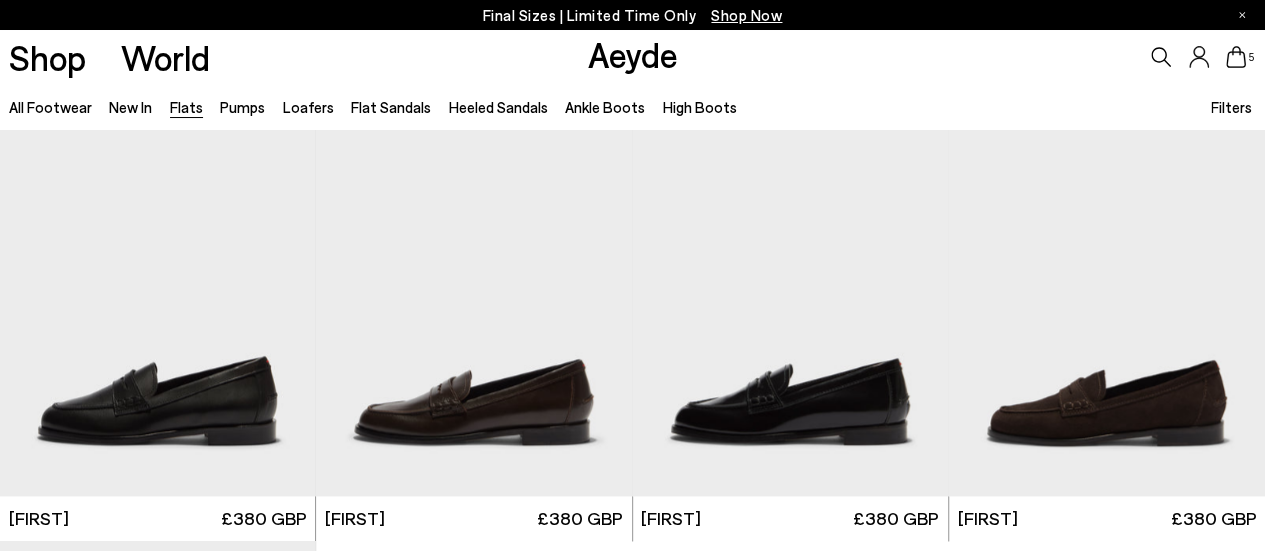 scroll, scrollTop: 8870, scrollLeft: 0, axis: vertical 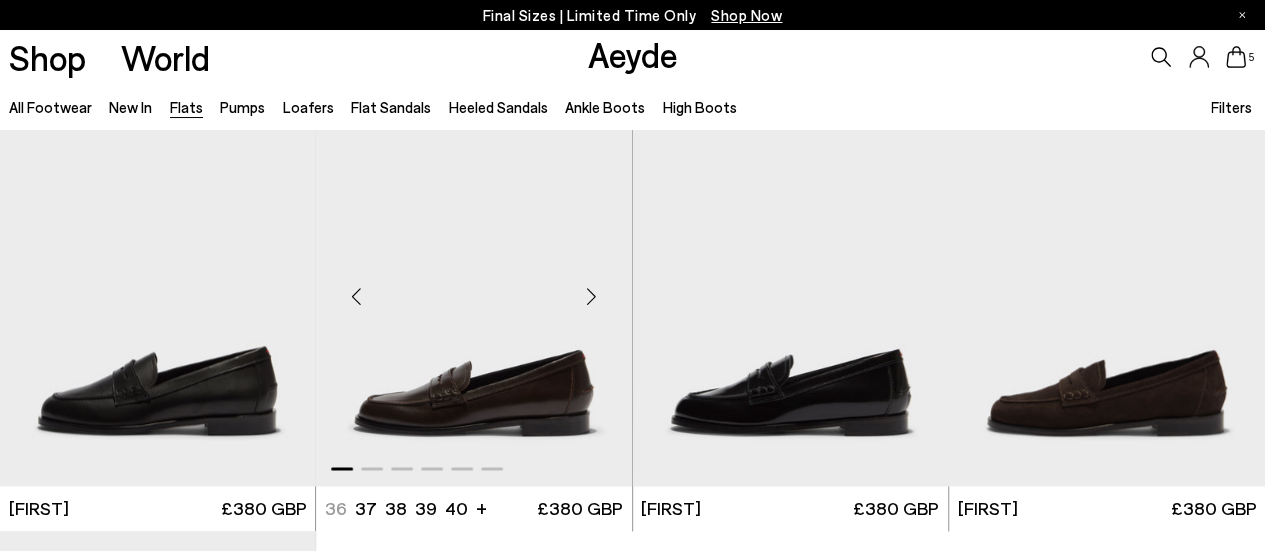 click at bounding box center (592, 296) 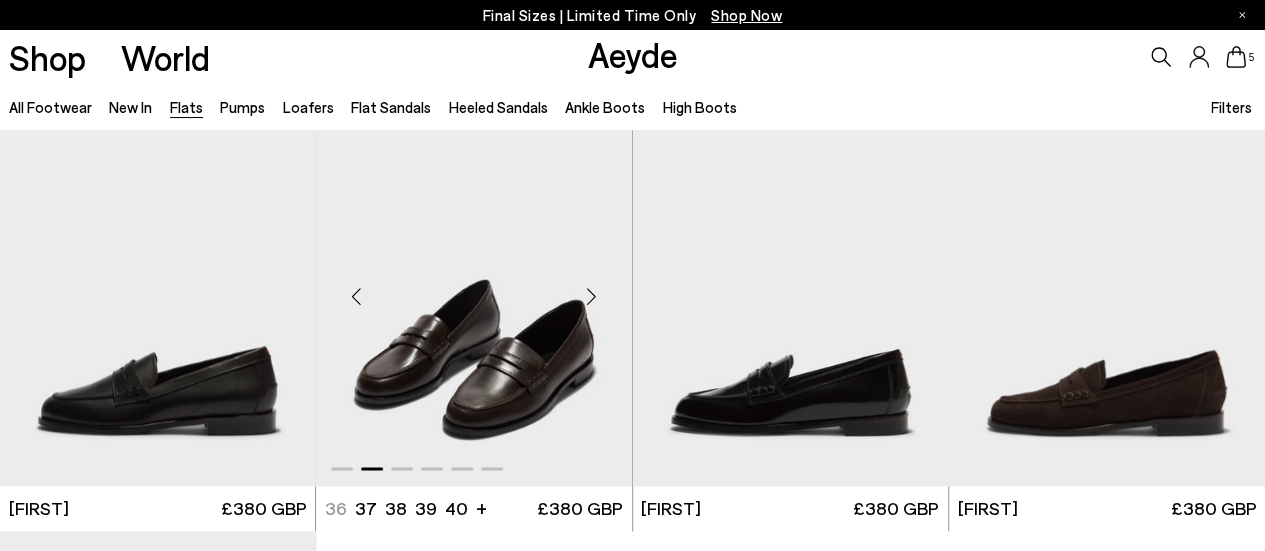 click at bounding box center (592, 296) 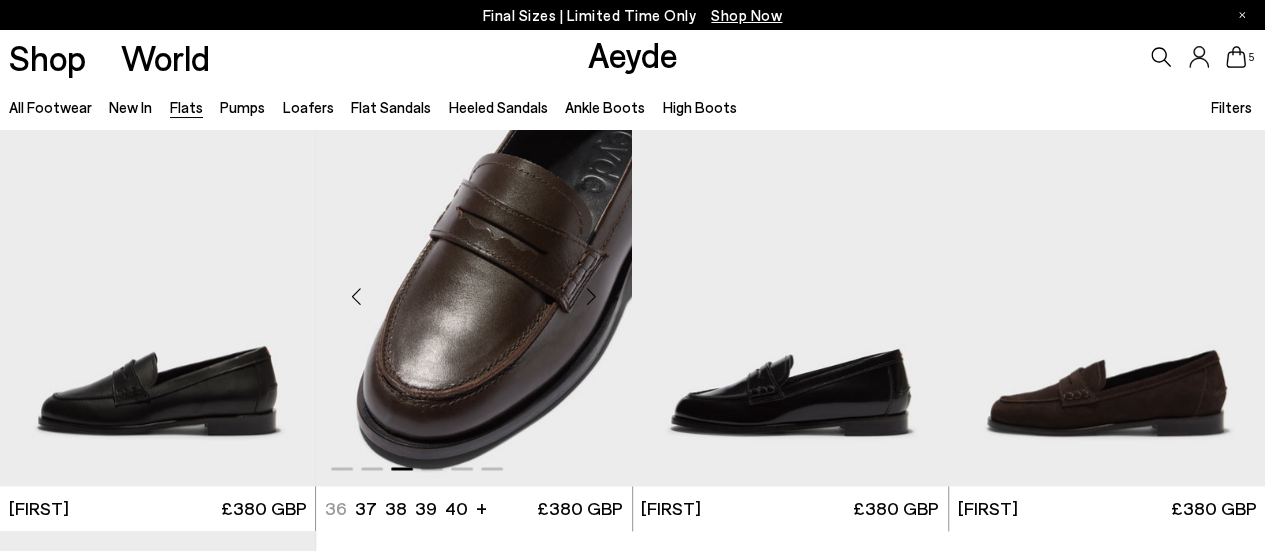 click at bounding box center (592, 296) 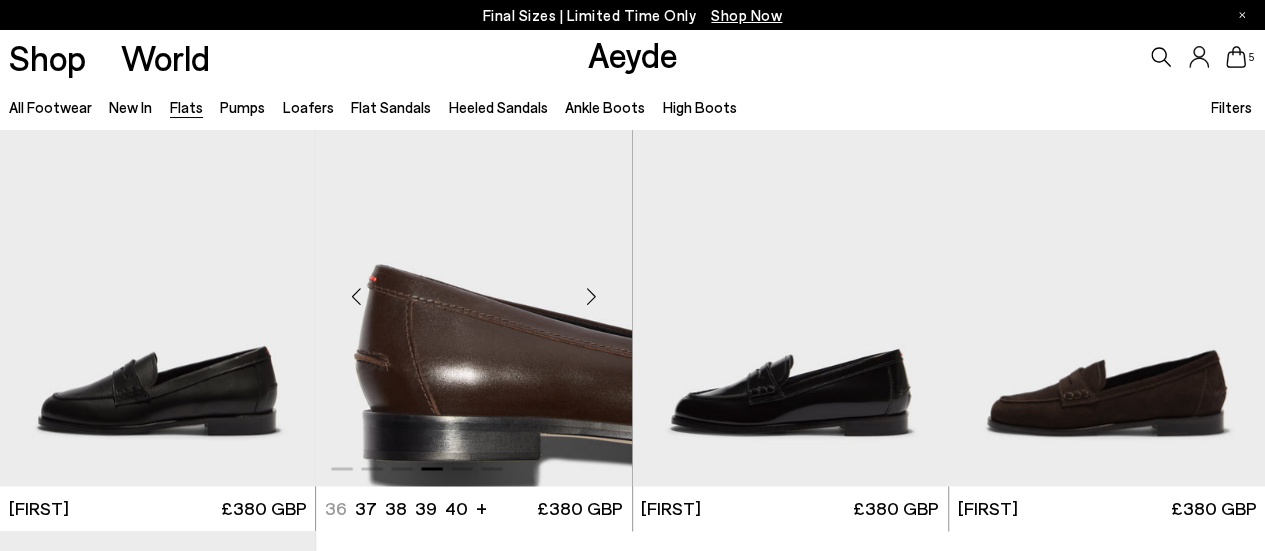 click at bounding box center (592, 296) 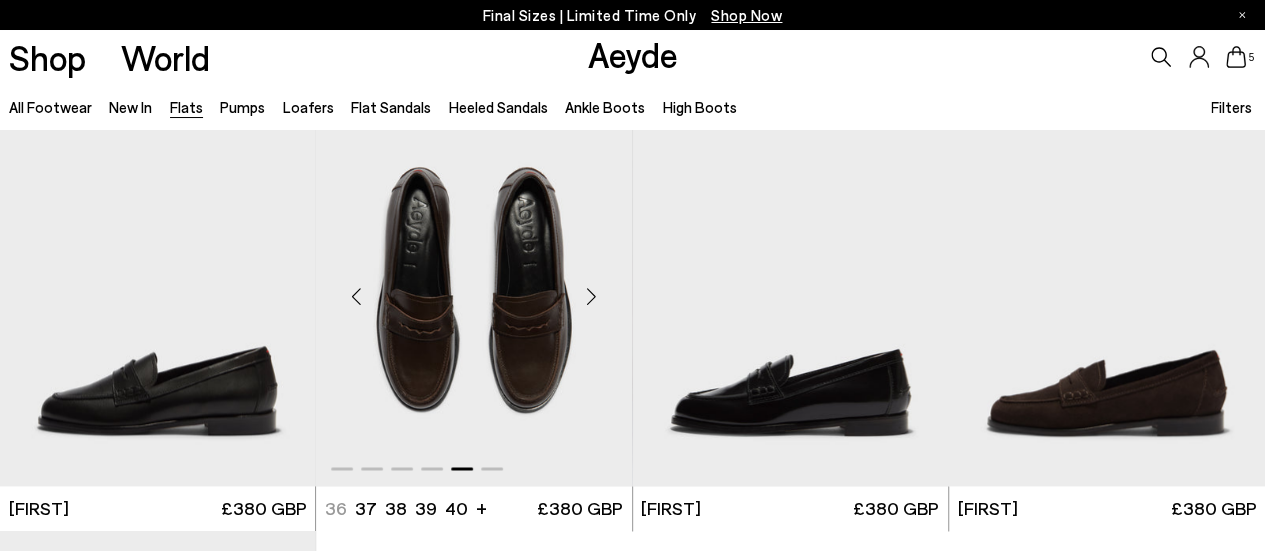 click at bounding box center [592, 296] 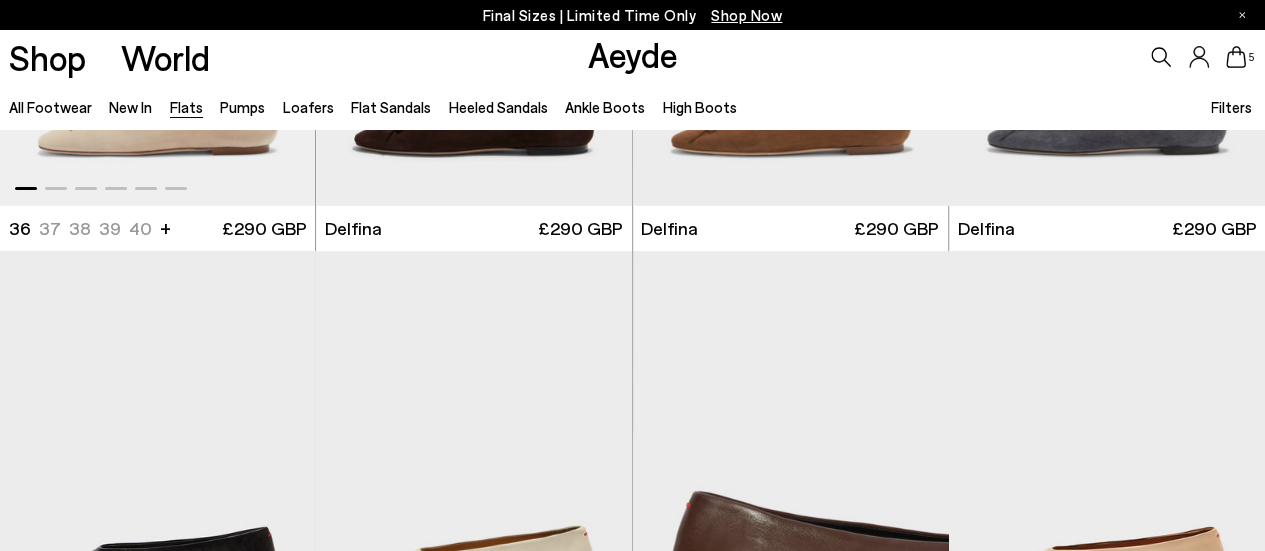 scroll, scrollTop: 3412, scrollLeft: 0, axis: vertical 